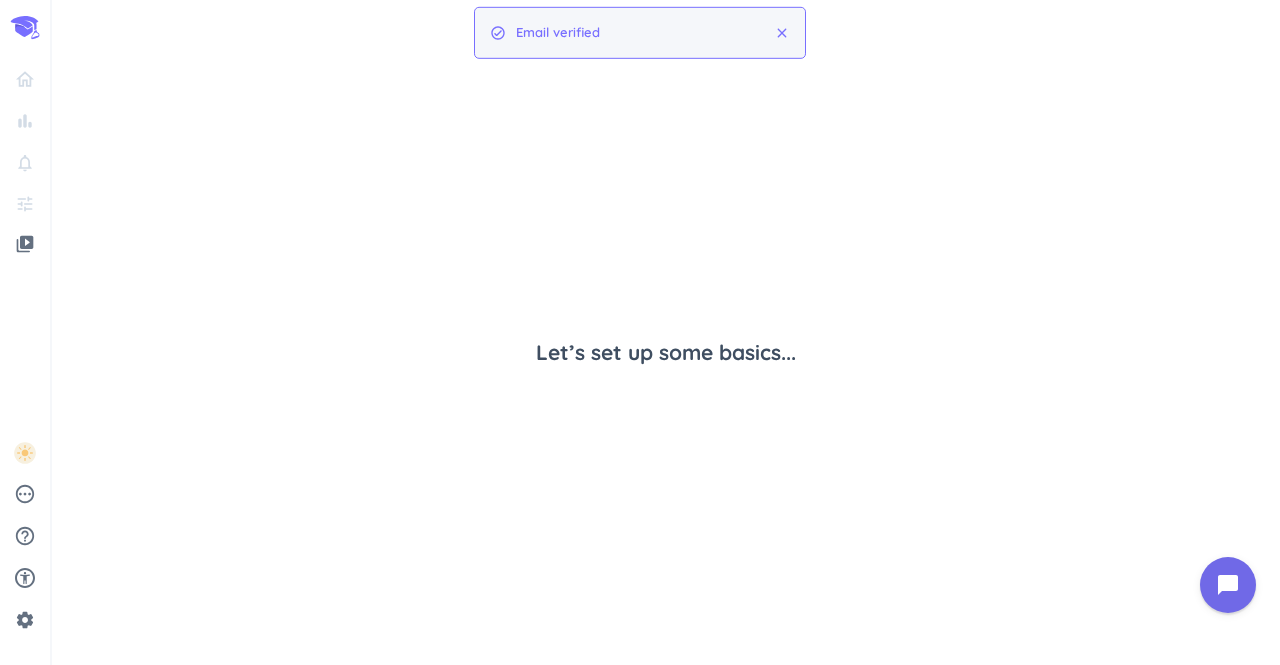 scroll, scrollTop: 0, scrollLeft: 0, axis: both 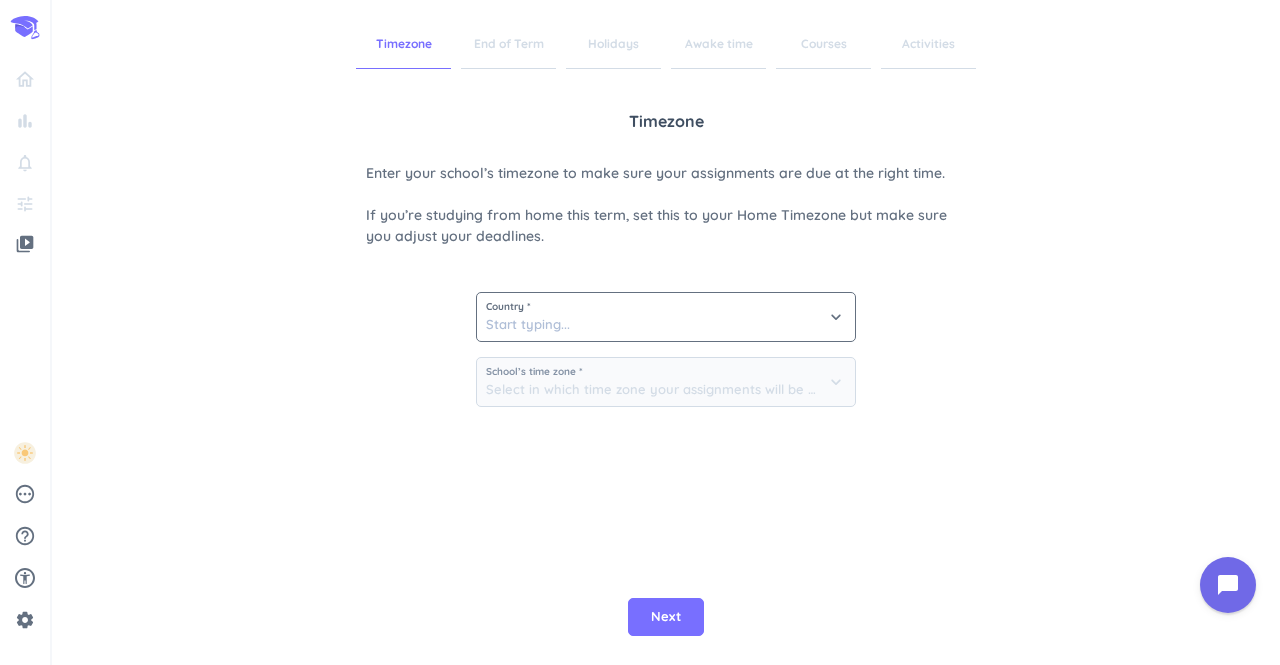 click on "Country *" at bounding box center [666, 307] 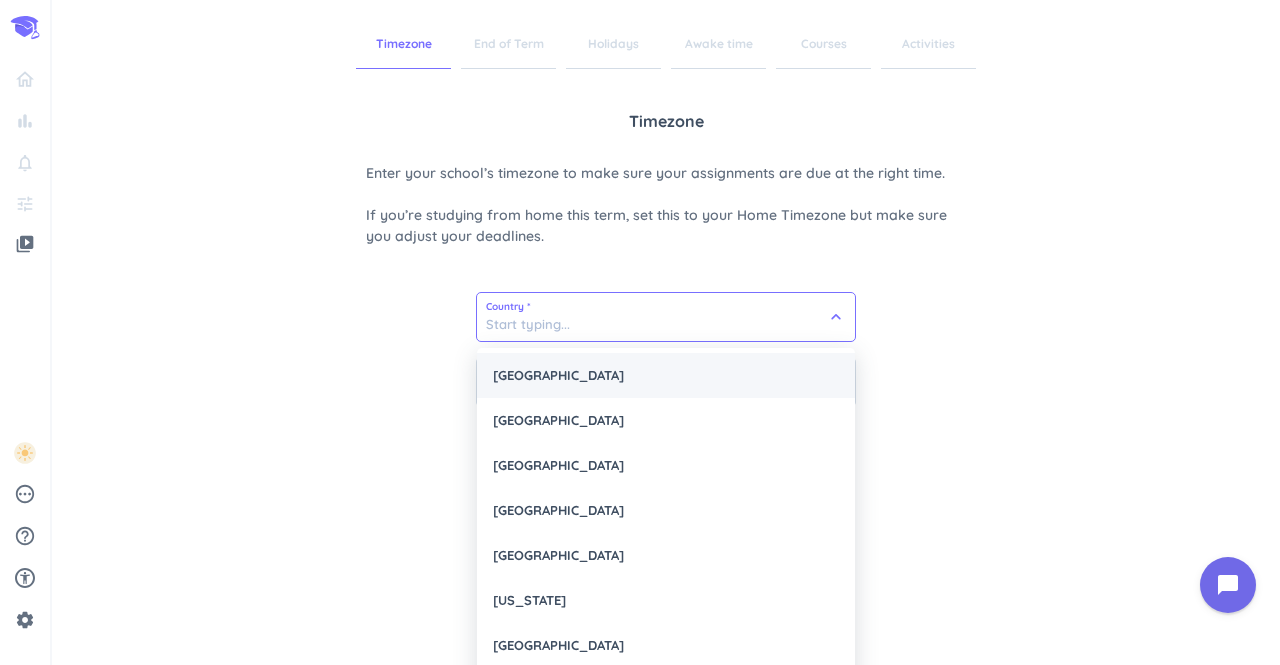 click on "[GEOGRAPHIC_DATA]" at bounding box center [666, 375] 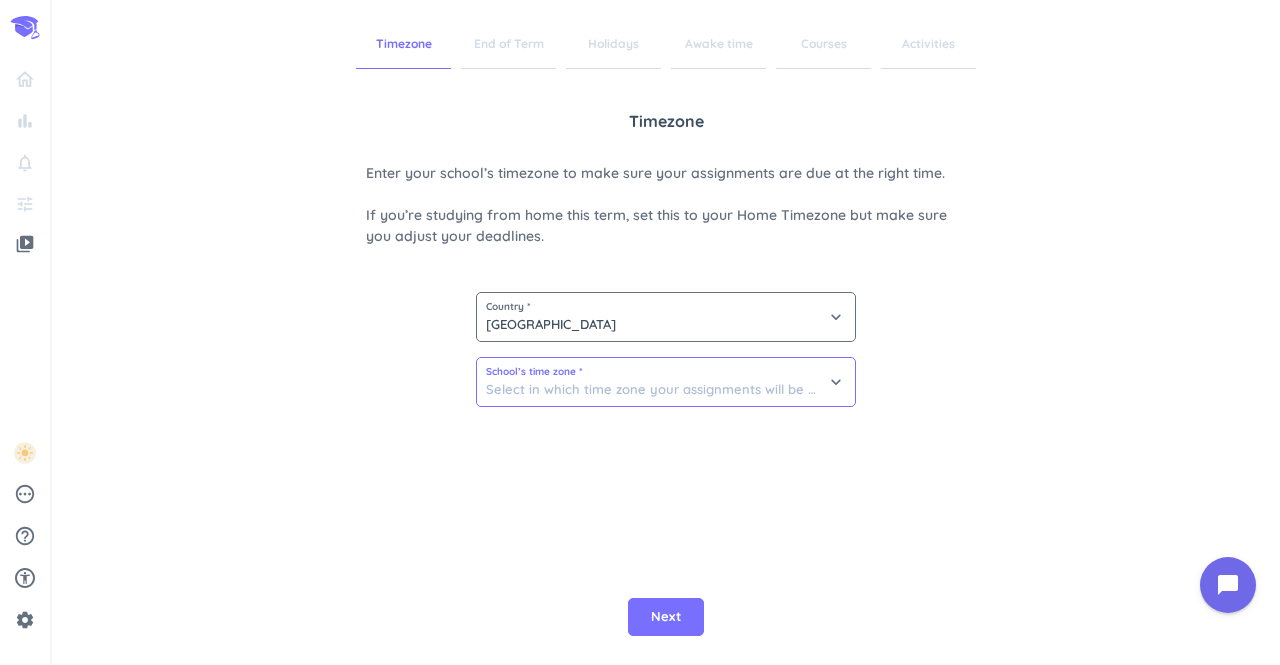 click at bounding box center [666, 382] 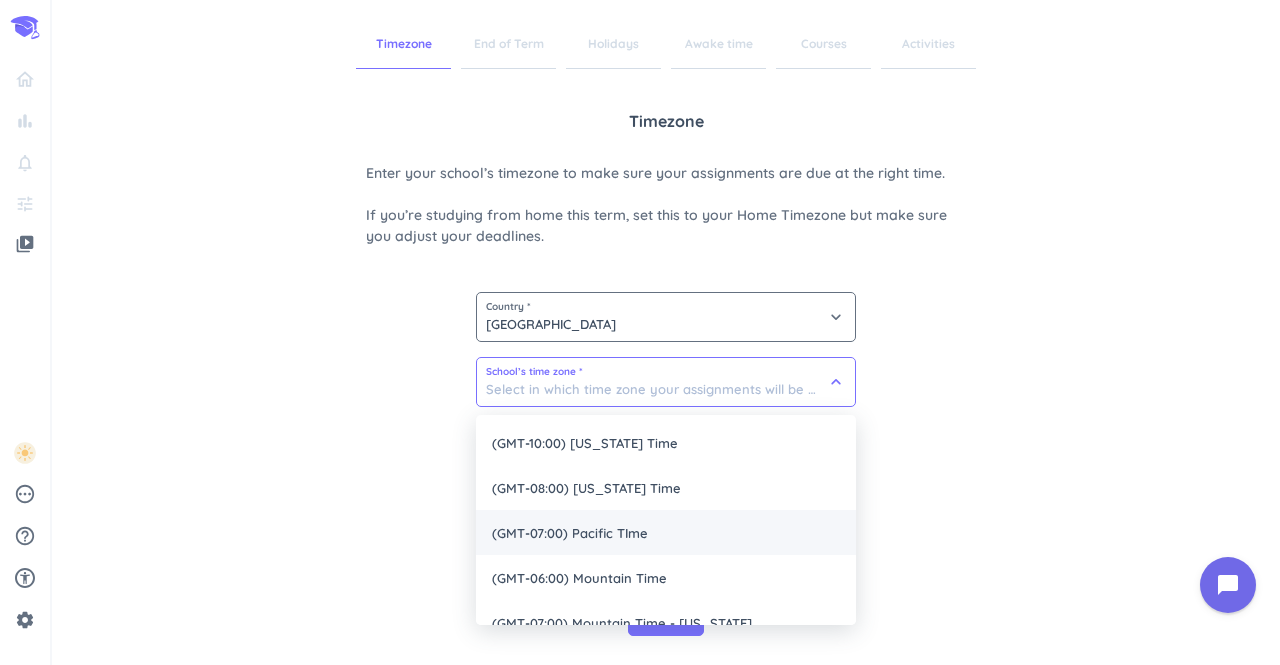scroll, scrollTop: 115, scrollLeft: 0, axis: vertical 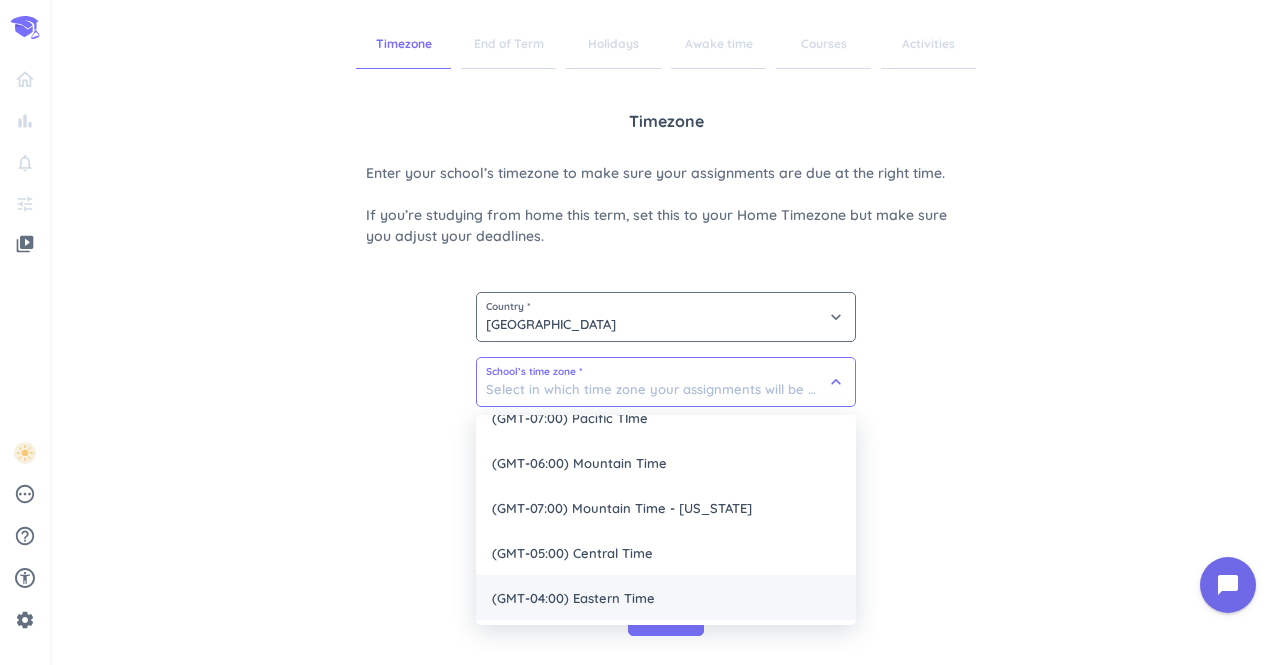 click on "(GMT-04:00) Eastern Time" at bounding box center (666, 597) 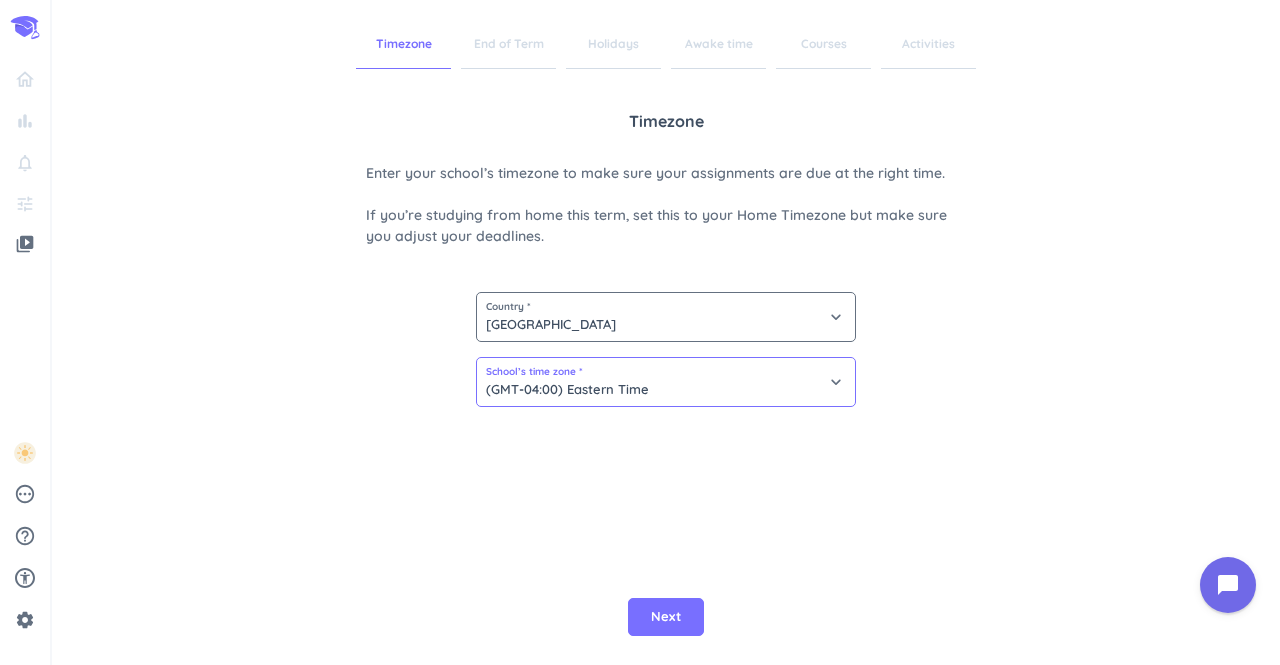 click on "(GMT-04:00) Eastern Time" at bounding box center (666, 382) 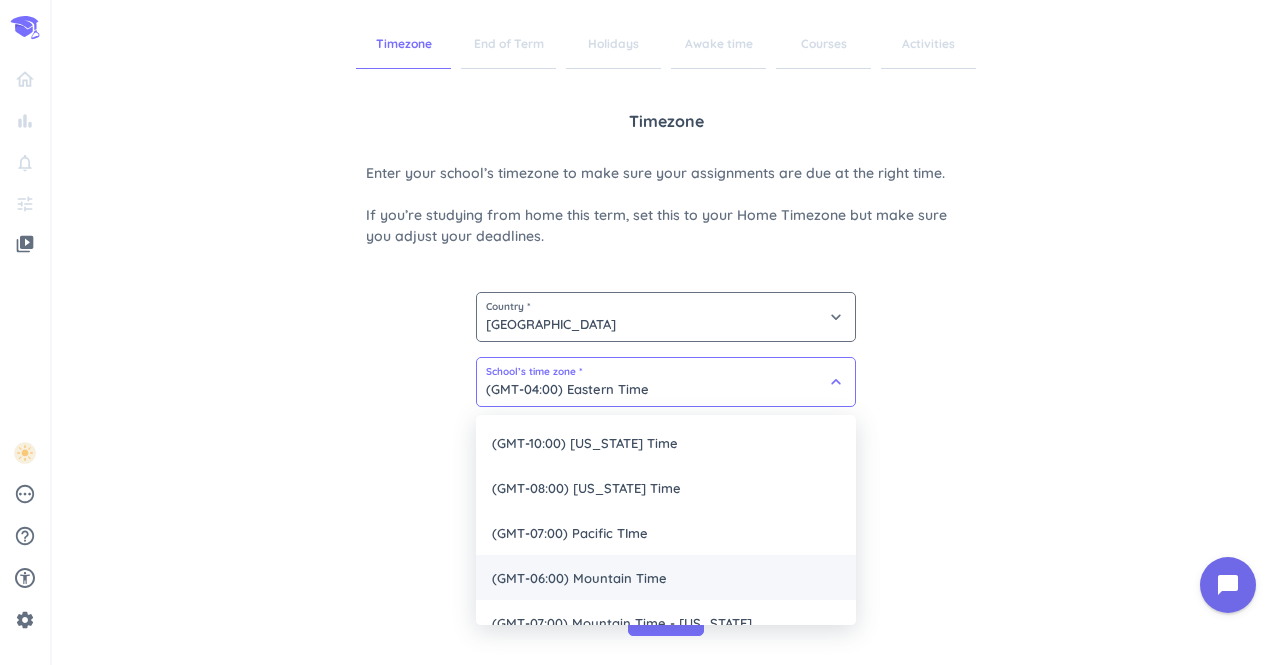 scroll, scrollTop: 115, scrollLeft: 0, axis: vertical 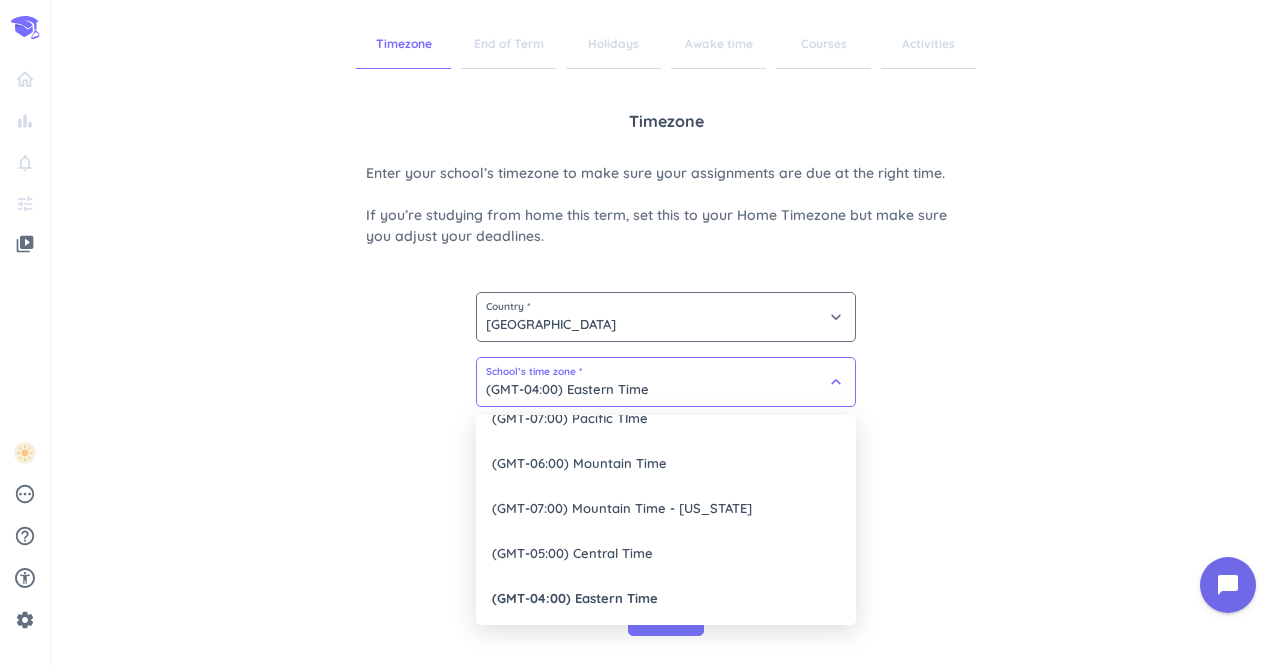 click at bounding box center [640, 332] 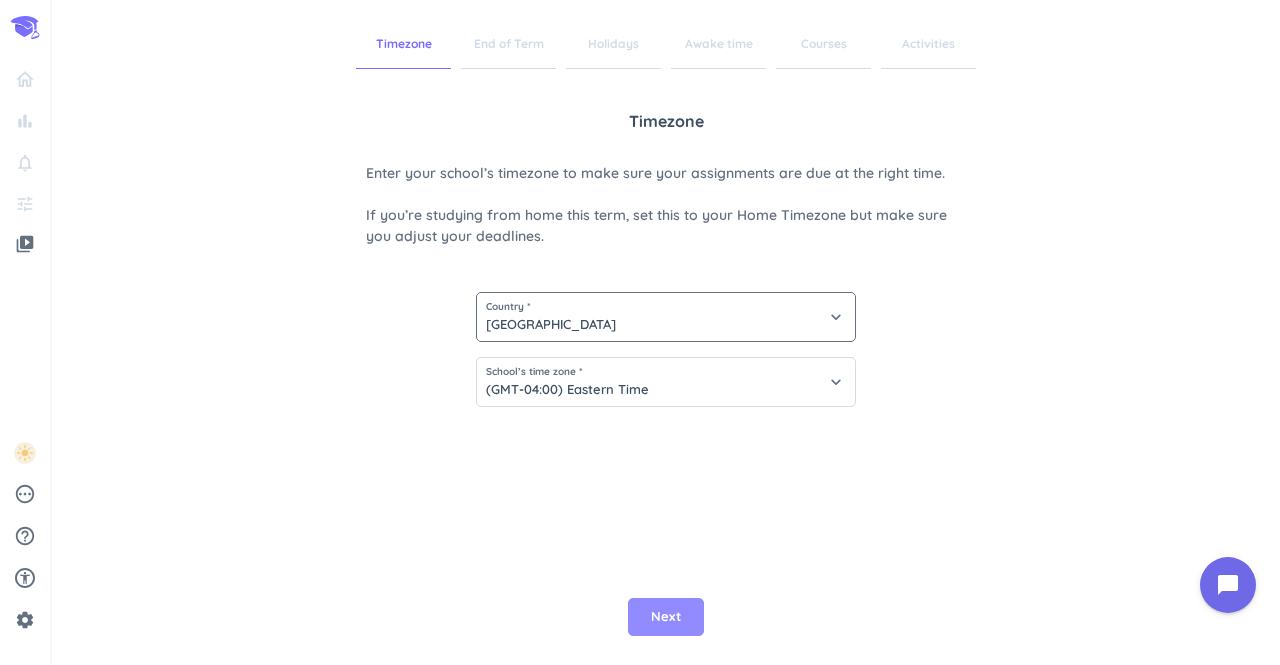 click on "Next" at bounding box center (666, 617) 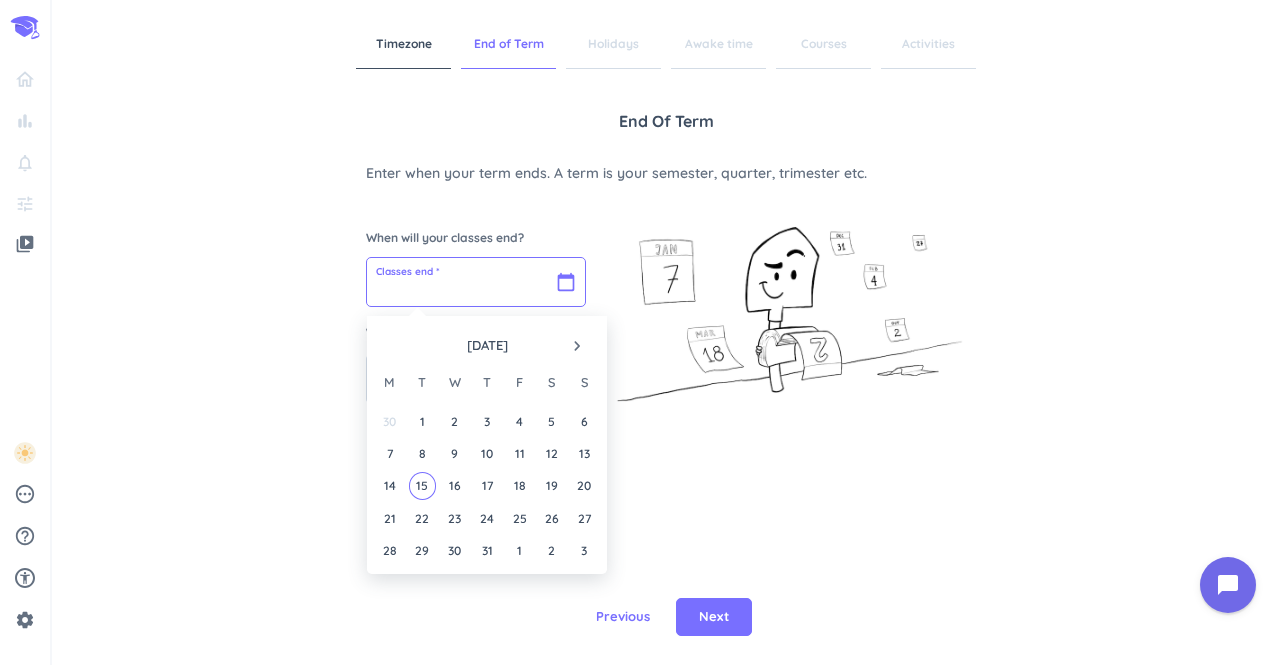 click at bounding box center [476, 282] 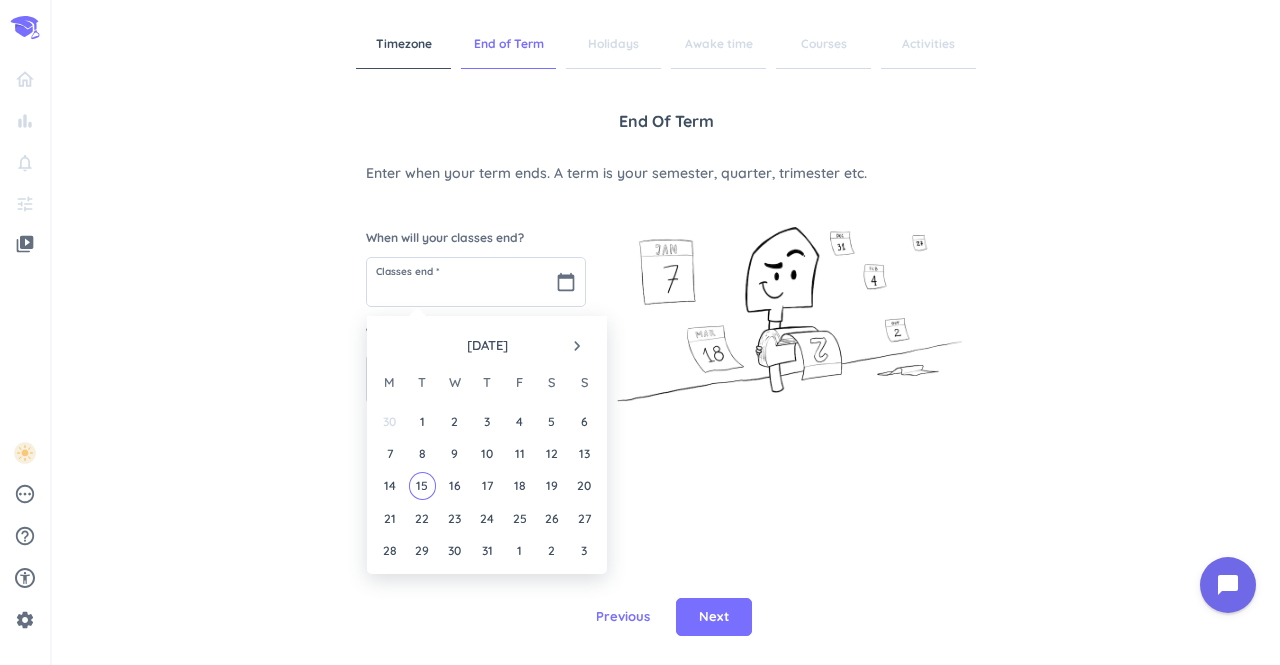 click on "navigate_next" at bounding box center [577, 346] 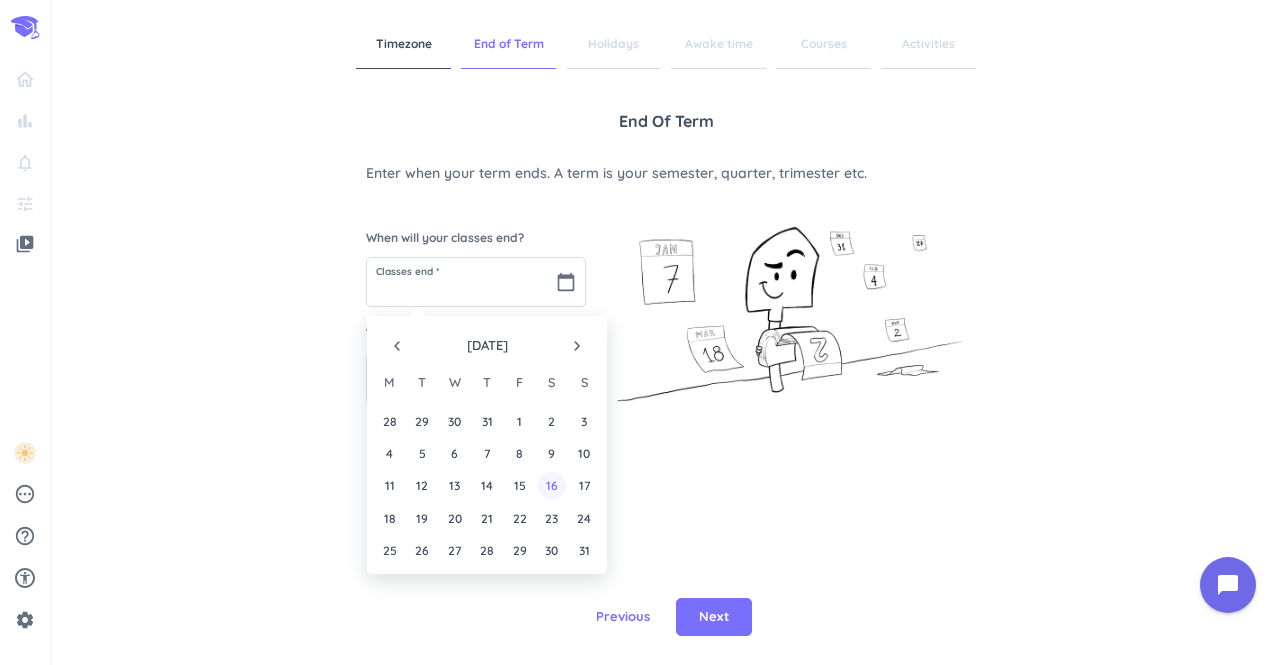 click on "16" at bounding box center [551, 485] 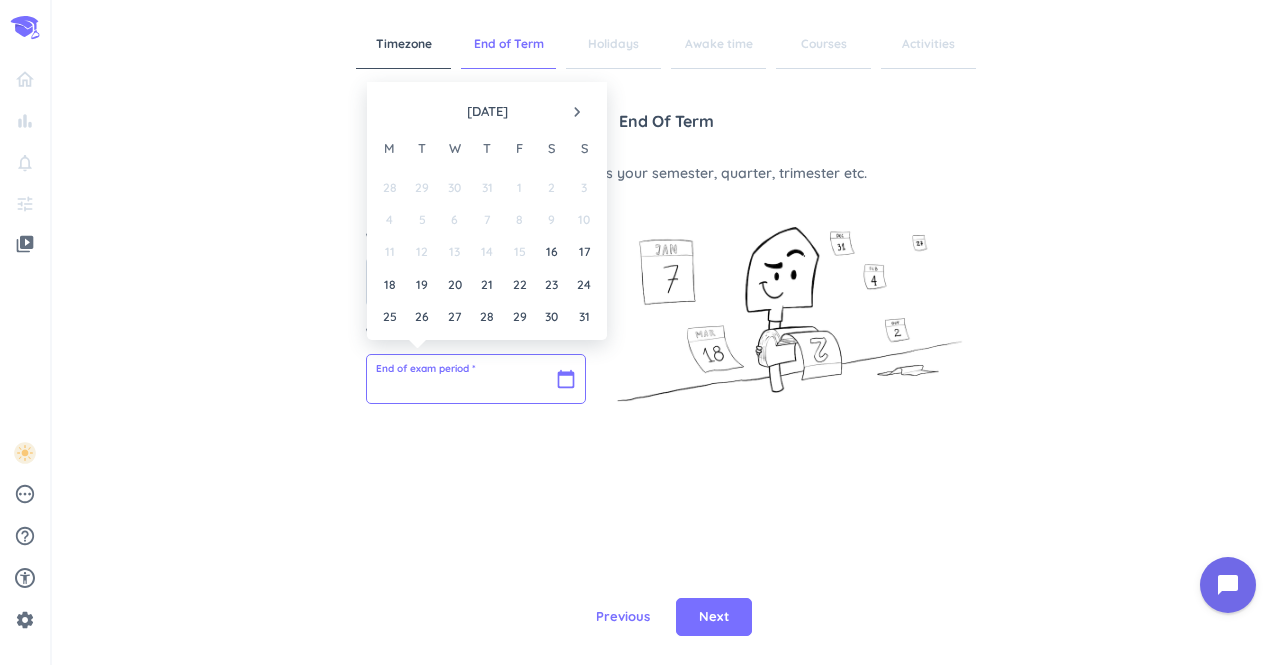 click at bounding box center [476, 379] 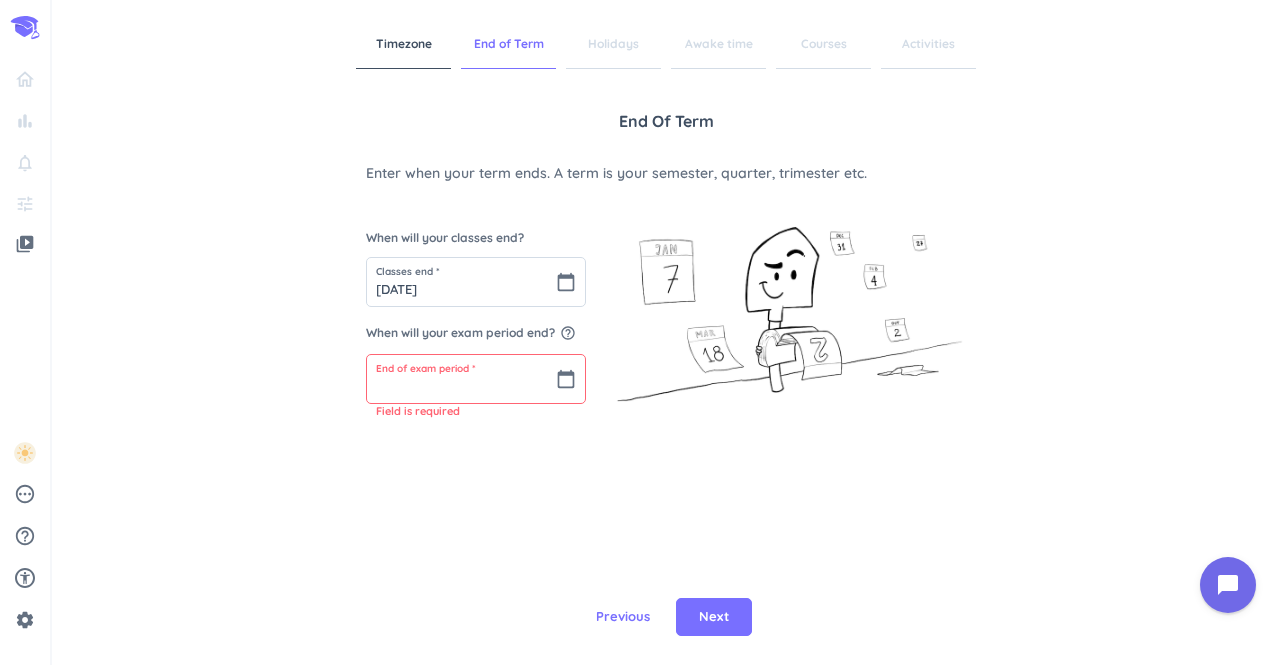 click on "End of Term Enter when your term ends. A term is your semester, quarter, trimester etc.  When will your classes end? Classes end * [DATE] calendar_today When will your exam period end? help_outline End of exam period * calendar_today Field is required" at bounding box center [666, 344] 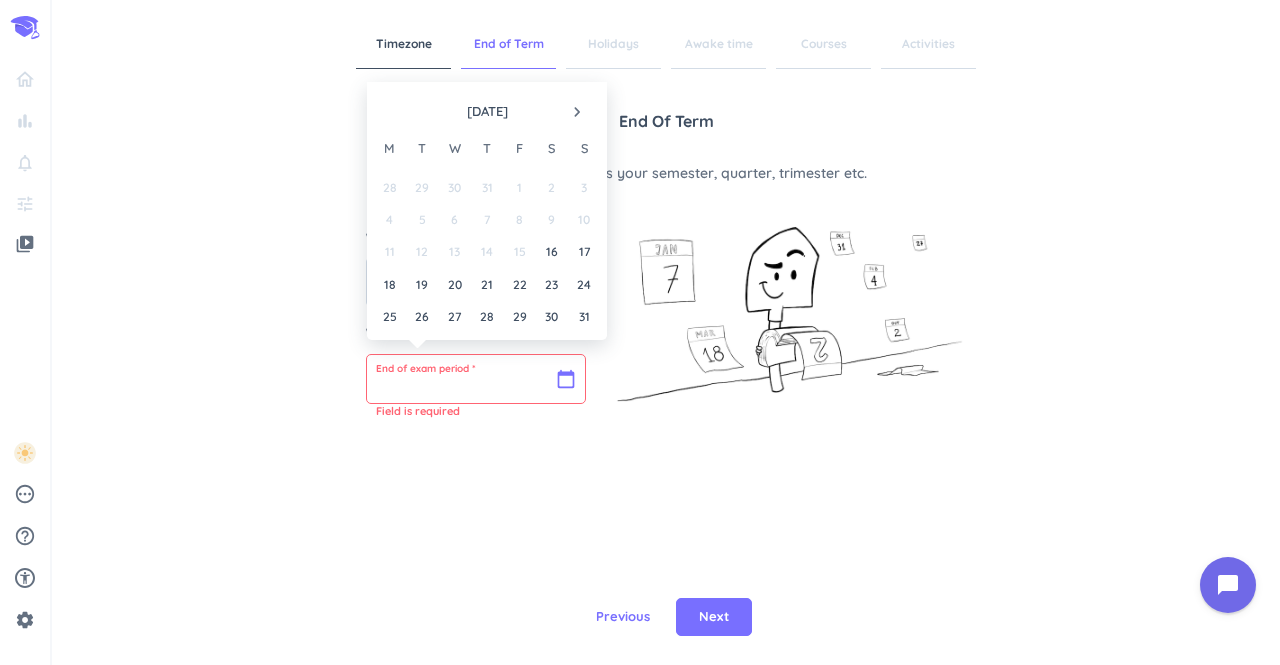 click at bounding box center [476, 379] 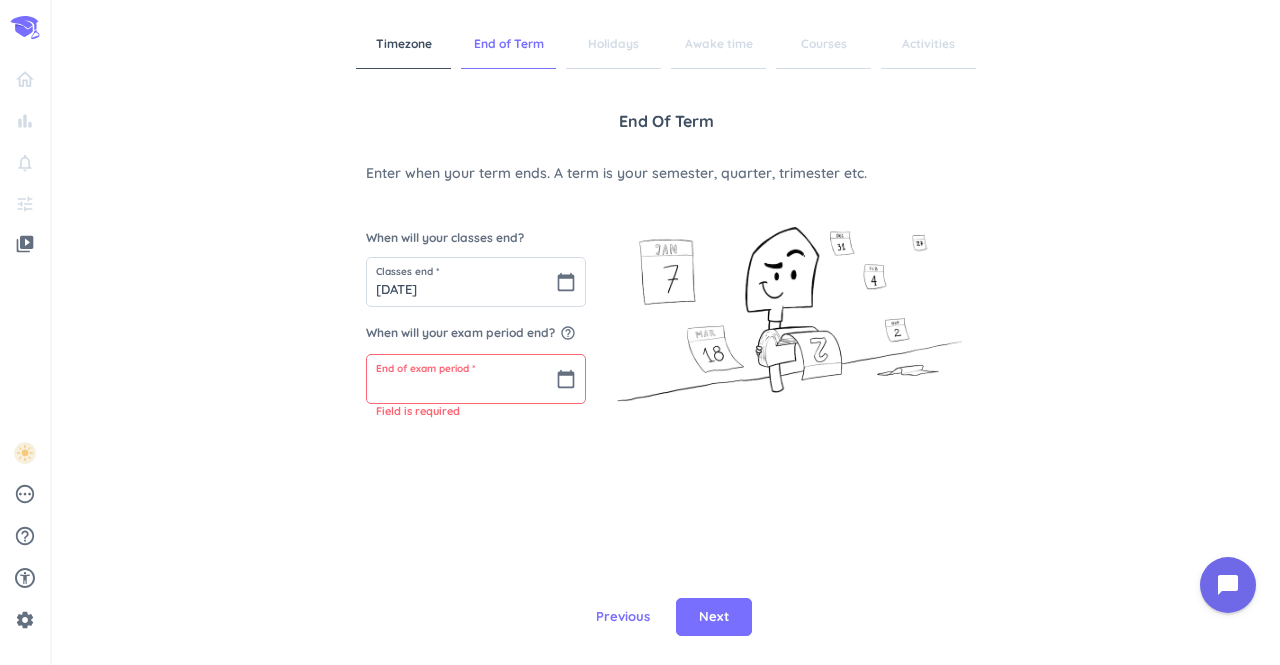 click on "End of Term Enter when your term ends. A term is your semester, quarter, trimester etc.  When will your classes end? Classes end * [DATE] calendar_today When will your exam period end? help_outline End of exam period * calendar_today Field is required" at bounding box center [666, 344] 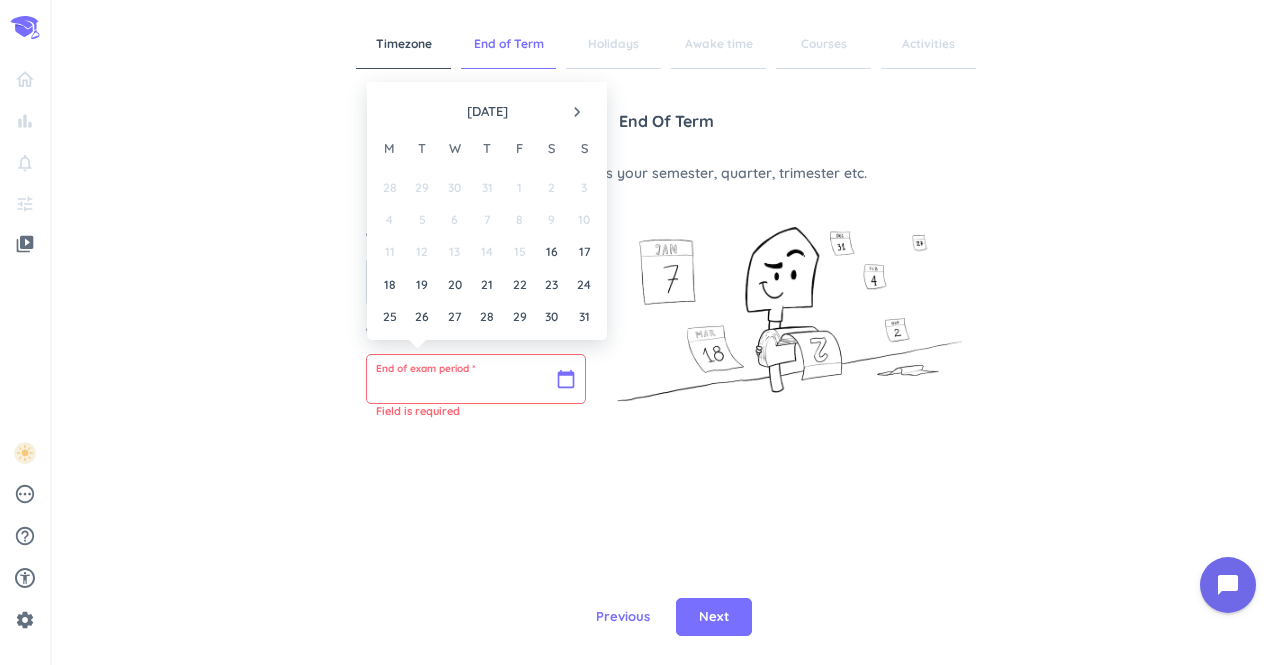 click at bounding box center (476, 379) 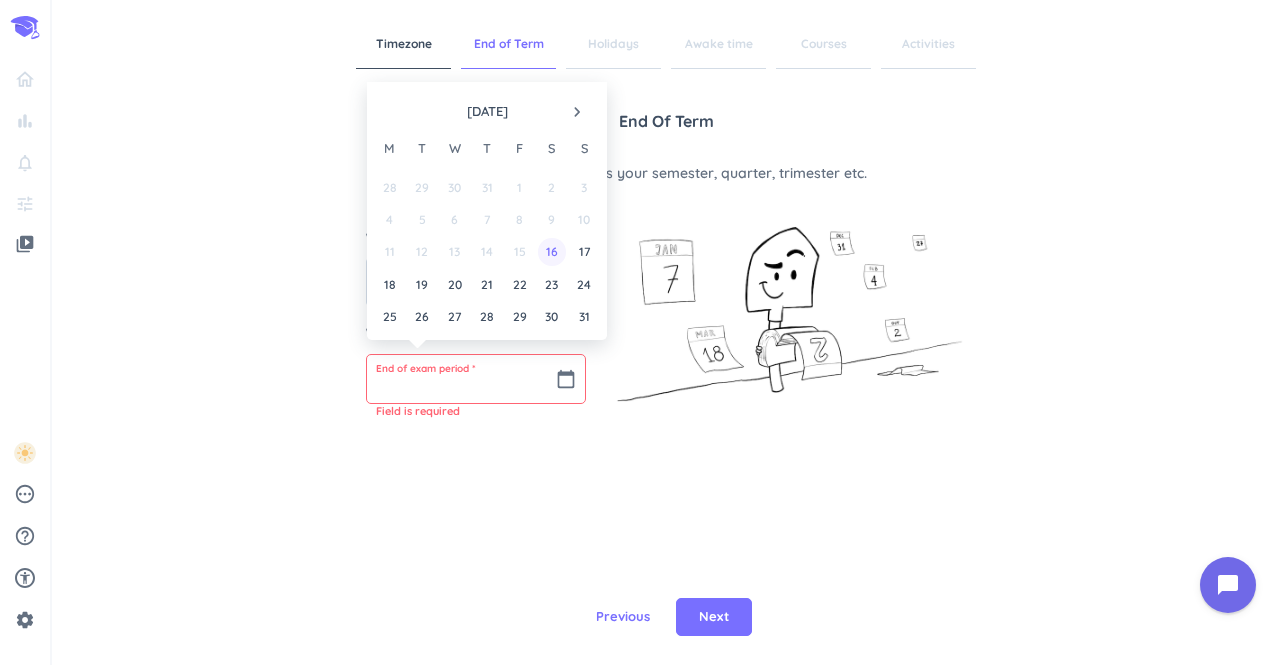 click on "16" at bounding box center (551, 251) 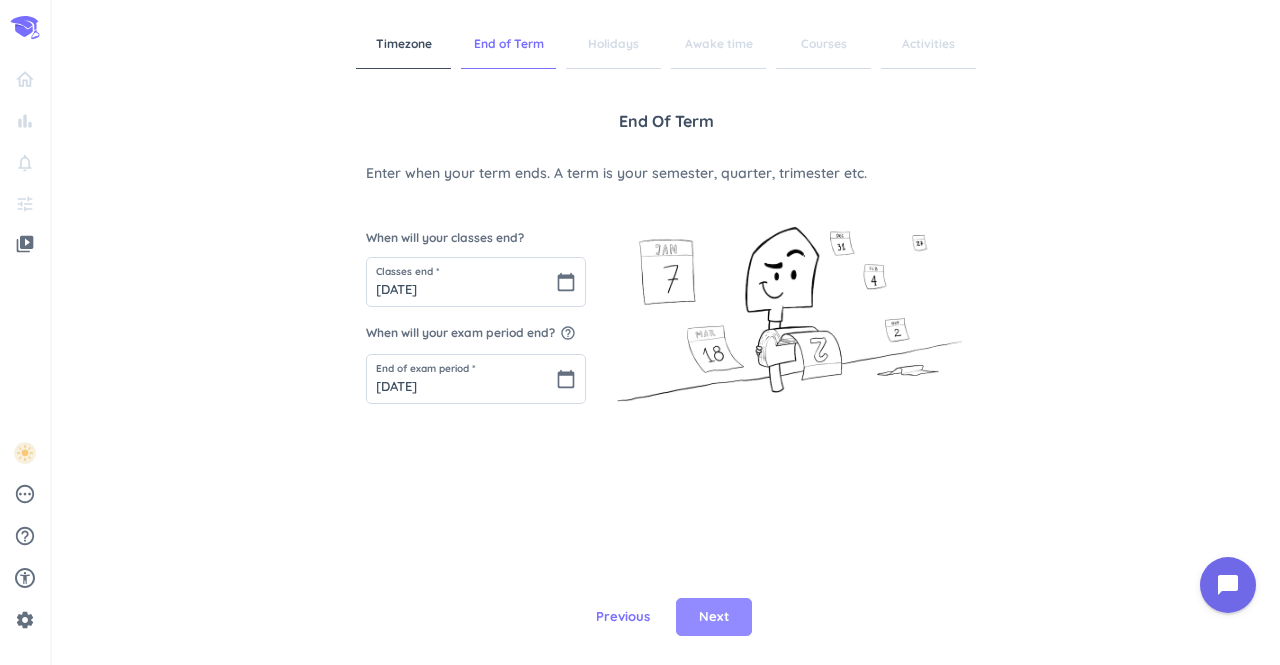click on "Next" at bounding box center [714, 617] 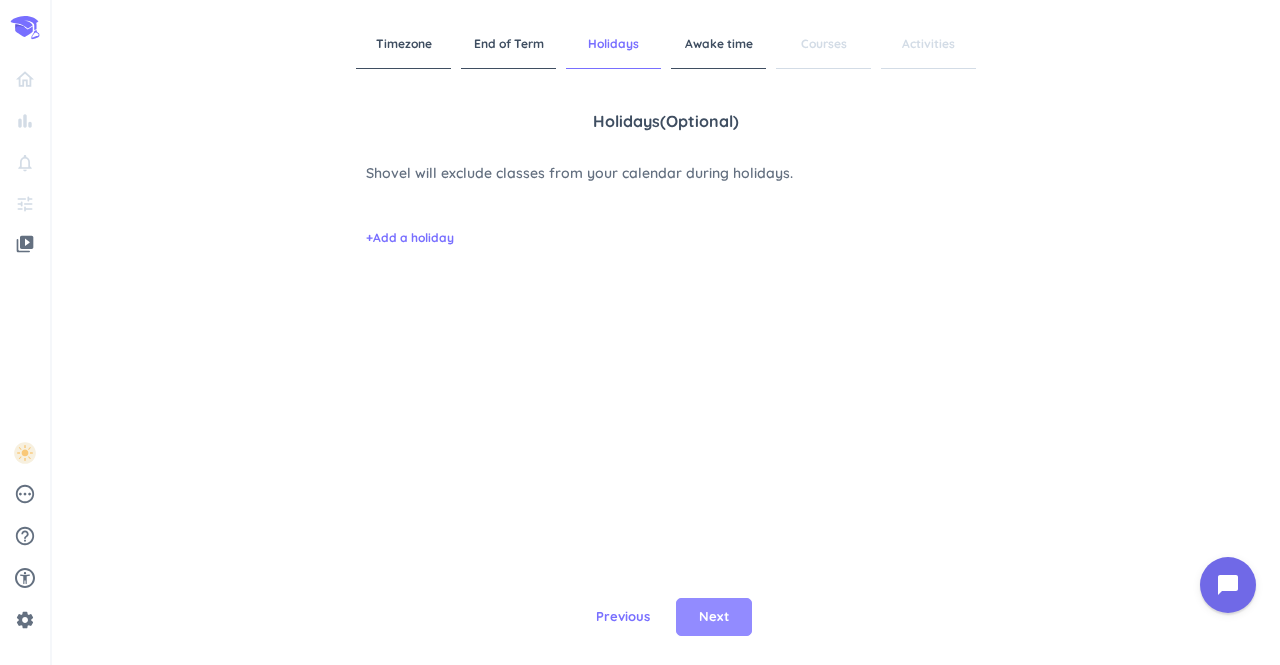 click on "Next" at bounding box center (714, 617) 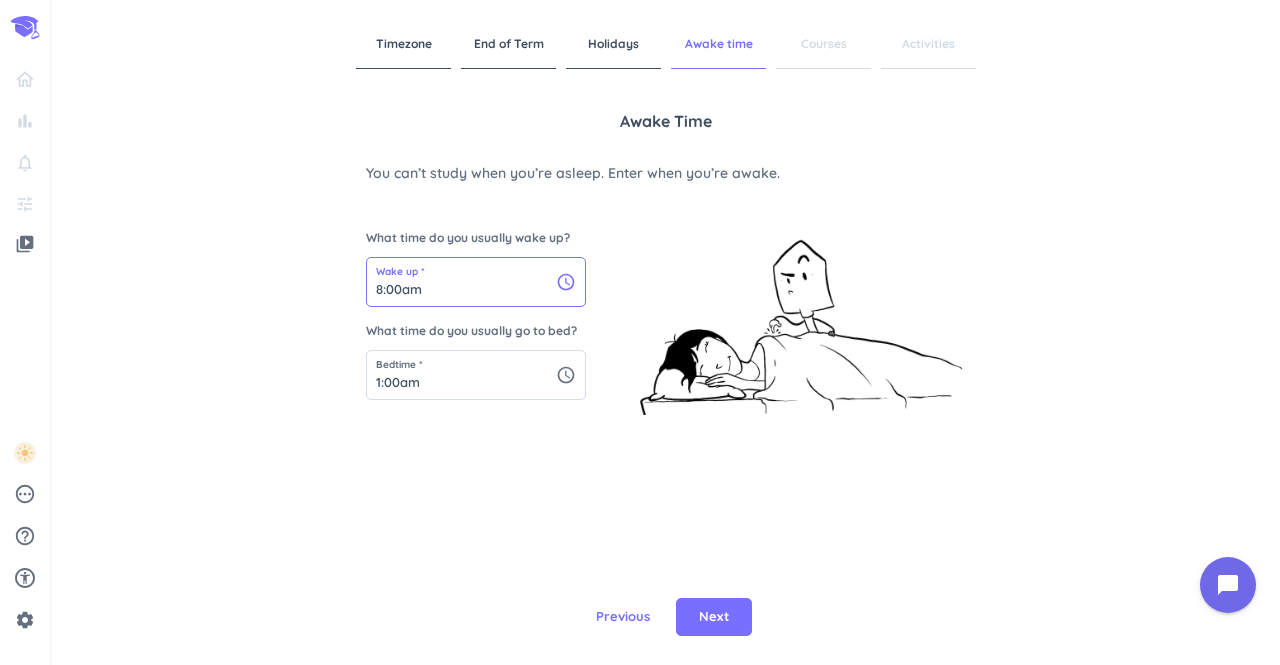 click on "8:00am" at bounding box center (476, 282) 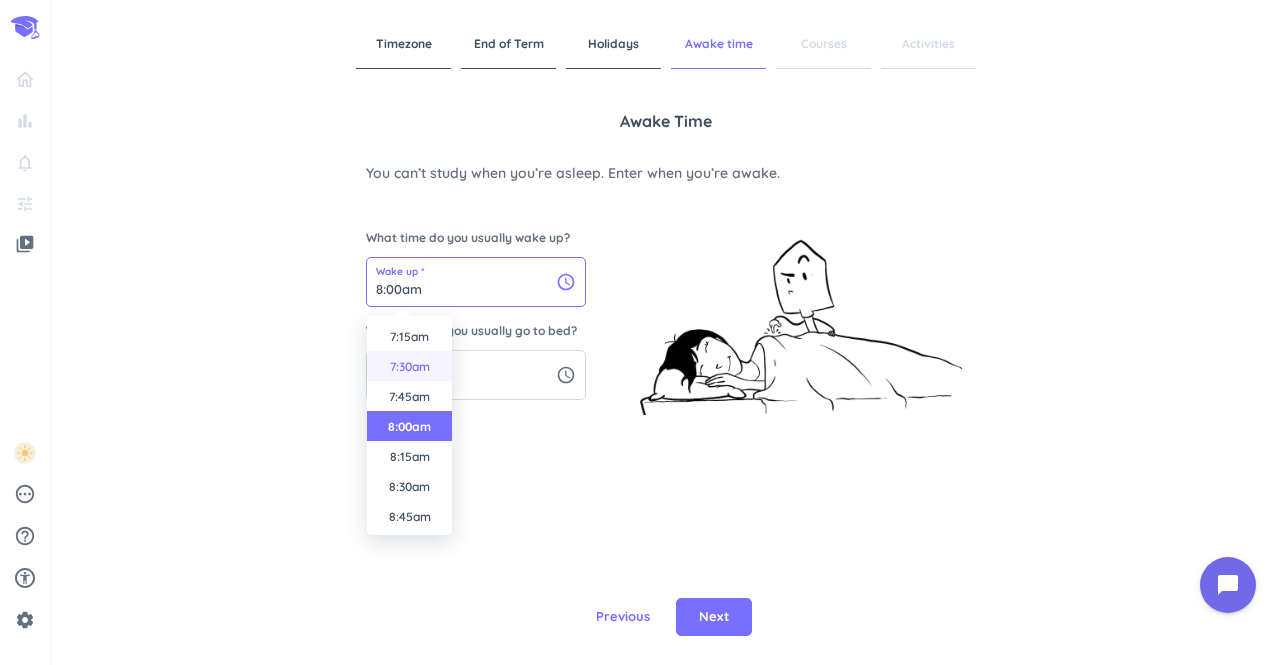 scroll, scrollTop: 862, scrollLeft: 0, axis: vertical 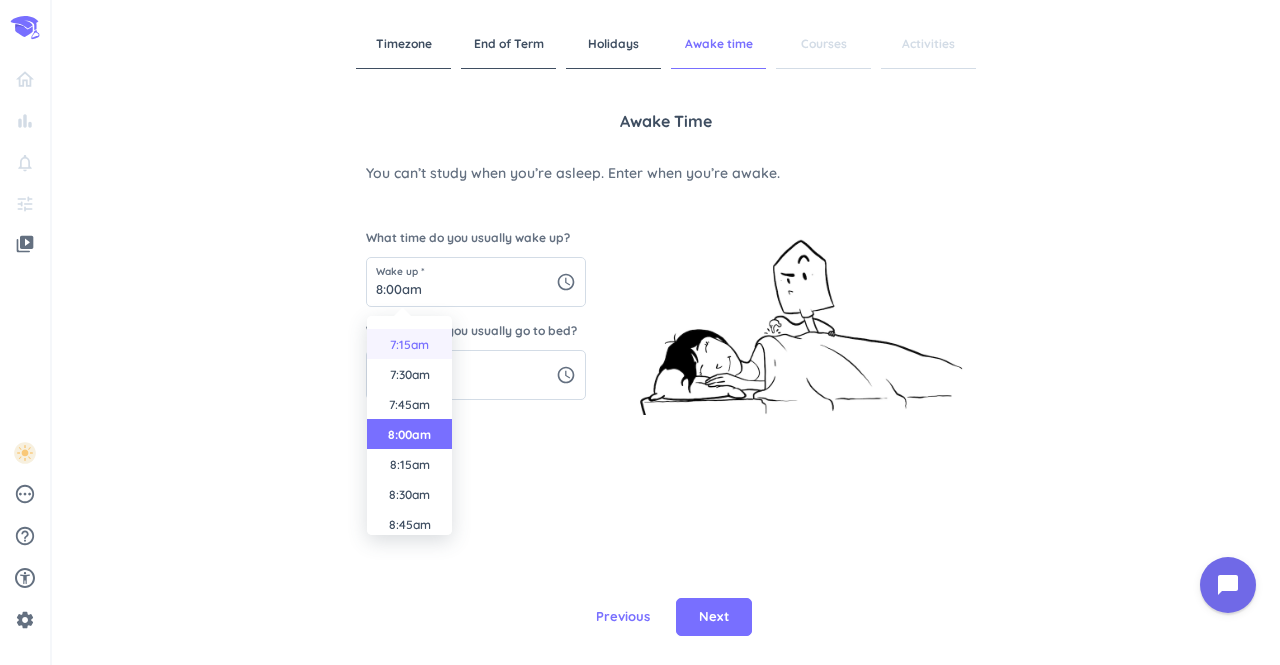 click on "7:15am" at bounding box center [409, 344] 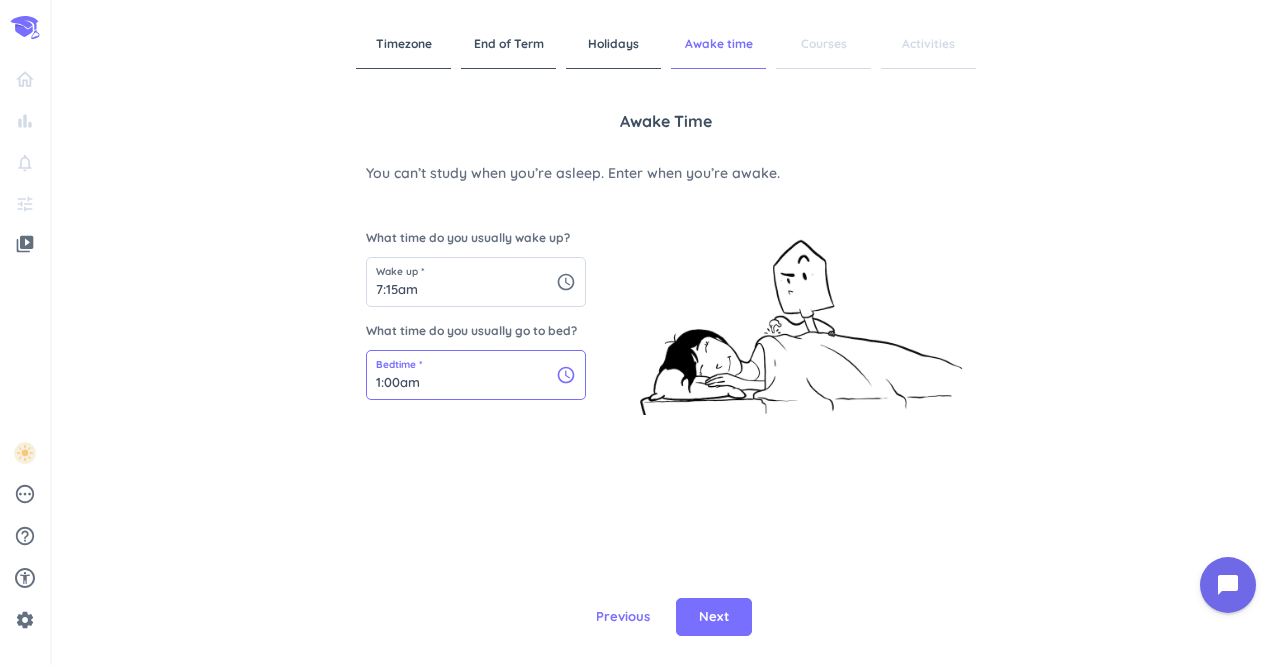 click on "1:00am" at bounding box center [476, 375] 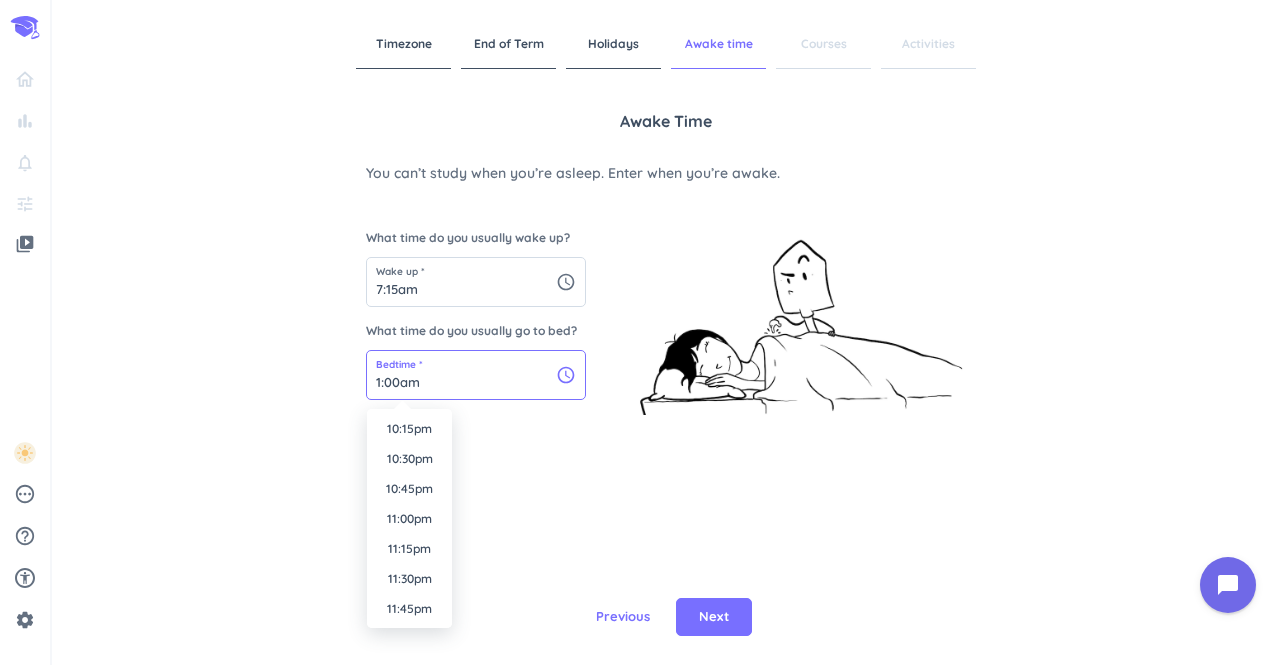 scroll, scrollTop: 2618, scrollLeft: 0, axis: vertical 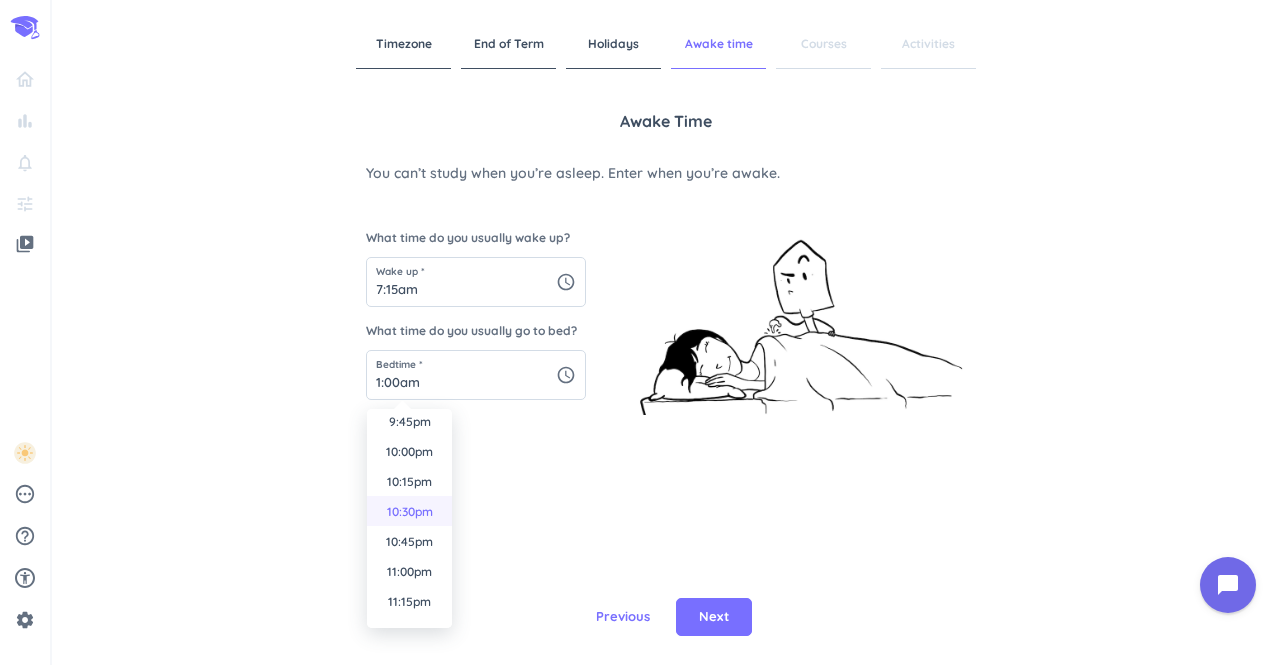 click on "10:30pm" at bounding box center [409, 511] 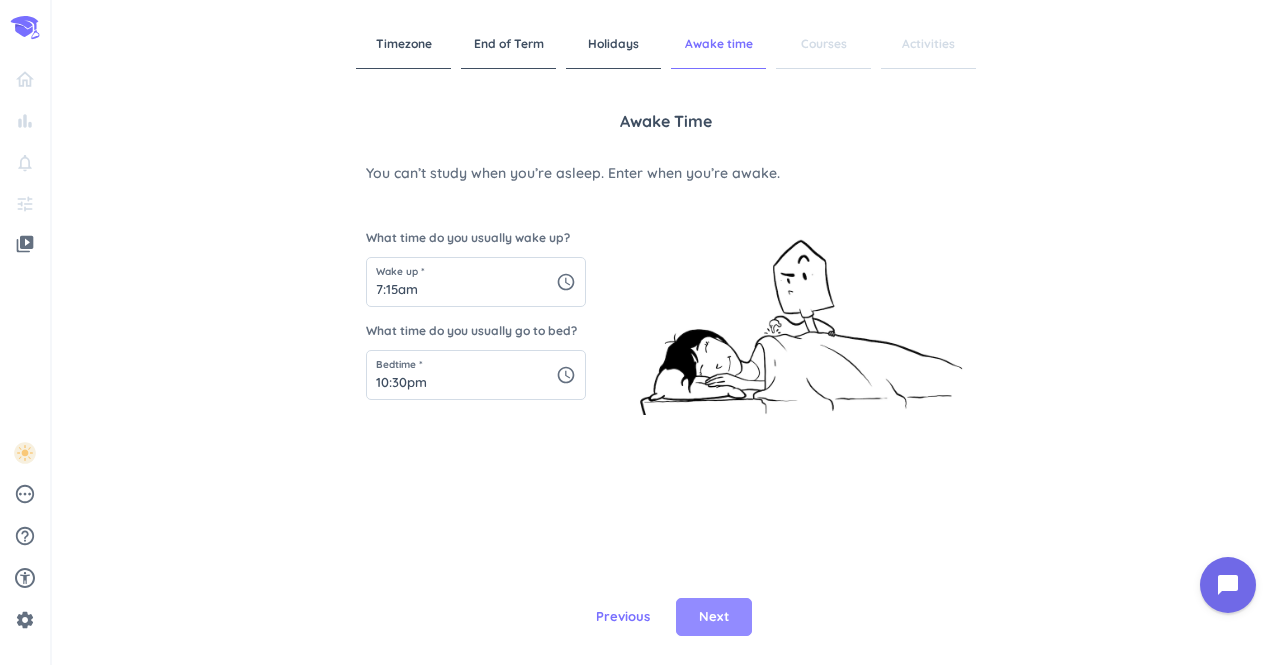 click on "Next" at bounding box center [714, 617] 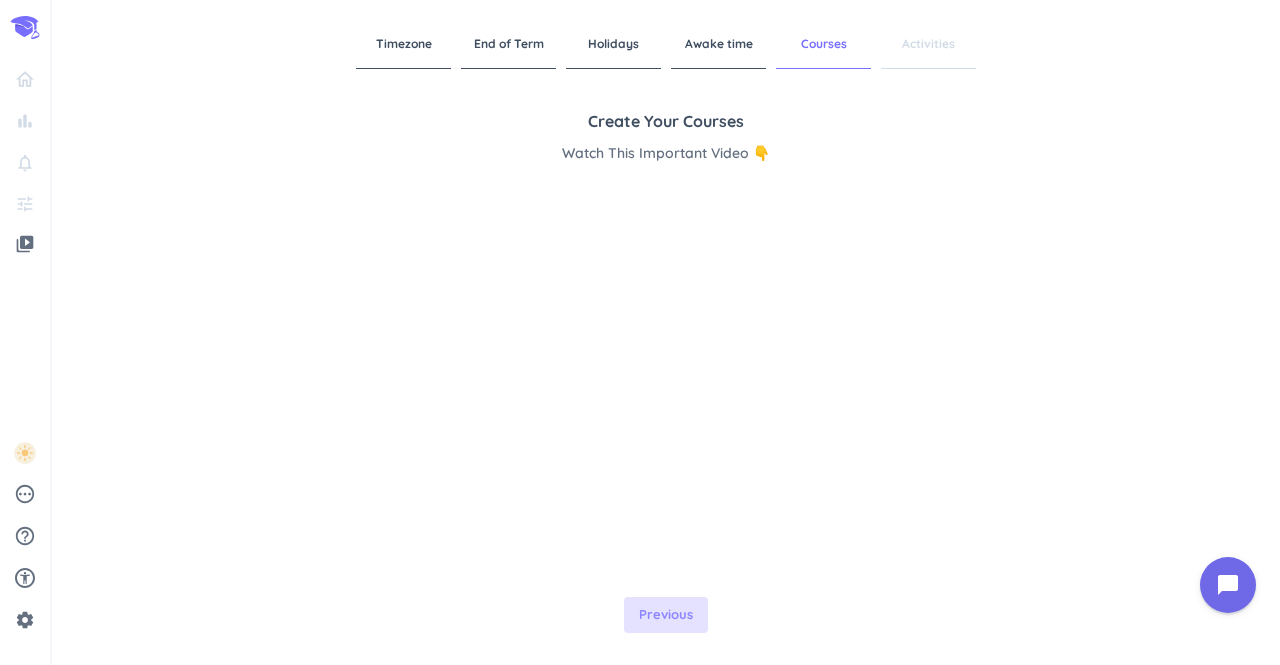 click on "Previous" at bounding box center (666, 615) 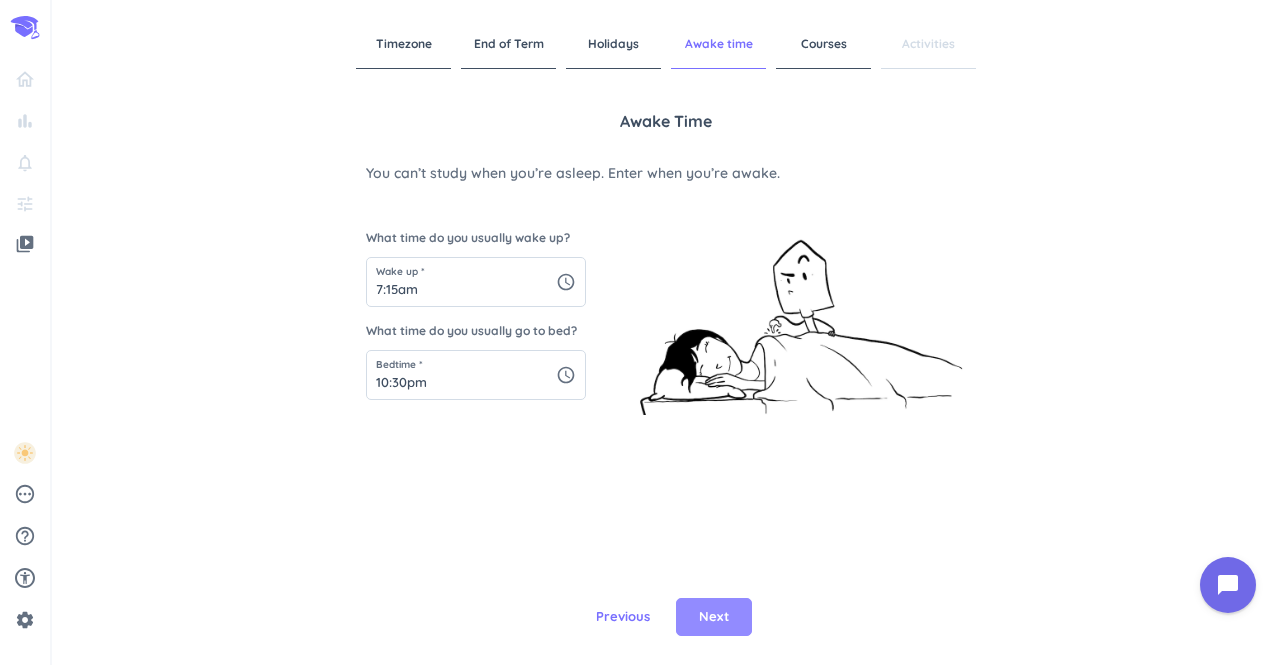 click on "Next" at bounding box center [714, 617] 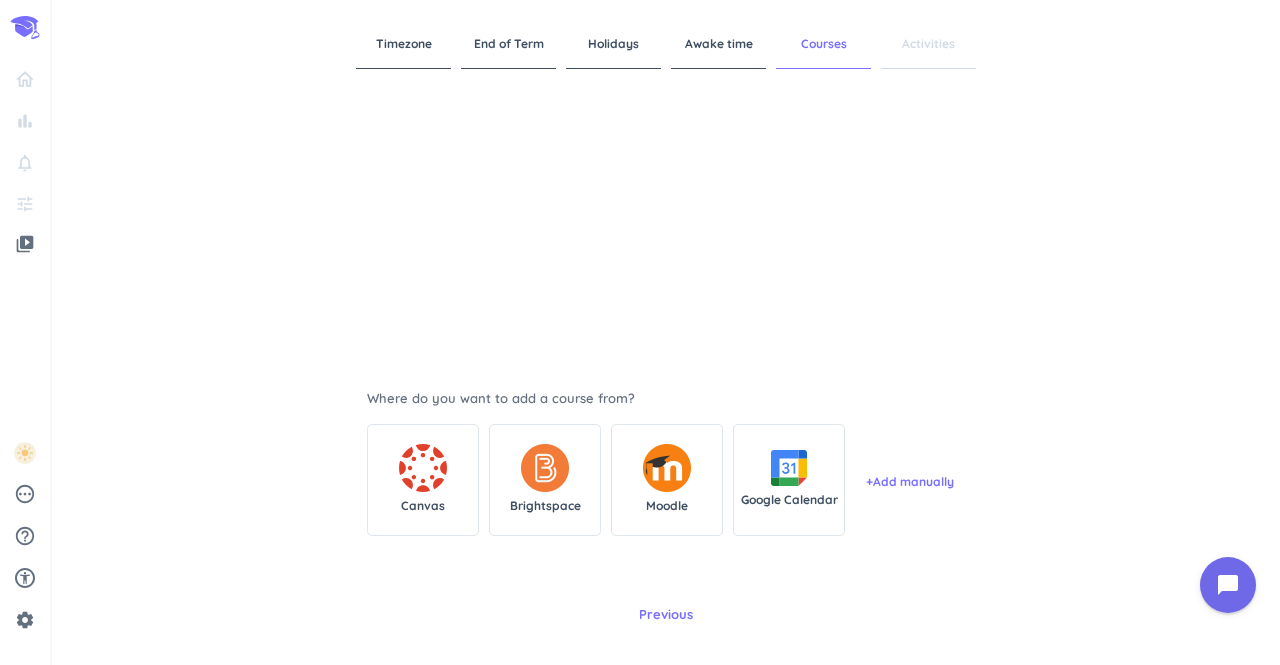scroll, scrollTop: 248, scrollLeft: 0, axis: vertical 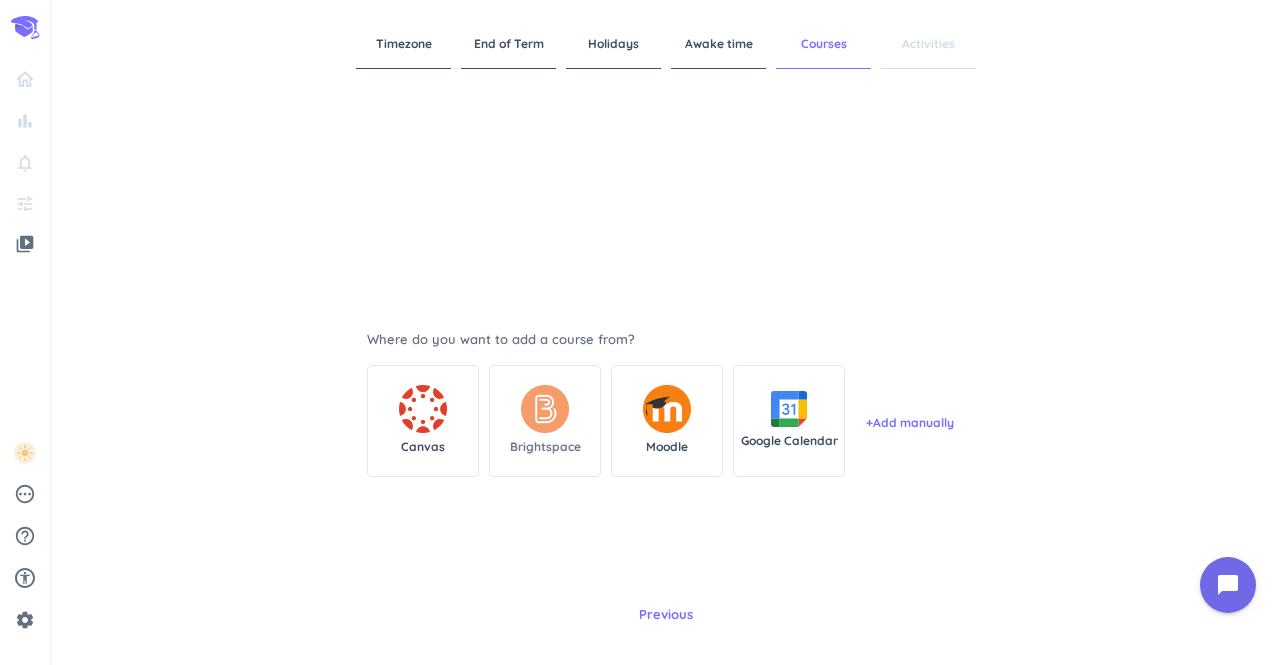 click at bounding box center (545, 409) 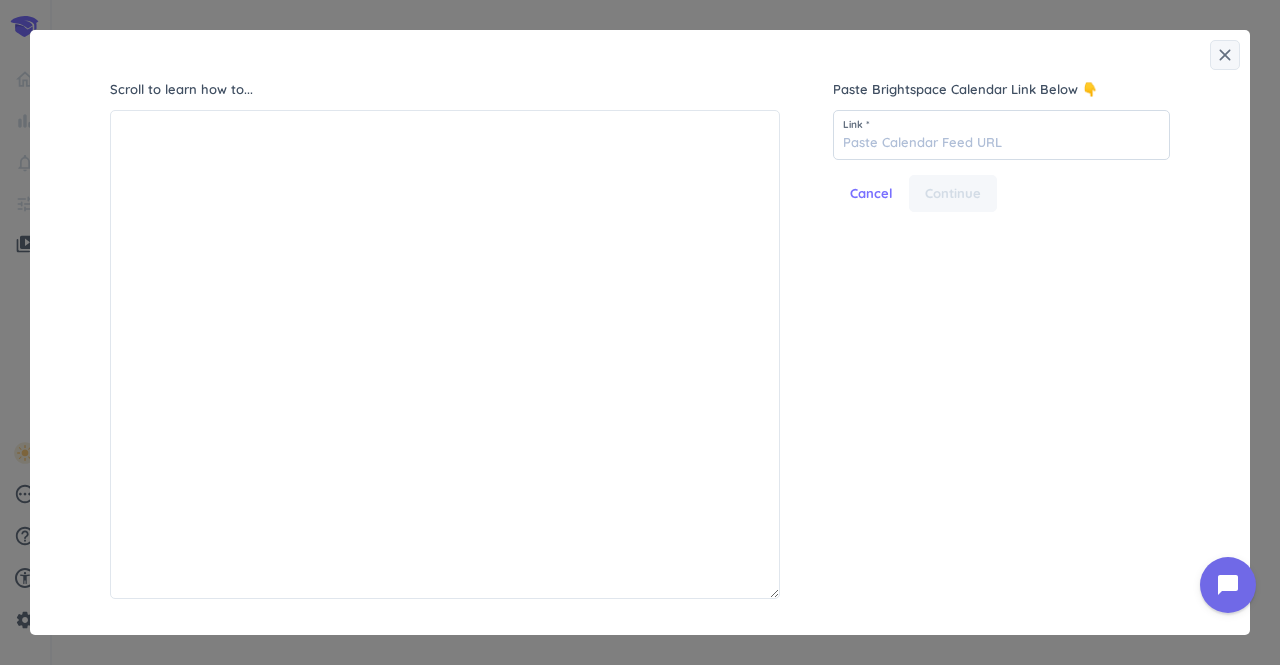 scroll, scrollTop: 8, scrollLeft: 9, axis: both 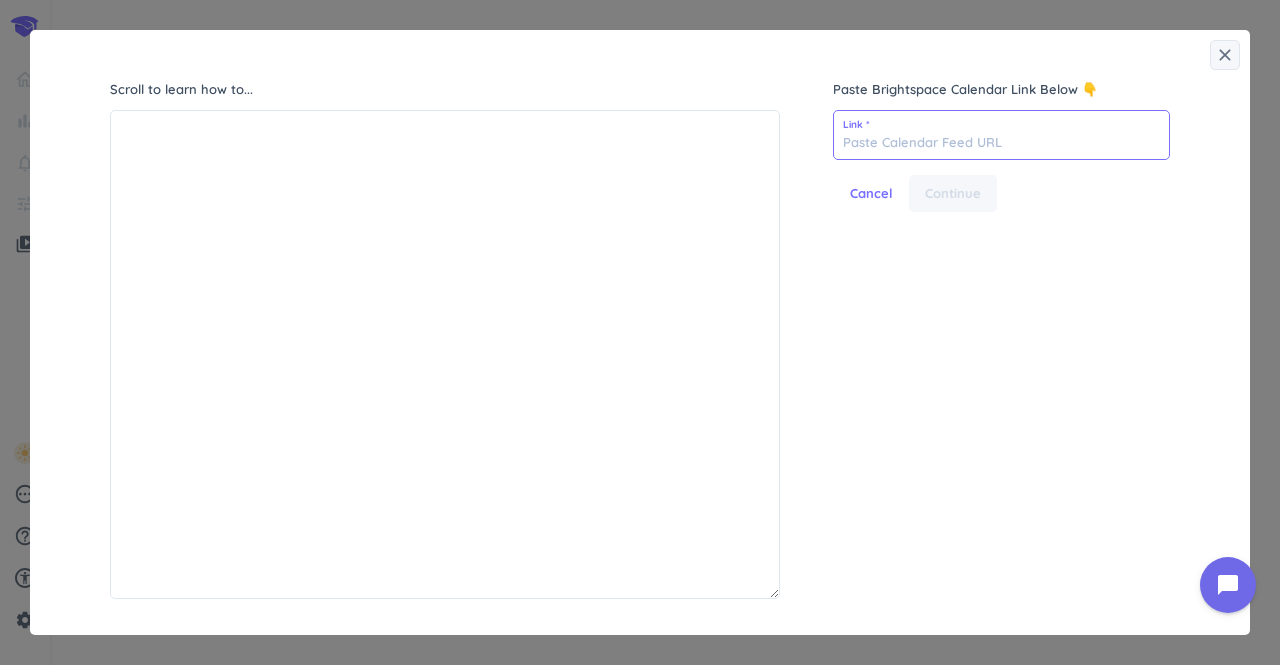 click at bounding box center [1001, 135] 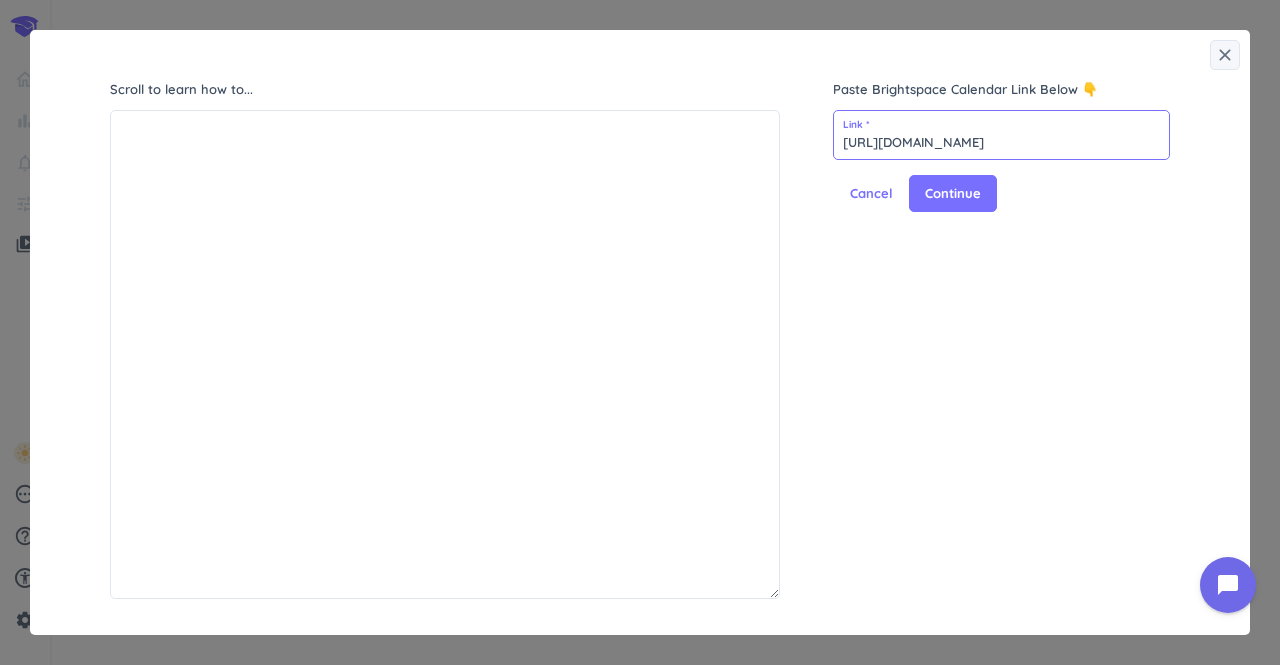 scroll, scrollTop: 0, scrollLeft: 306, axis: horizontal 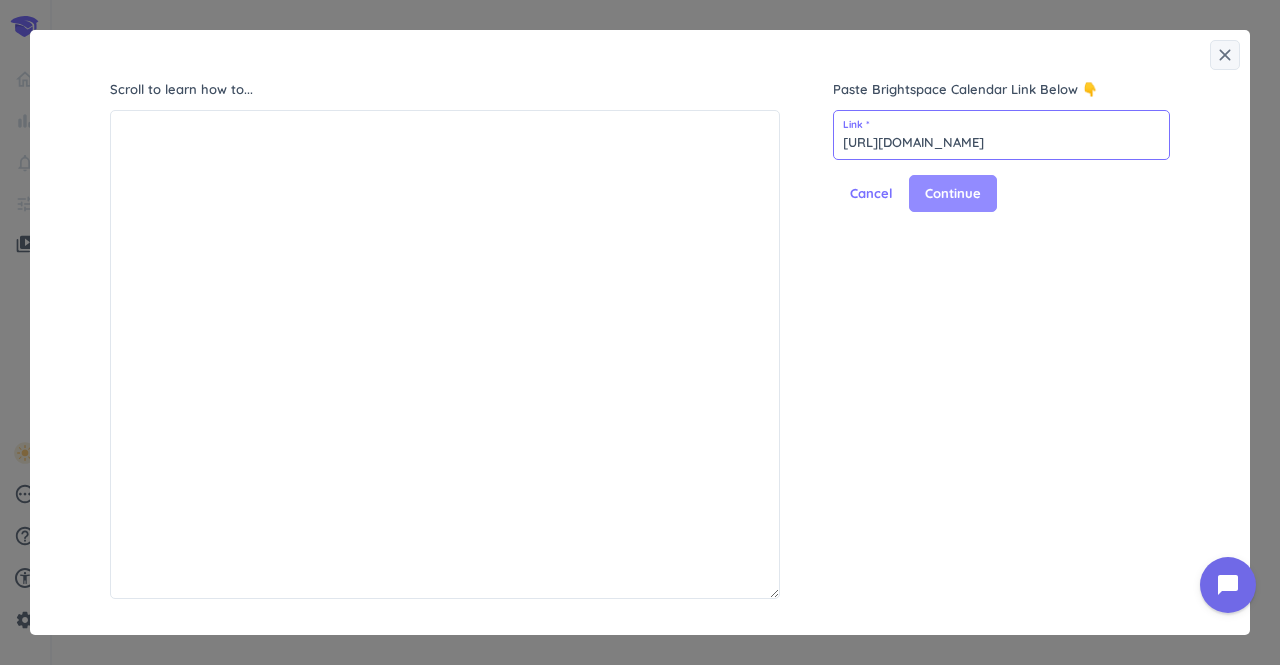 type on "[URL][DOMAIN_NAME]" 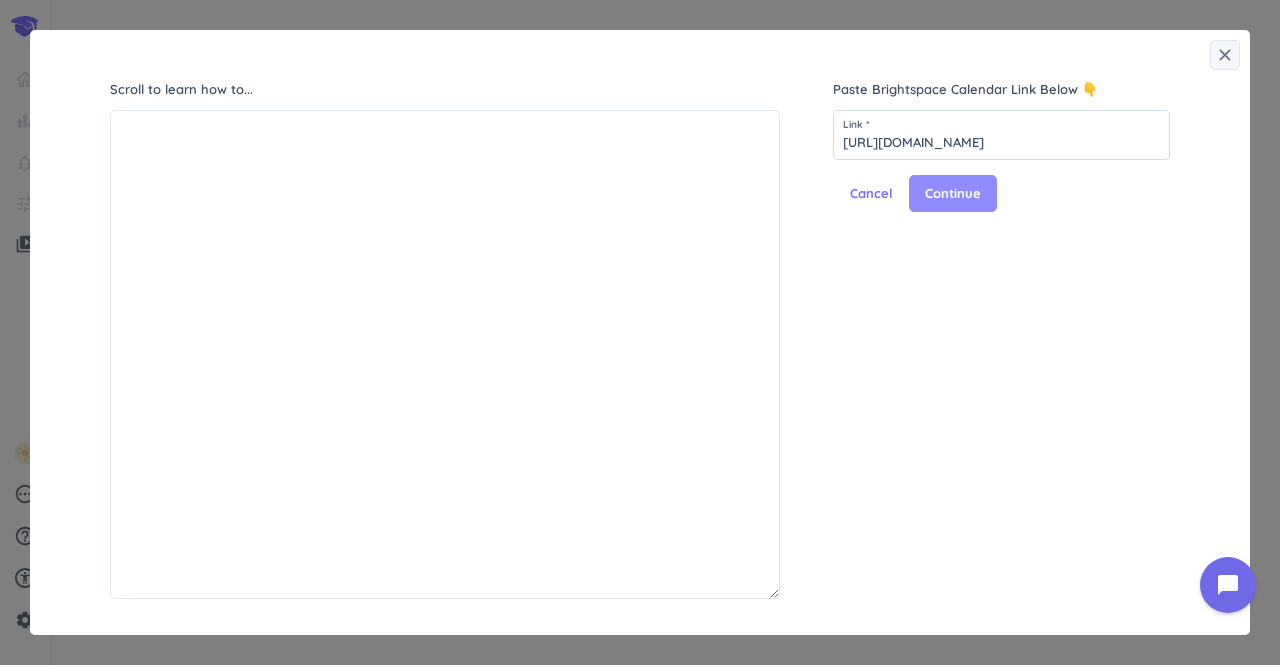 scroll, scrollTop: 0, scrollLeft: 0, axis: both 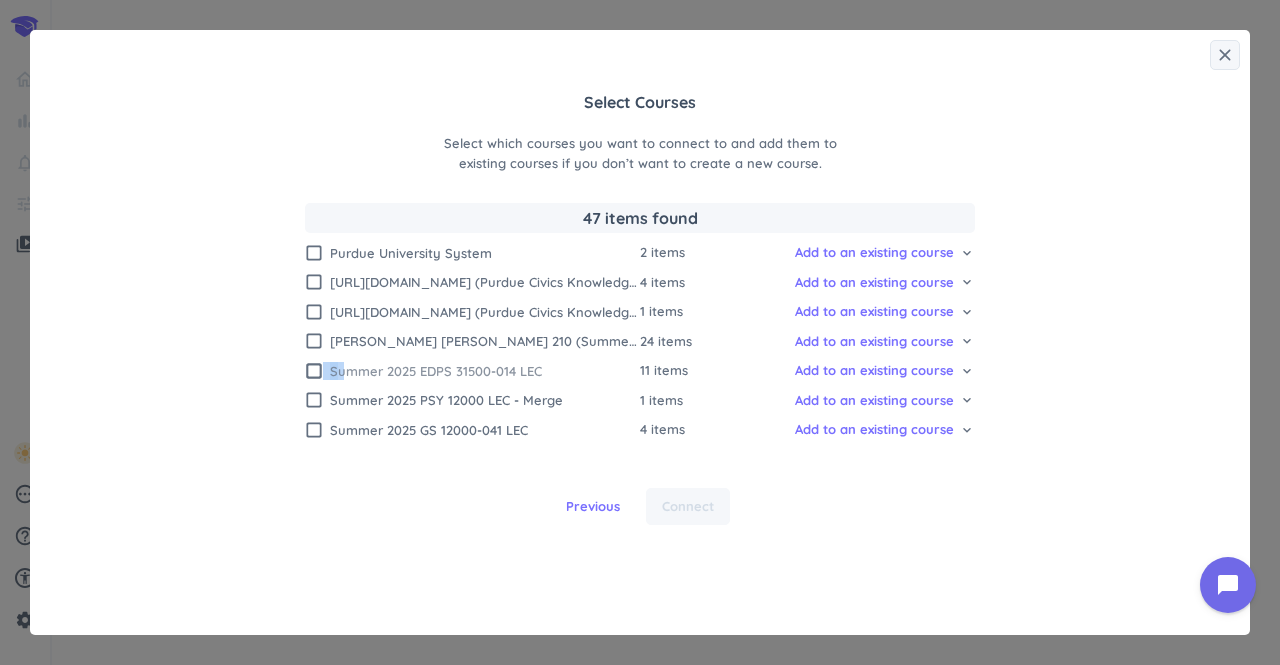 drag, startPoint x: 336, startPoint y: 375, endPoint x: 317, endPoint y: 371, distance: 19.416489 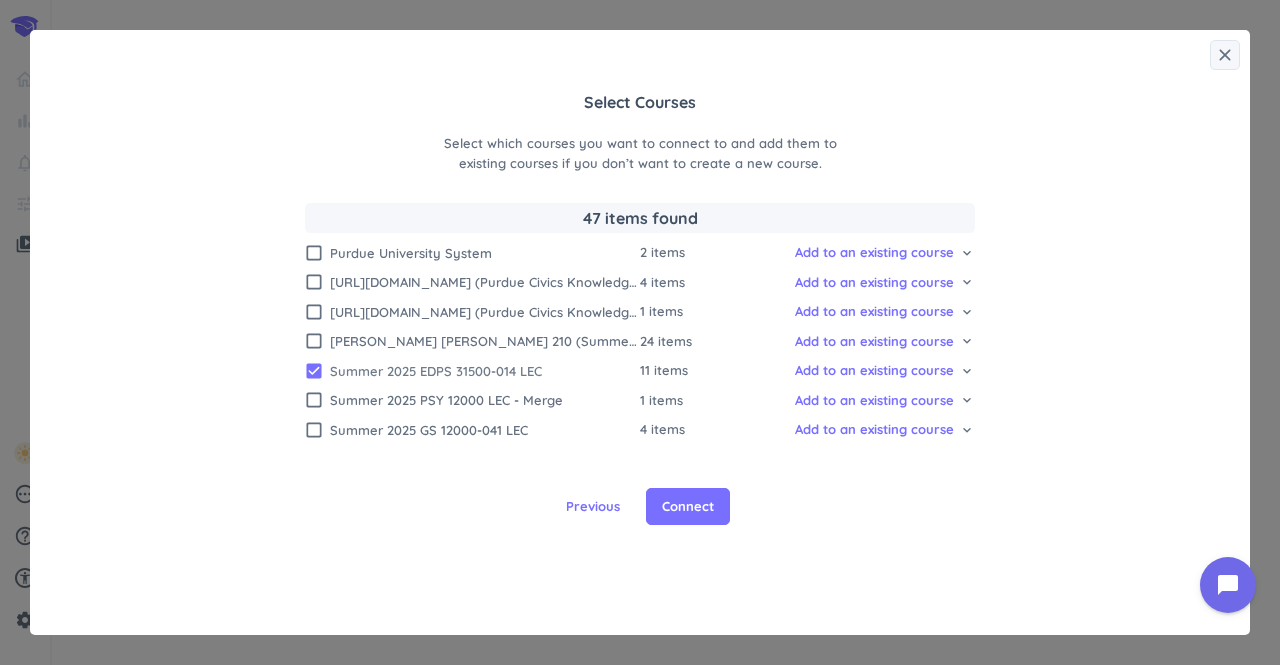 click on "Summer 2025 EDPS 31500-014 LEC" at bounding box center [485, 371] 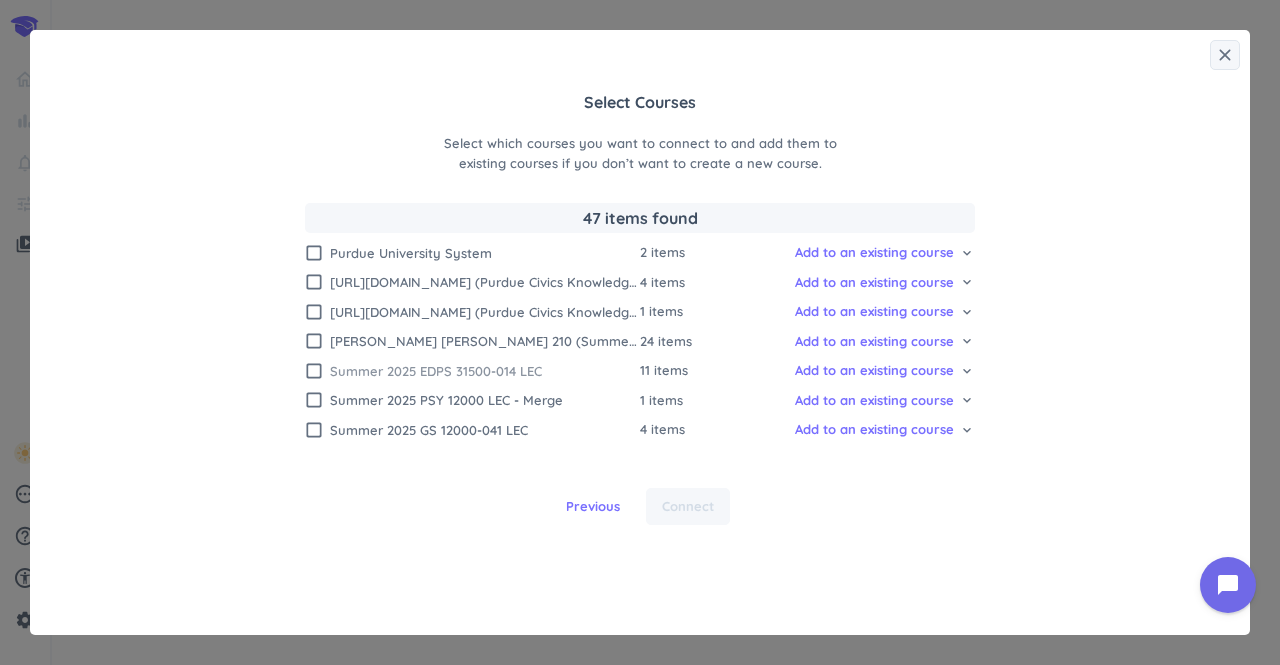 click on "check_box_outline_blank" at bounding box center [314, 371] 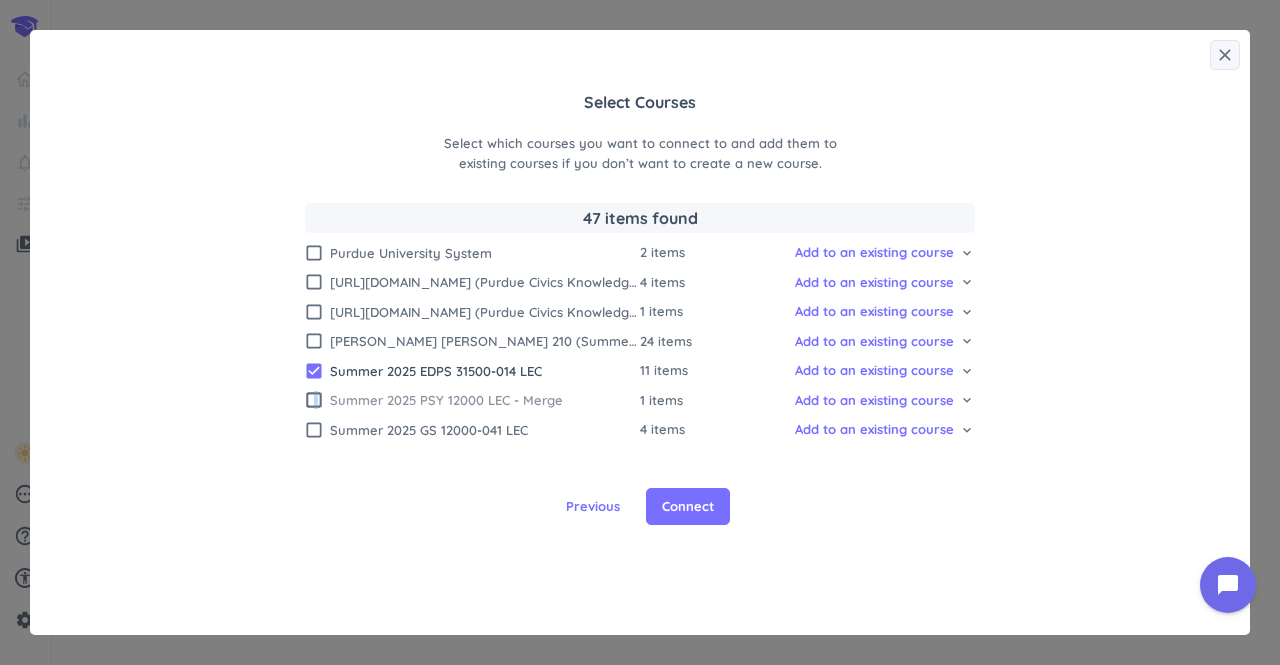 click on "check_box_outline_blank" at bounding box center (314, 400) 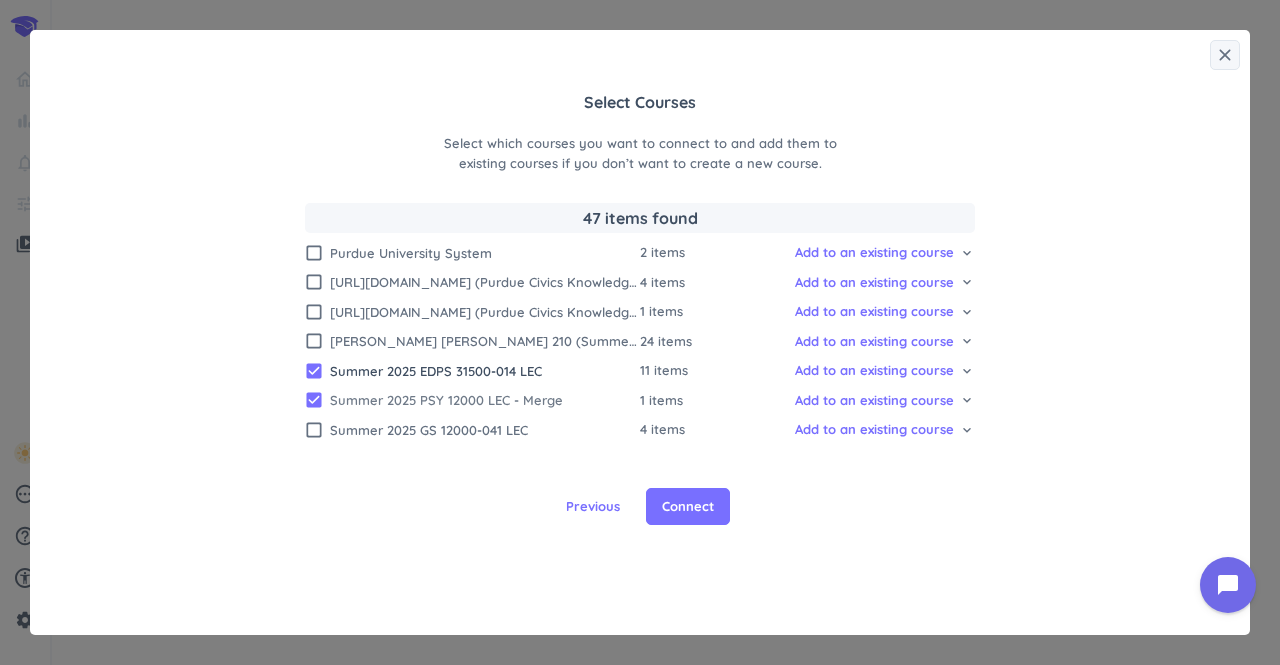 click on "check_box" at bounding box center [314, 400] 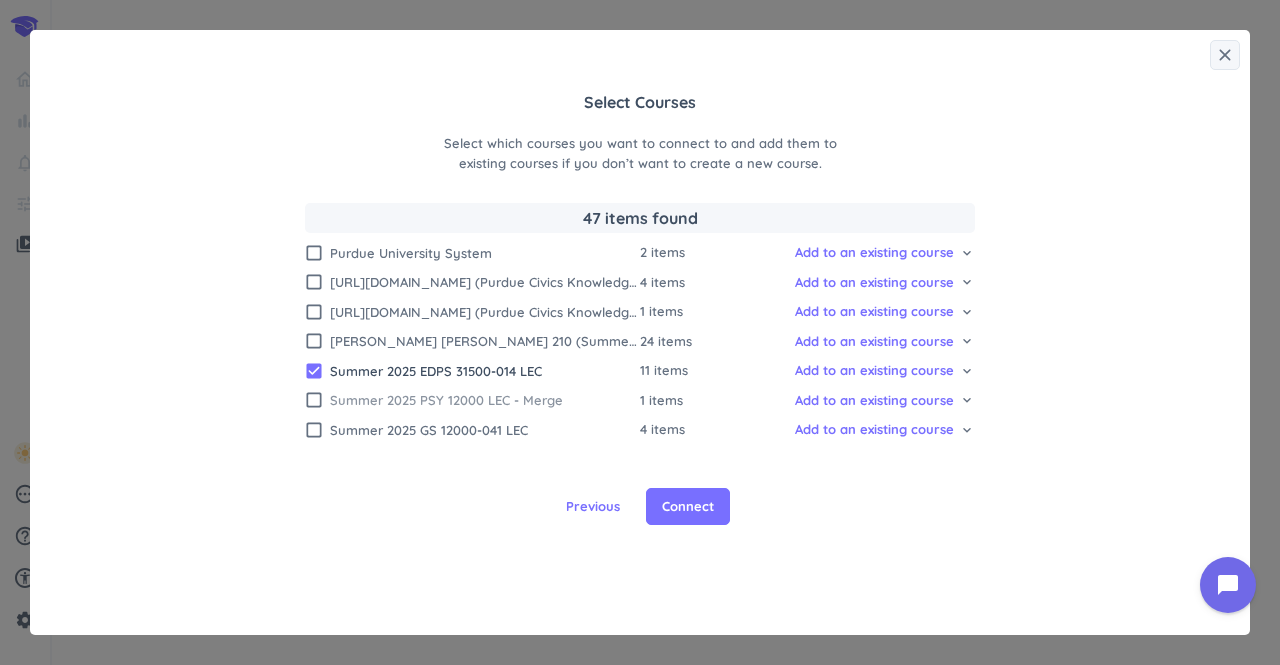 click on "check_box_outline_blank" at bounding box center (314, 400) 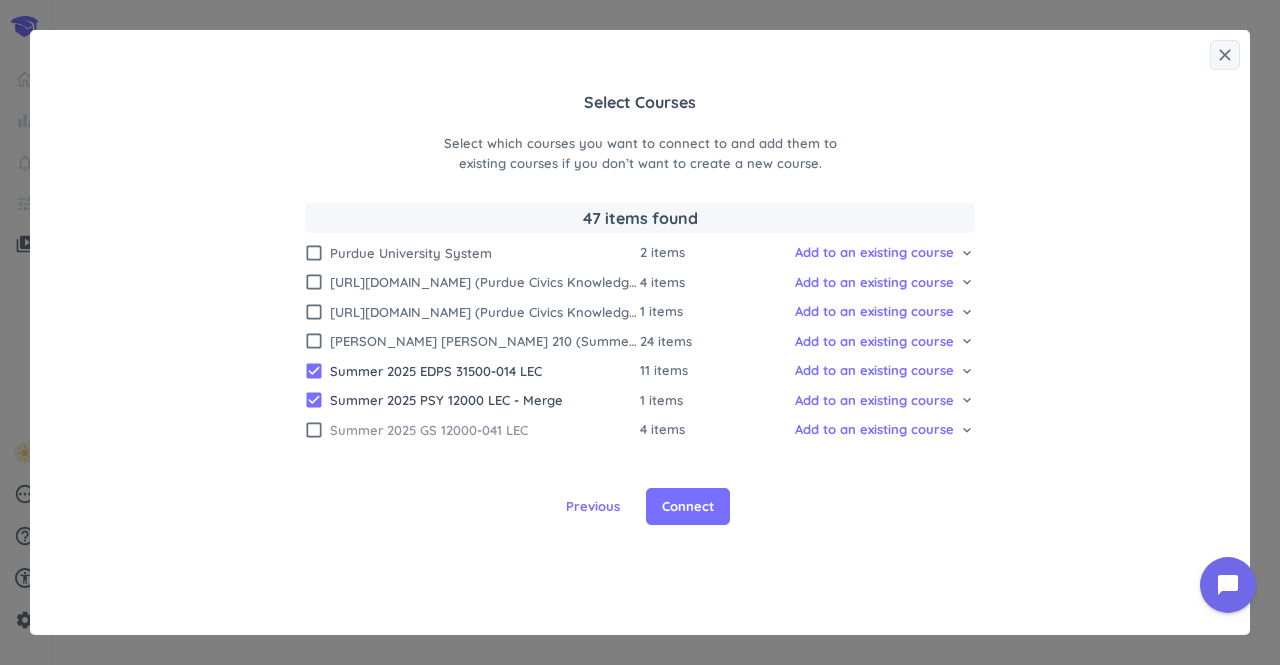 click on "check_box_outline_blank" at bounding box center [314, 430] 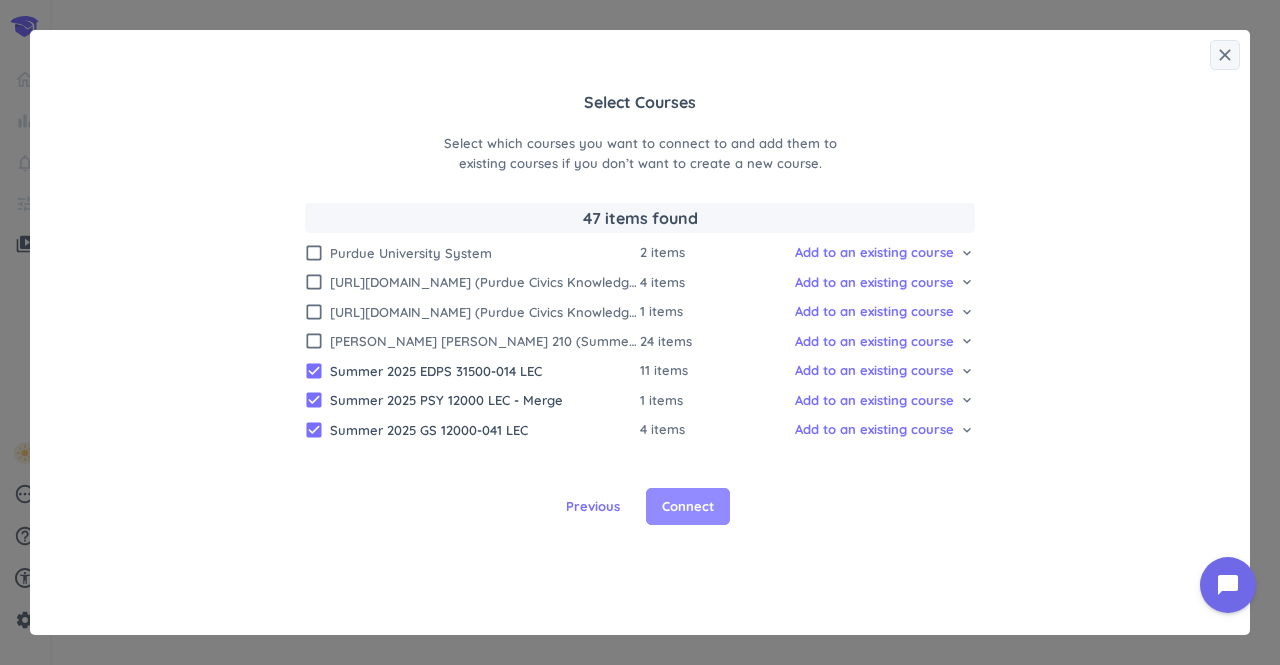 click on "Connect" at bounding box center [688, 507] 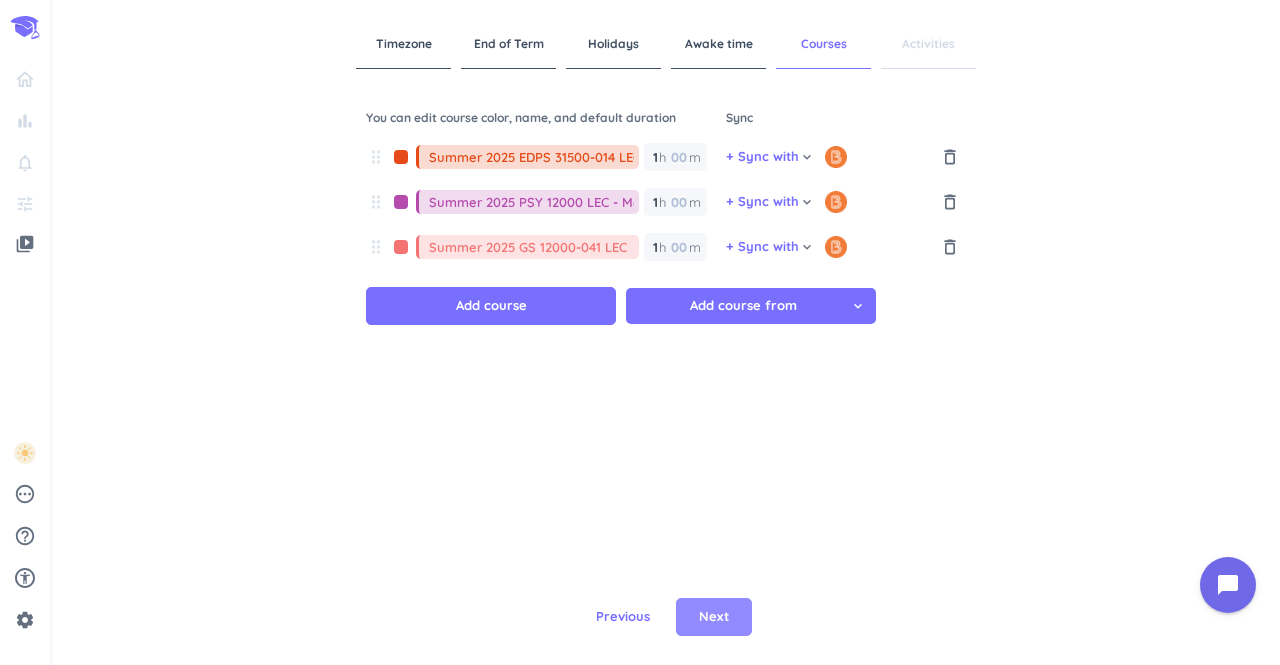click on "Next" at bounding box center (714, 617) 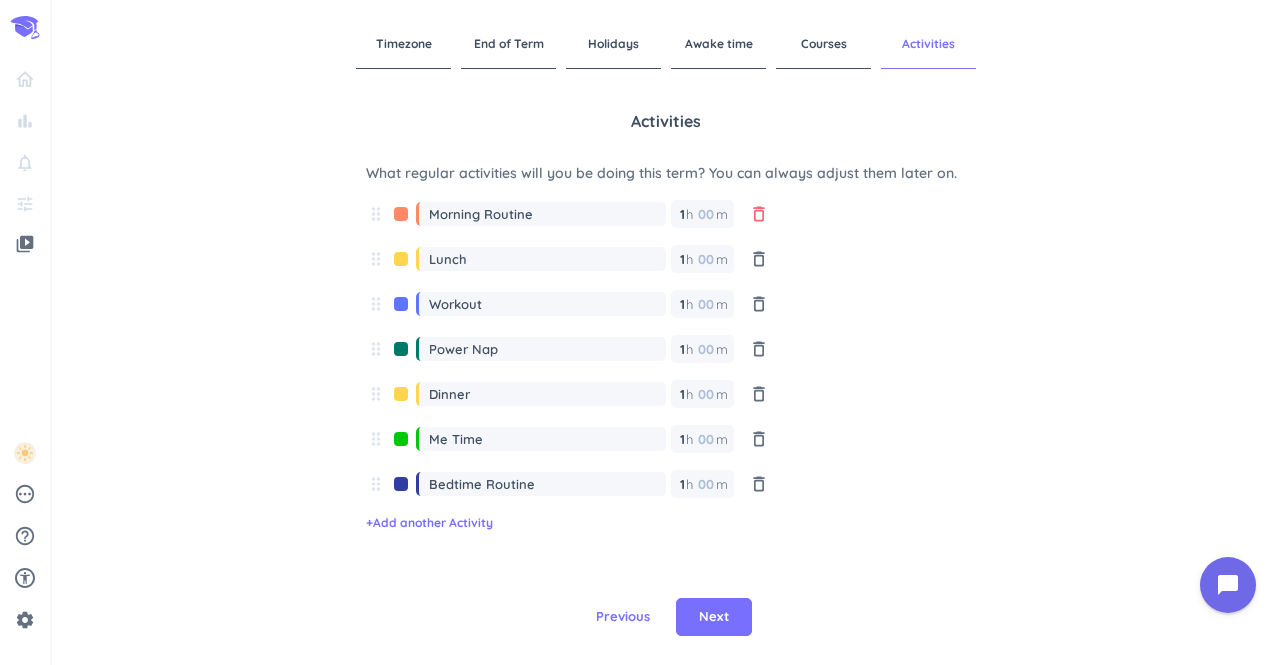 click on "delete_outline" at bounding box center [759, 214] 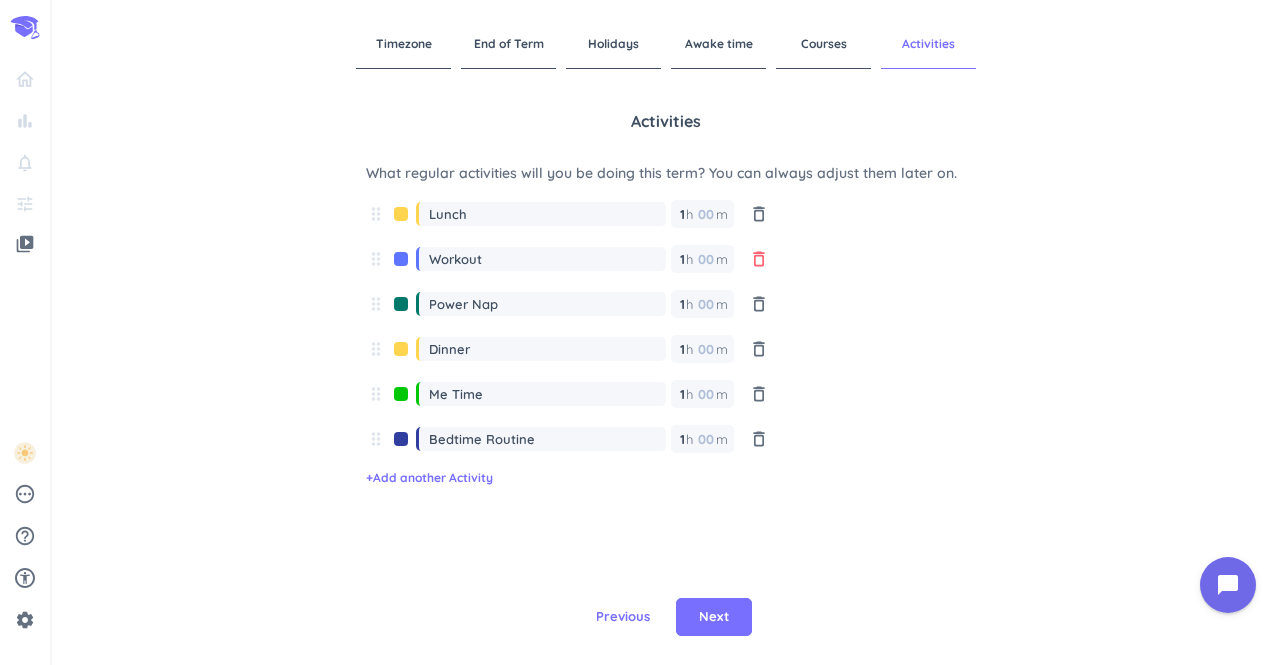 click on "delete_outline" at bounding box center [759, 259] 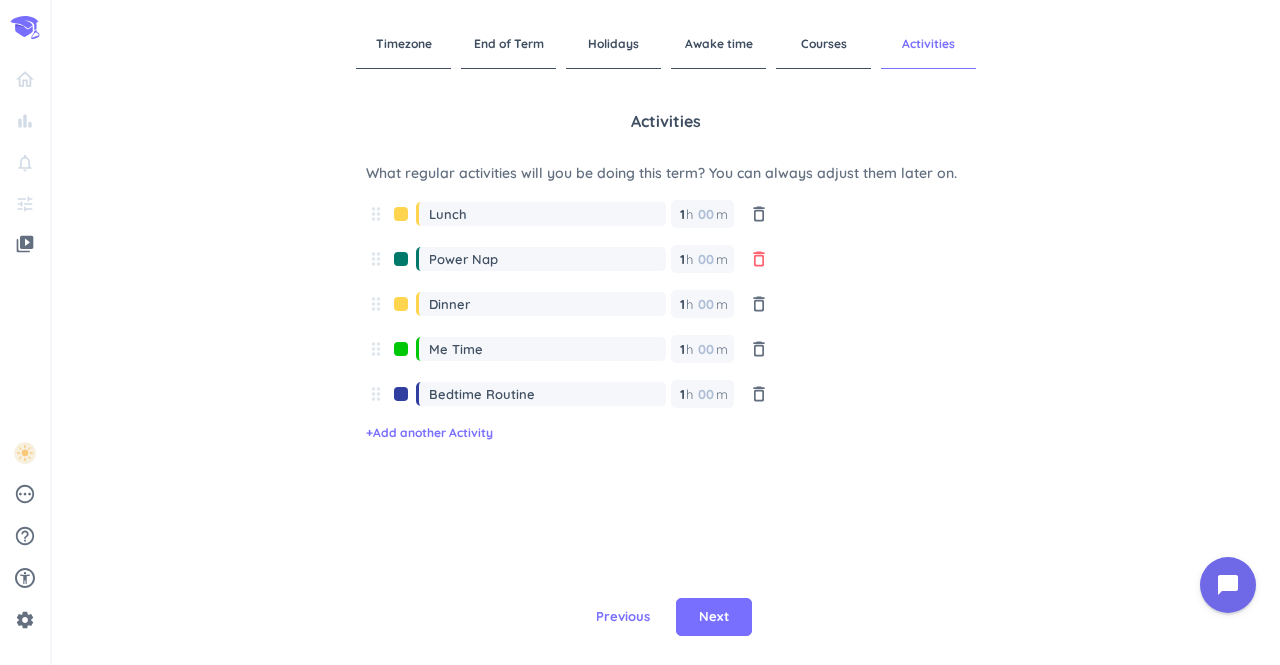 click on "delete_outline" at bounding box center (759, 259) 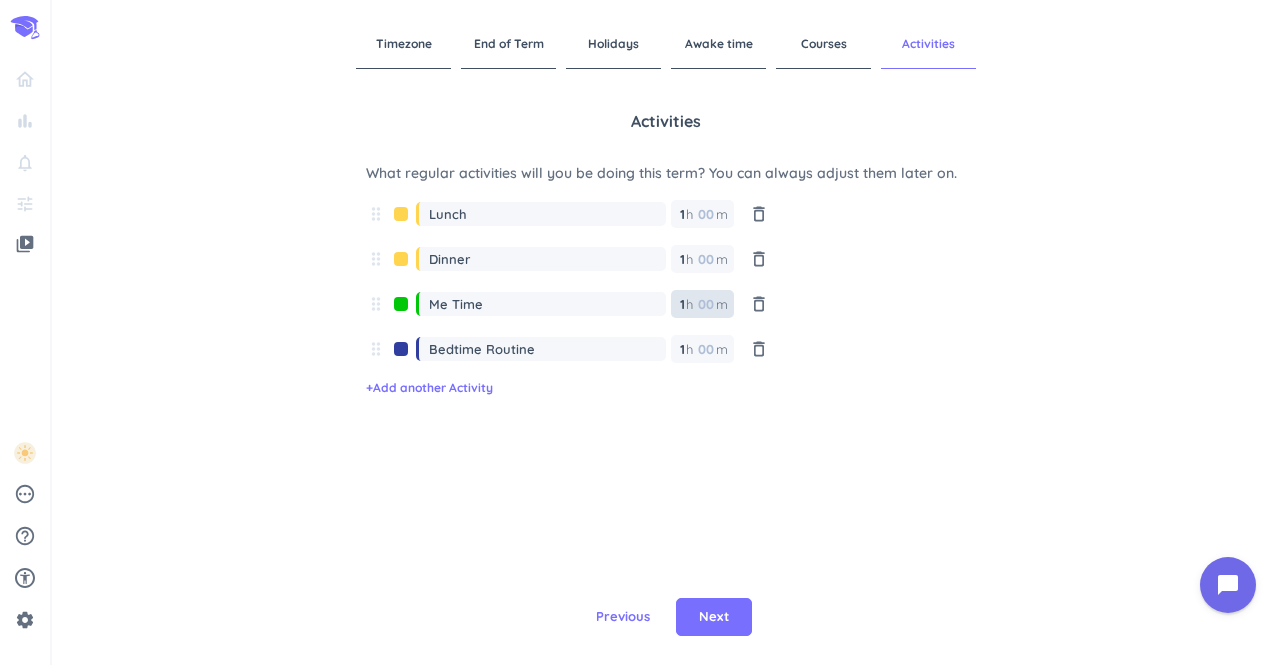 click on "1 1 00" at bounding box center (686, 304) 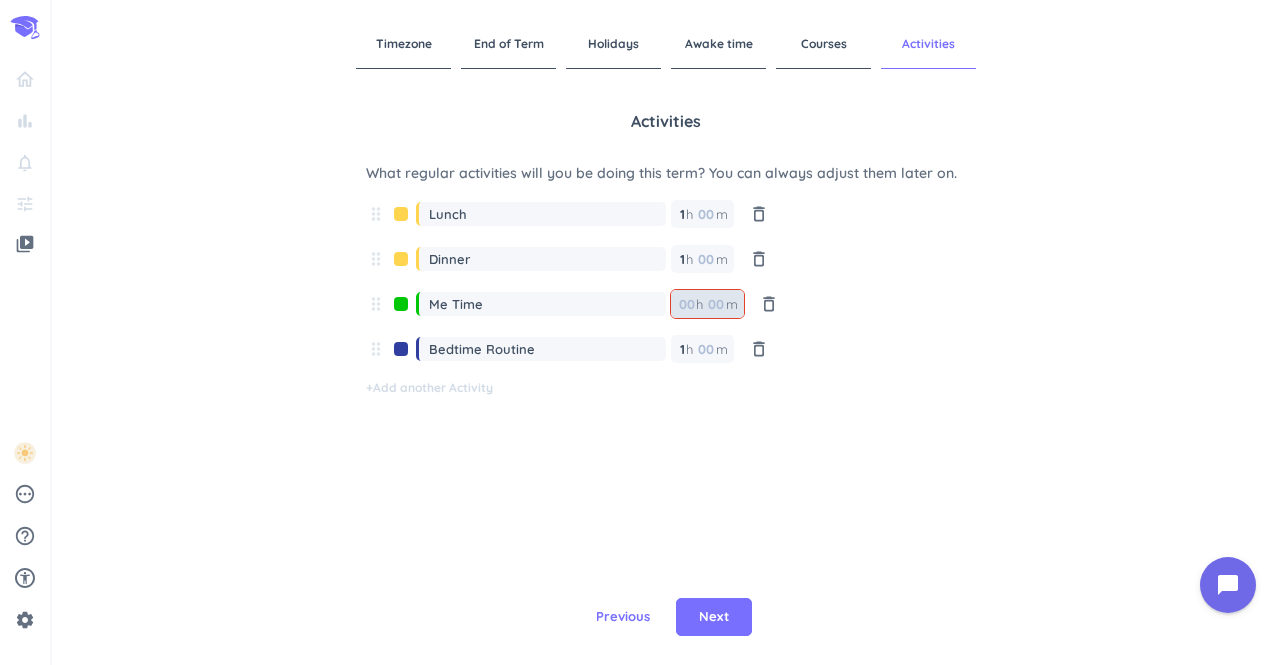 type 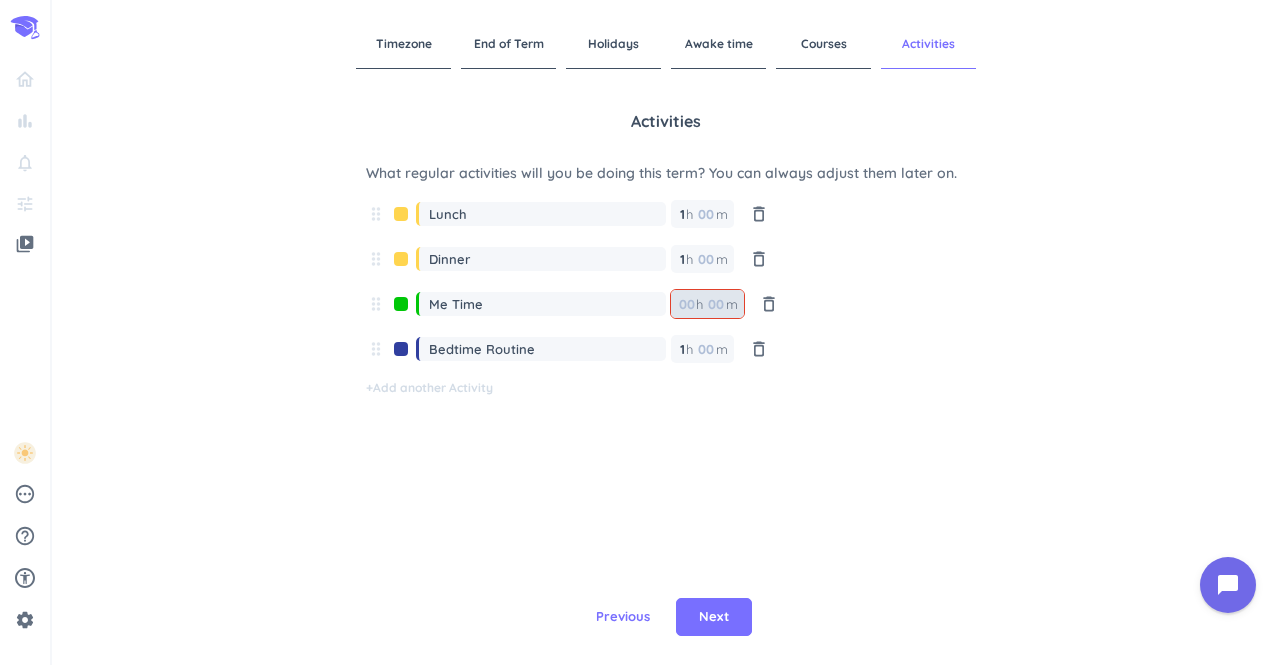 click at bounding box center [715, 304] 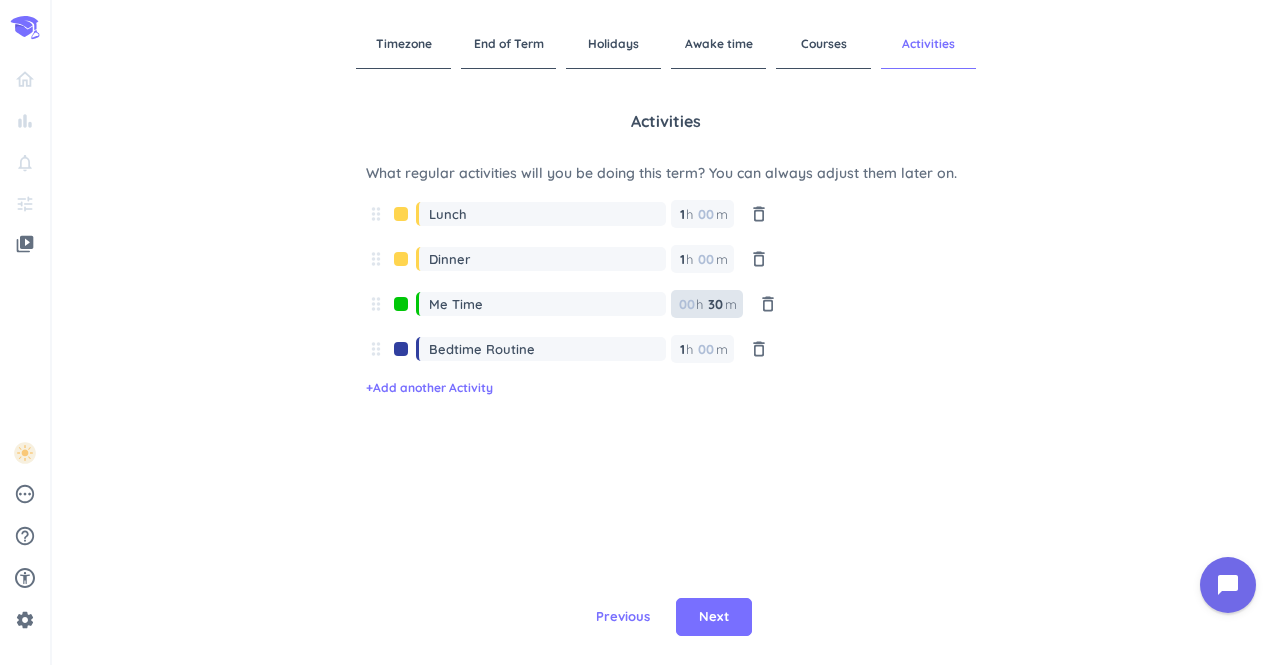 type on "30" 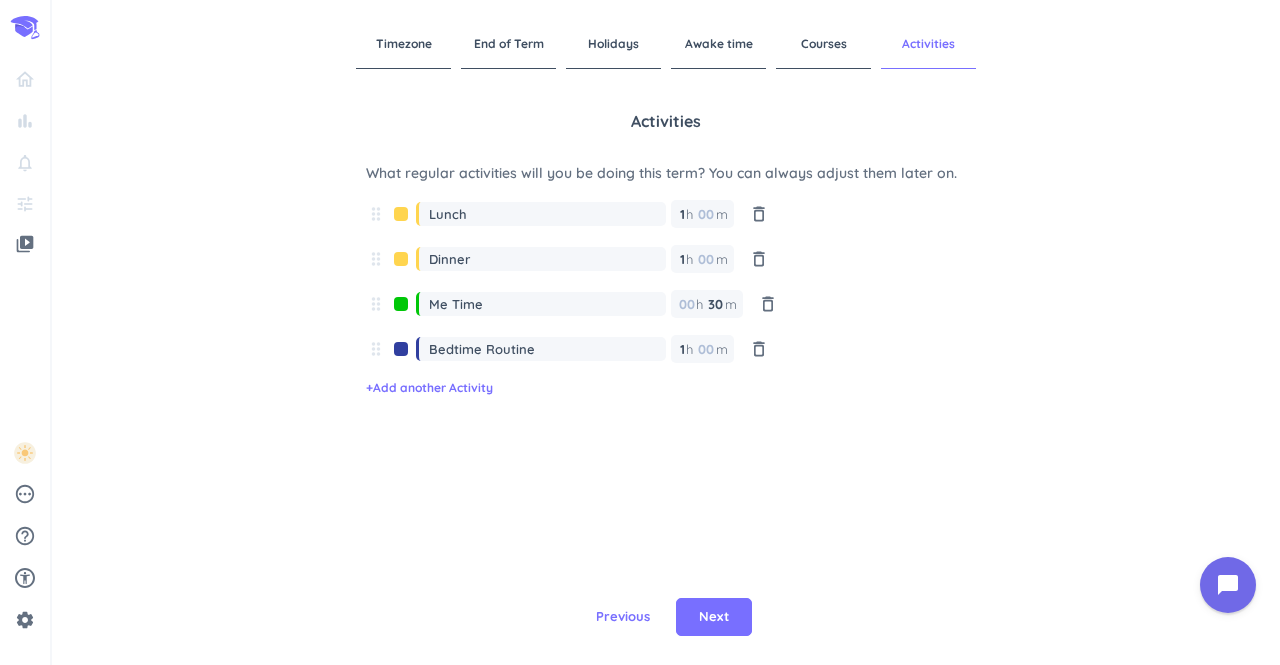click on "Activities What regular activities will you be doing this term? You can always adjust them later on. drag_indicator Lunch 1 1 00 h 00 m delete_outline drag_indicator Dinner 1 1 00 h 00 m delete_outline drag_indicator Me Time 00 h 30 30 00 m delete_outline drag_indicator Bedtime Routine 1 1 00 h 00 m delete_outline +  Add another Activity" at bounding box center [666, 344] 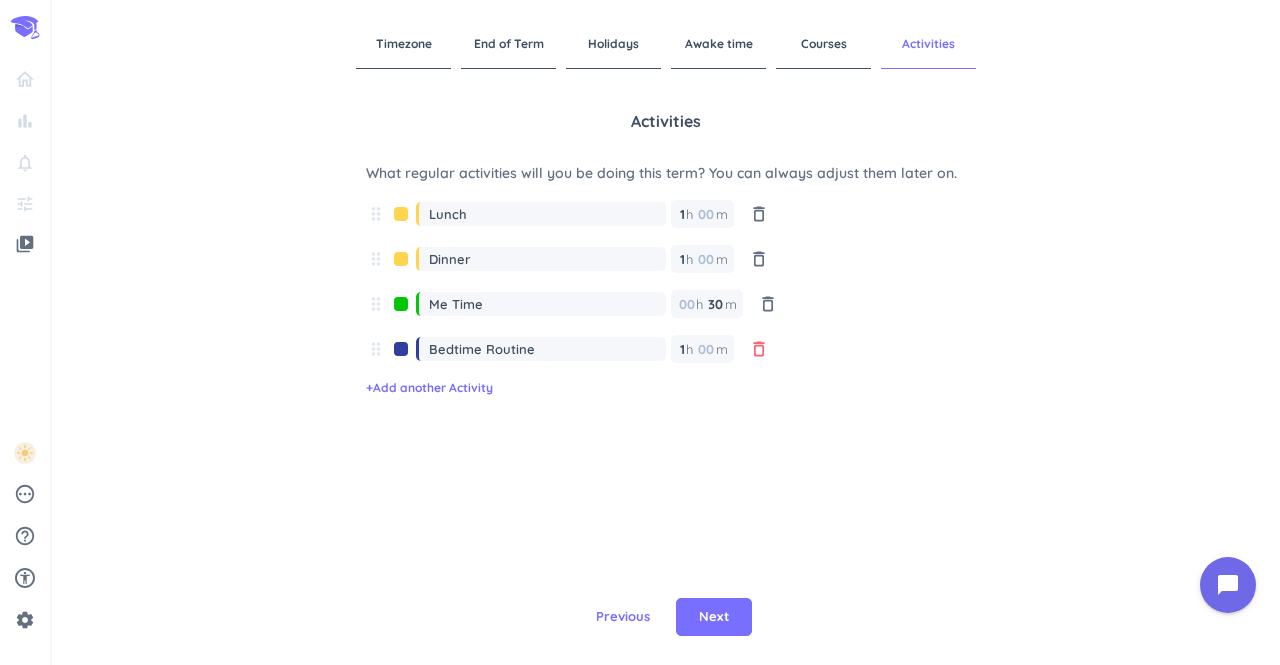 click on "delete_outline" at bounding box center (759, 349) 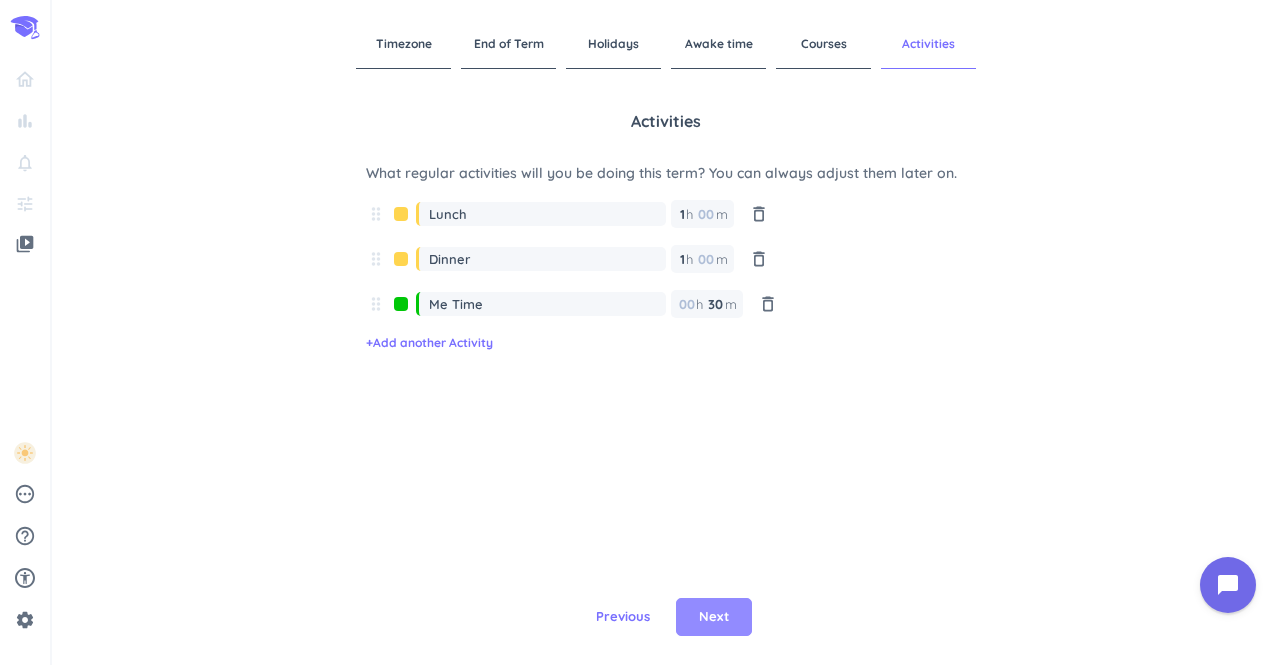 click on "Next" at bounding box center (714, 617) 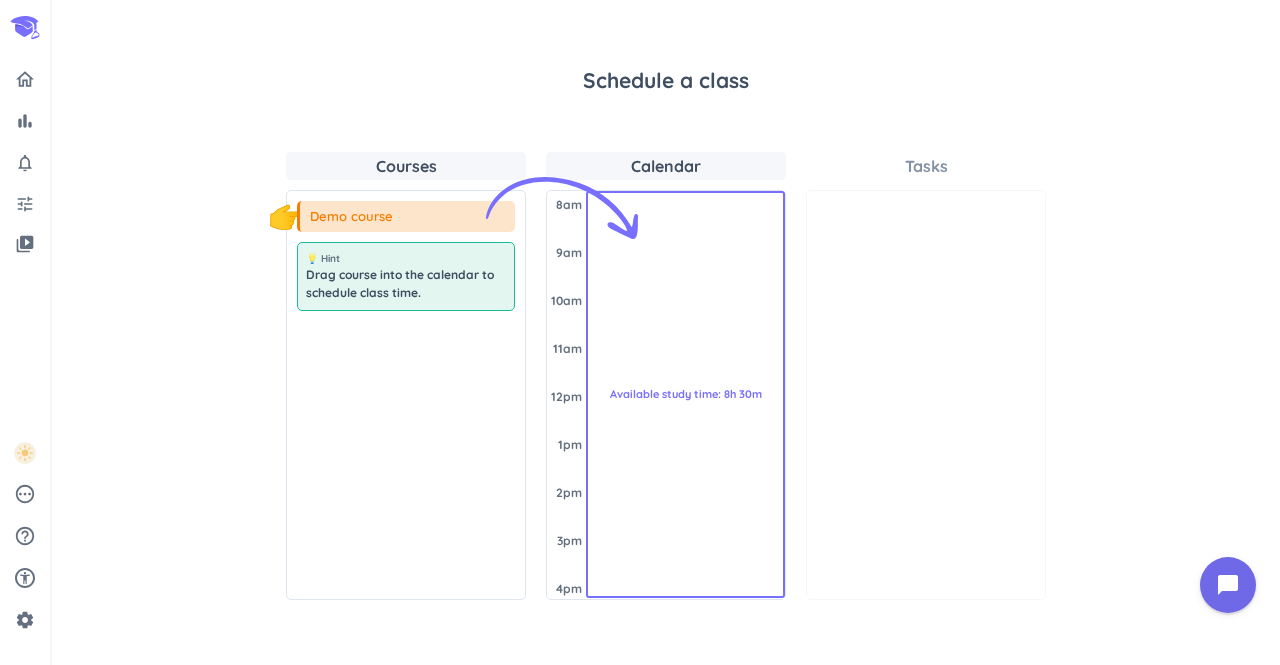 scroll, scrollTop: 37, scrollLeft: 0, axis: vertical 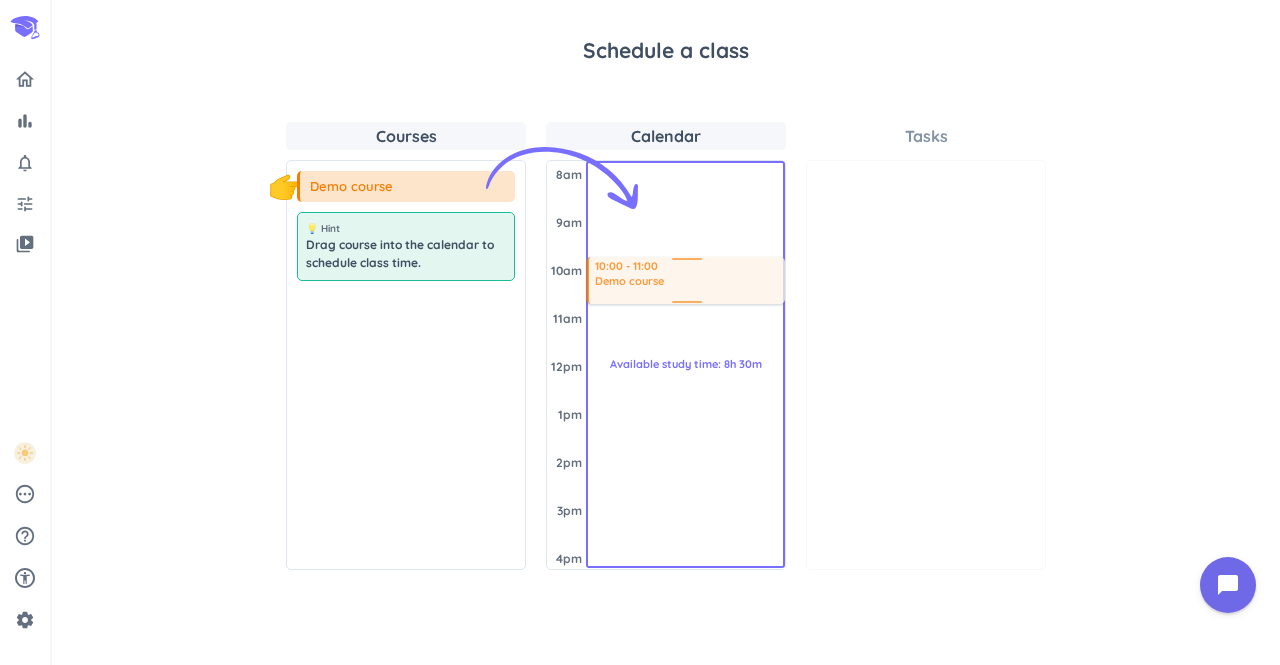 drag, startPoint x: 439, startPoint y: 183, endPoint x: 667, endPoint y: 249, distance: 237.36049 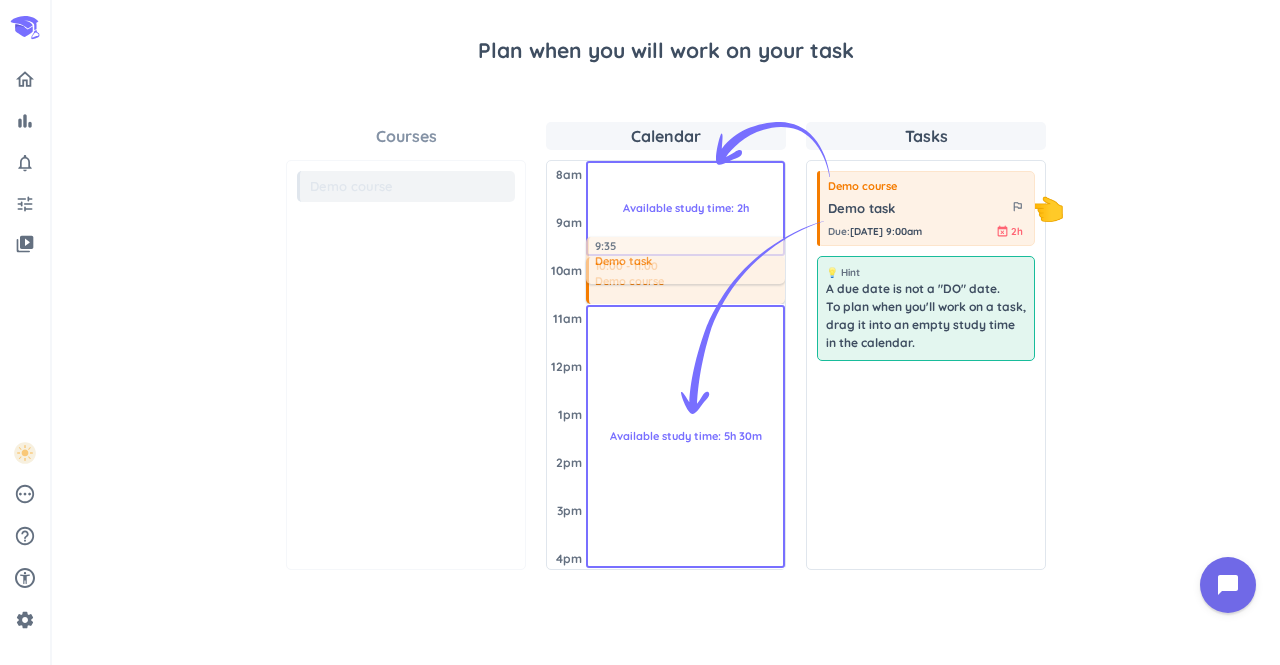 drag, startPoint x: 874, startPoint y: 203, endPoint x: 686, endPoint y: 216, distance: 188.44893 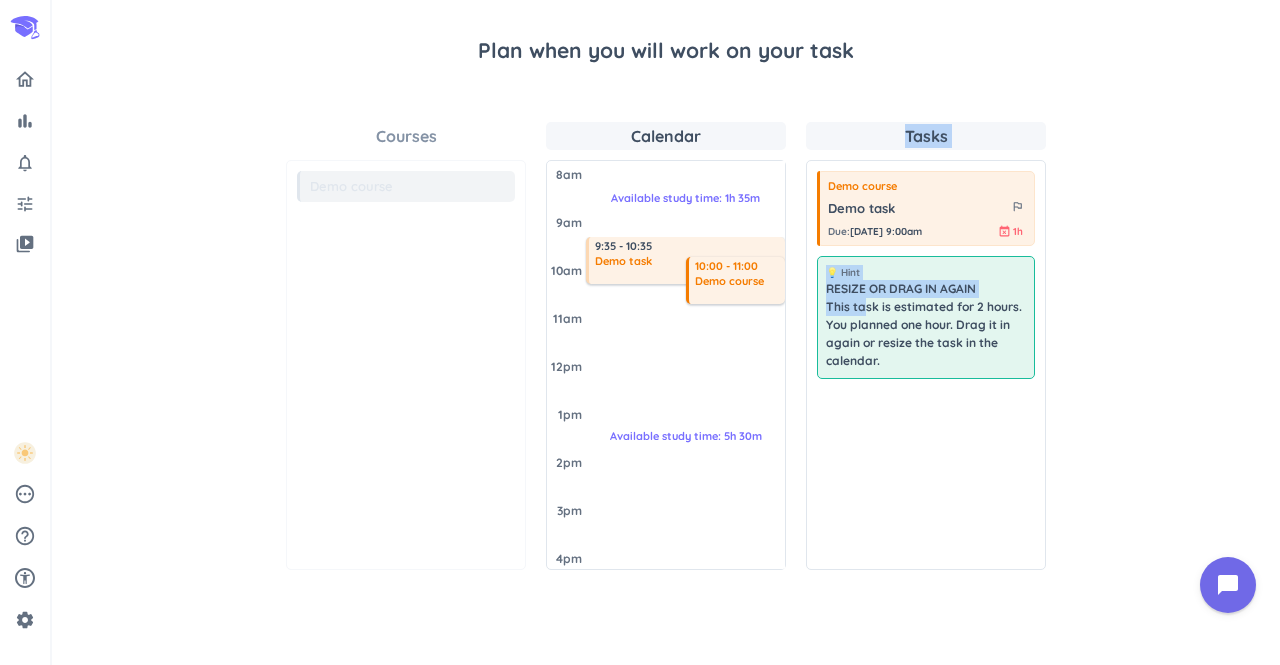 drag, startPoint x: 865, startPoint y: 295, endPoint x: 752, endPoint y: 300, distance: 113.110565 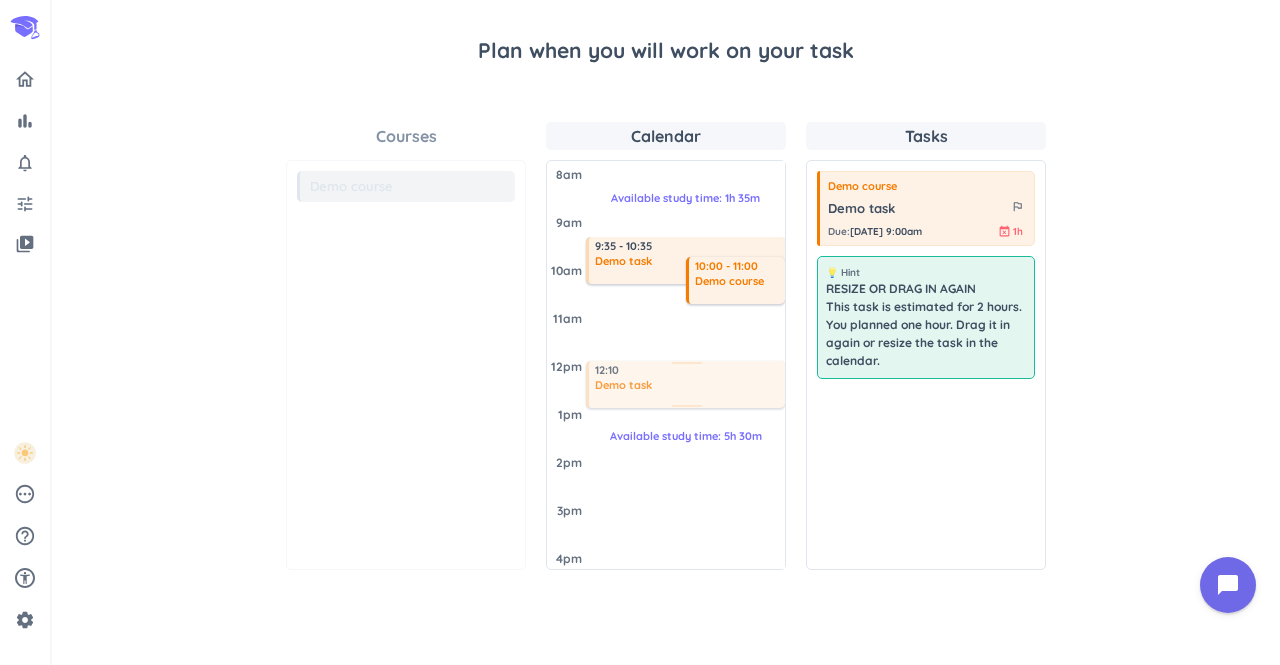 drag, startPoint x: 854, startPoint y: 211, endPoint x: 606, endPoint y: 353, distance: 285.77612 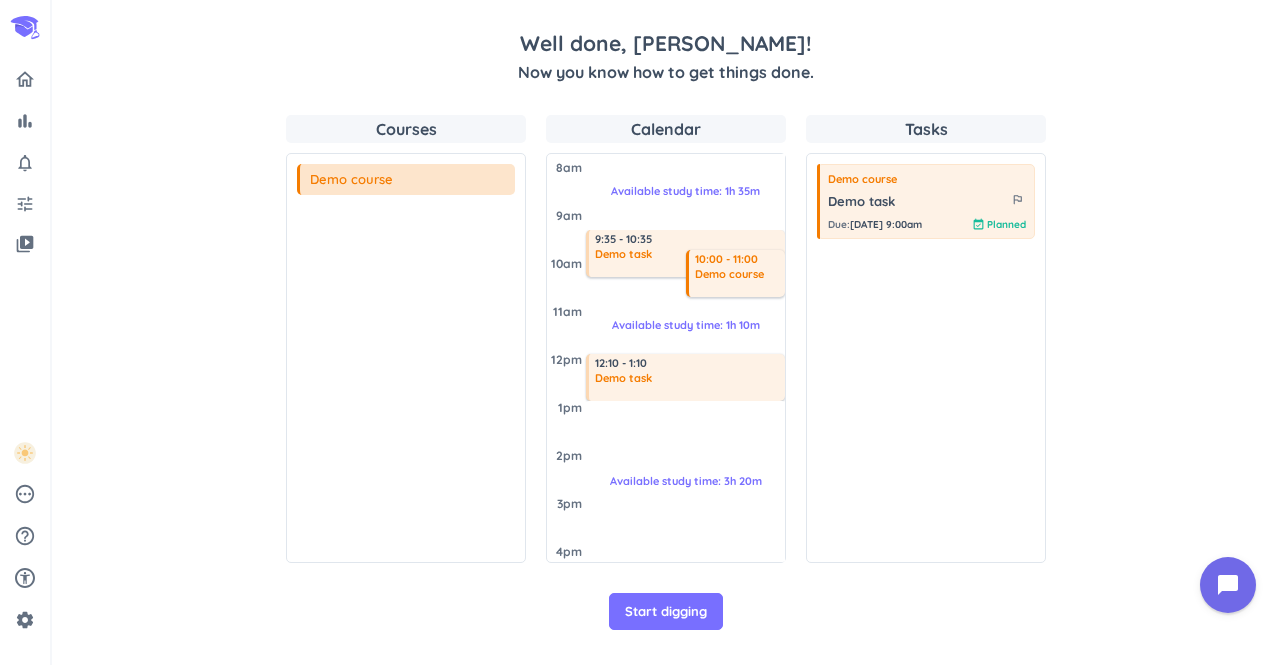 scroll, scrollTop: 74, scrollLeft: 0, axis: vertical 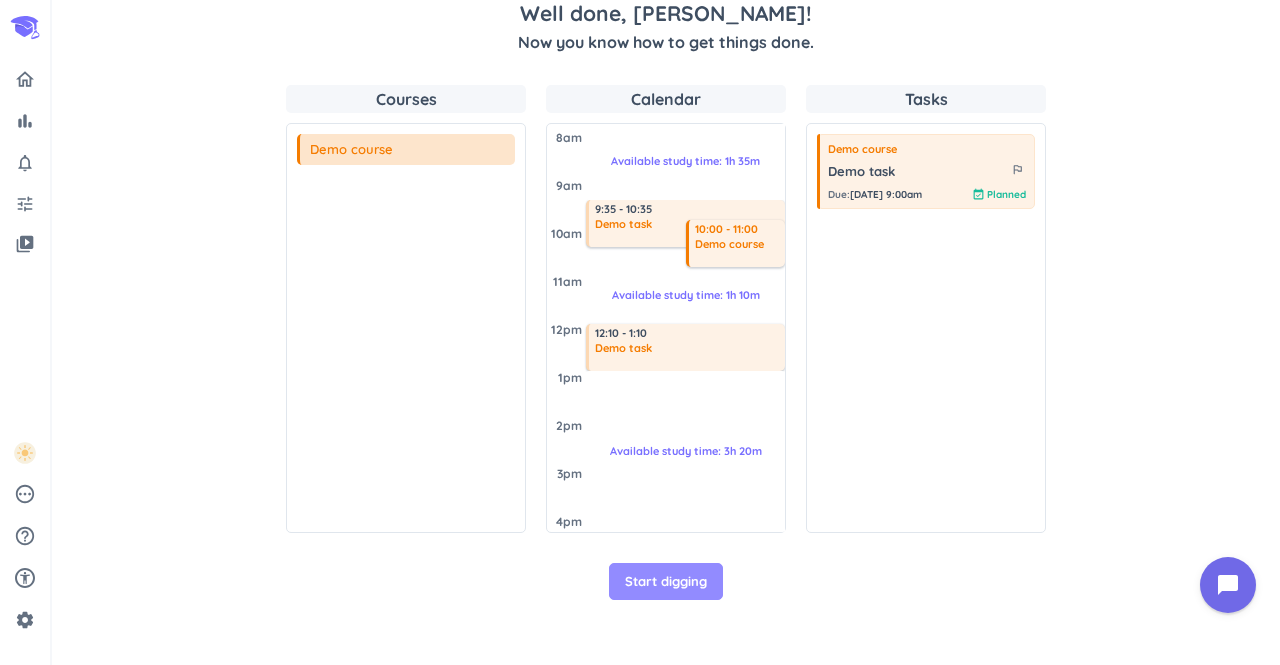 click on "Start digging" at bounding box center [666, 582] 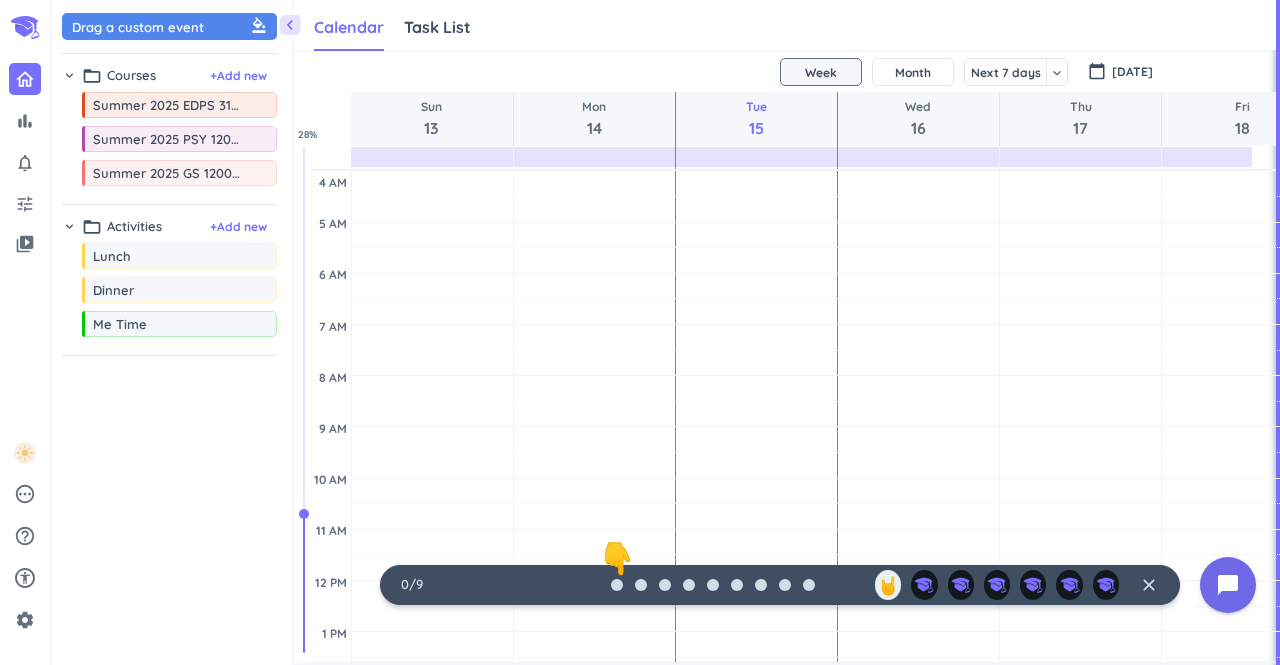 scroll, scrollTop: 42, scrollLeft: 968, axis: both 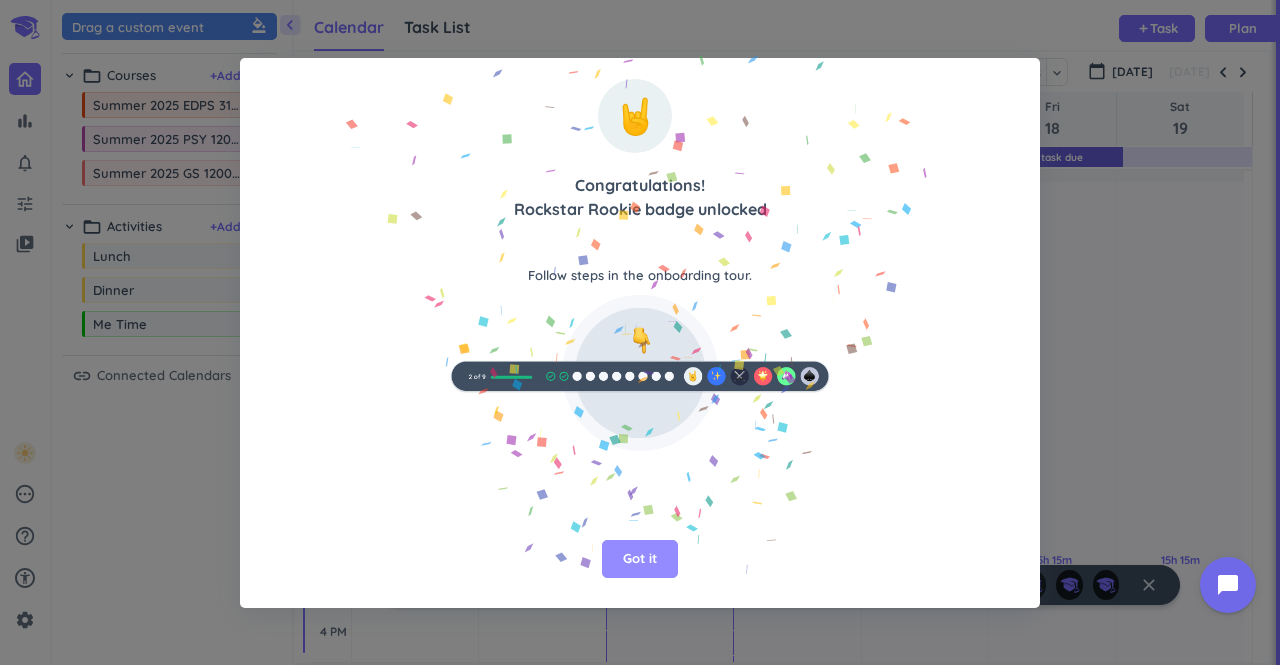click on "Got it" at bounding box center (640, 559) 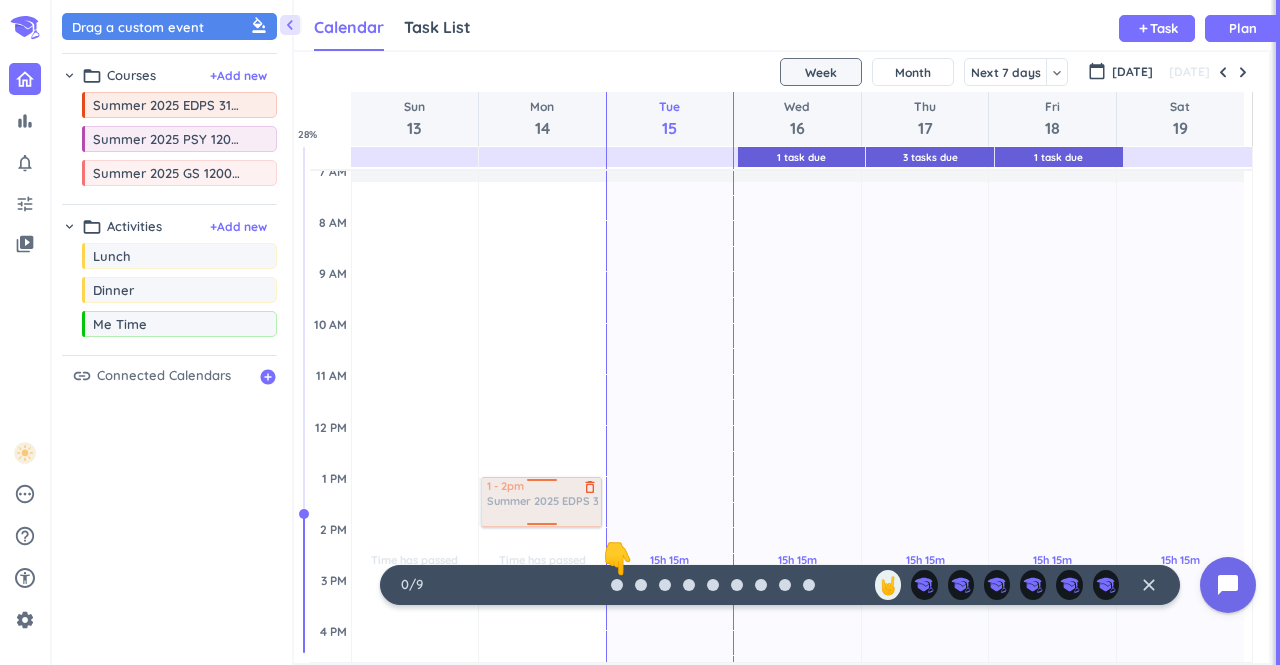 drag, startPoint x: 220, startPoint y: 108, endPoint x: 579, endPoint y: 480, distance: 516.9768 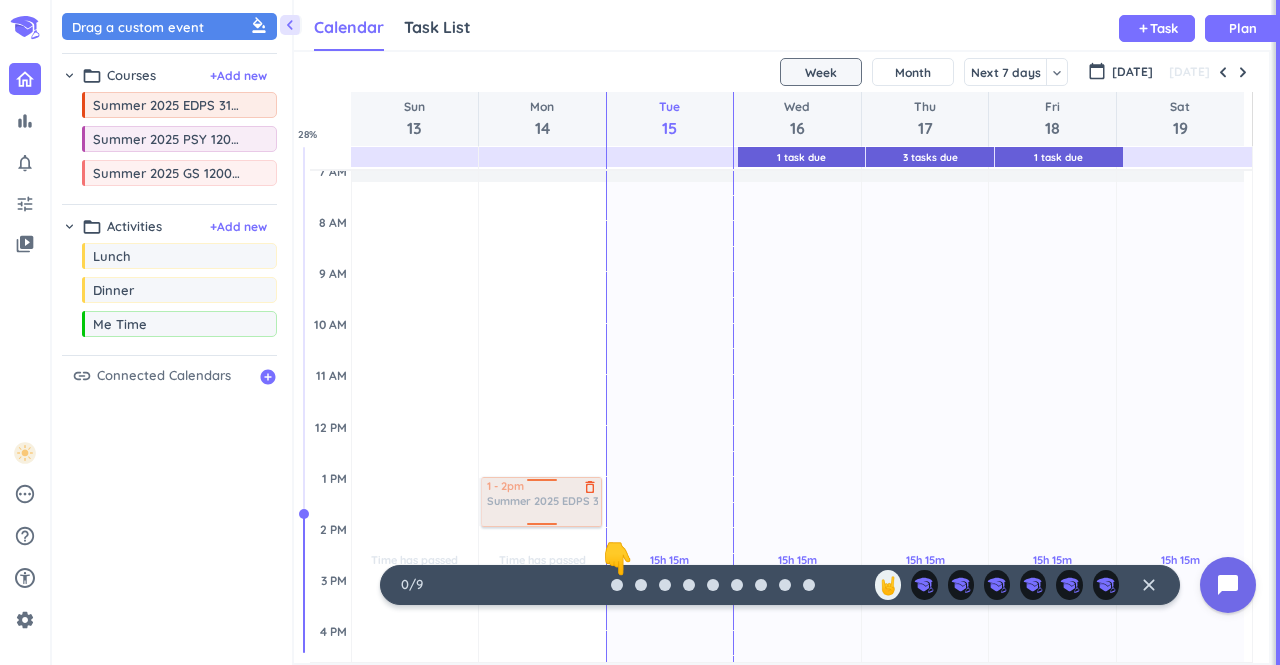 click on "chevron_left Drag a custom event format_color_fill chevron_right folder_open Courses   +  Add new drag_indicator Summer 2025 EDPS 31500-014 LEC more_horiz drag_indicator Summer 2025 PSY 12000 LEC - Merge more_horiz drag_indicator Summer 2025 GS 12000-041 LEC more_horiz chevron_right folder_open Activities   +  Add new drag_indicator Lunch more_horiz drag_indicator Dinner more_horiz drag_indicator Me Time more_horiz link Connected Calendars add_circle Calendar Task List Calendar keyboard_arrow_down add Task Plan 1   Task   Due 3   Tasks   Due 1   Task   Due SHOVEL [DATE] - [DATE] Week Month Next 7 days keyboard_arrow_down Week keyboard_arrow_down calendar_today [DATE] [DATE] Sun 13 Mon 14 Tue 15 Wed 16 Thu 17 Fri 18 Sat 19 4 AM 5 AM 6 AM 7 AM 8 AM 9 AM 10 AM 11 AM 12 PM 1 PM 2 PM 3 PM 4 PM 5 PM 6 PM 7 PM 8 PM 9 PM 10 PM 11 PM 12 AM 1 AM 2 AM 3 AM Time has passed Past due Plan Adjust Awake Time Adjust Awake Time Time has passed Past due Plan Adjust Awake Time Adjust Awake Time 1 - 2pm delete_outline Plan" at bounding box center [666, 332] 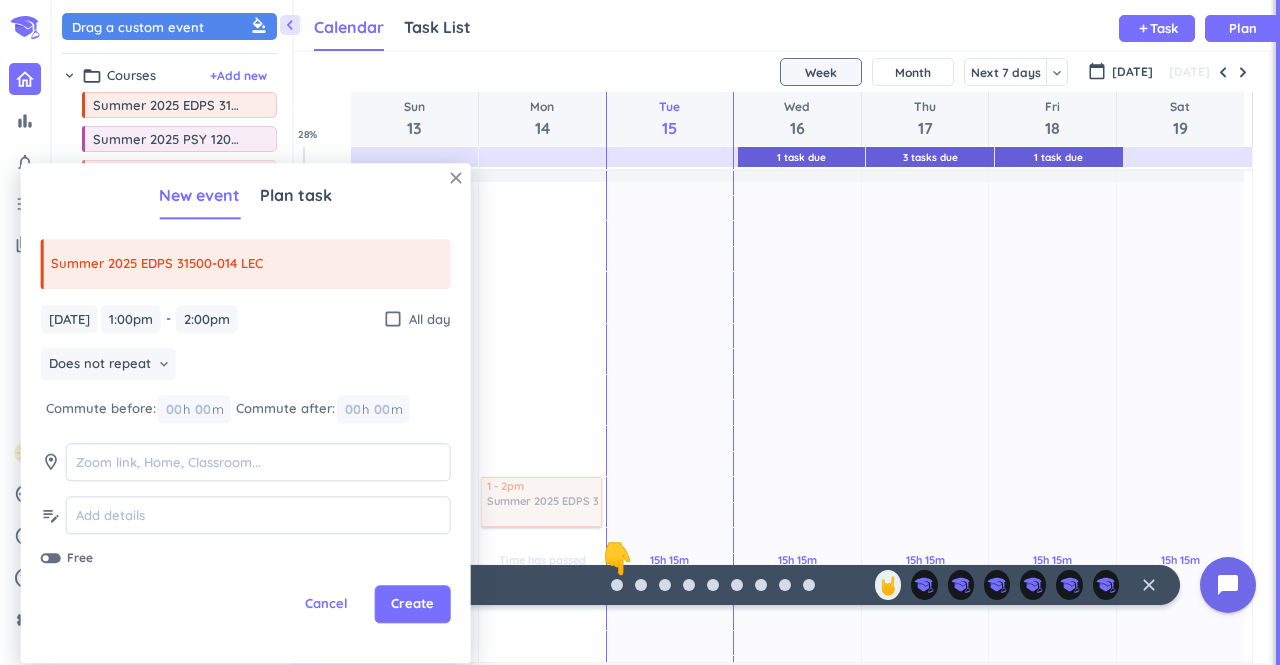 click on "close" at bounding box center (456, 178) 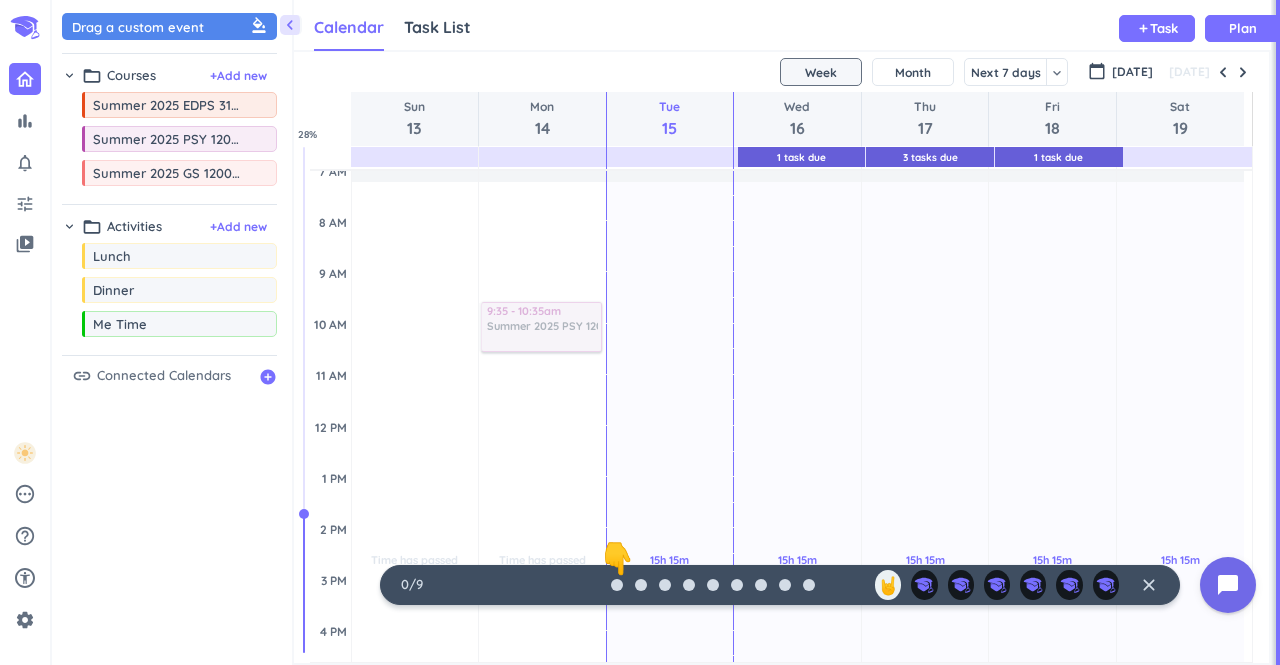drag, startPoint x: 170, startPoint y: 149, endPoint x: 540, endPoint y: 305, distance: 401.54202 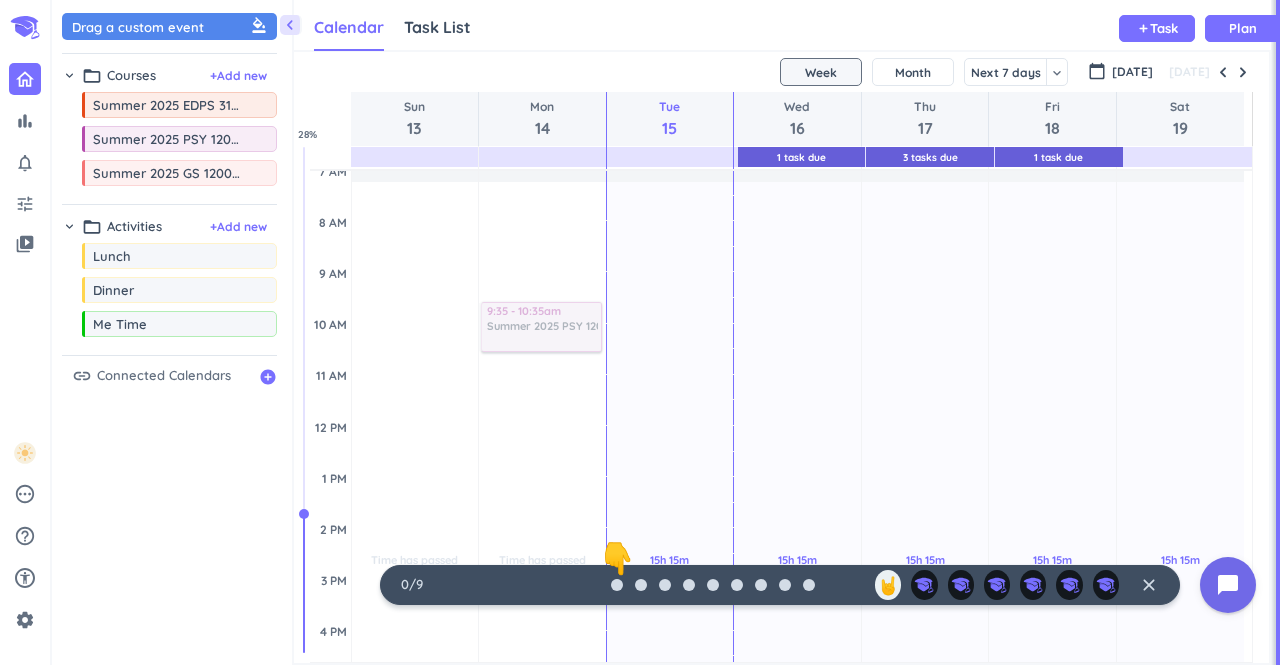 click on "chevron_left Drag a custom event format_color_fill chevron_right folder_open Courses   +  Add new drag_indicator Summer 2025 EDPS 31500-014 LEC more_horiz drag_indicator Summer 2025 PSY 12000 LEC - Merge more_horiz drag_indicator Summer 2025 GS 12000-041 LEC more_horiz chevron_right folder_open Activities   +  Add new drag_indicator Lunch more_horiz drag_indicator Dinner more_horiz drag_indicator Me Time more_horiz link Connected Calendars add_circle Calendar Task List Calendar keyboard_arrow_down add Task Plan 1   Task   Due 3   Tasks   Due 1   Task   Due SHOVEL [DATE] - [DATE] Week Month Next 7 days keyboard_arrow_down Week keyboard_arrow_down calendar_today [DATE] [DATE] Sun 13 Mon 14 Tue 15 Wed 16 Thu 17 Fri 18 Sat 19 4 AM 5 AM 6 AM 7 AM 8 AM 9 AM 10 AM 11 AM 12 PM 1 PM 2 PM 3 PM 4 PM 5 PM 6 PM 7 PM 8 PM 9 PM 10 PM 11 PM 12 AM 1 AM 2 AM 3 AM Time has passed Past due Plan Adjust Awake Time Adjust Awake Time Time has passed Past due Plan Adjust Awake Time Adjust Awake Time 9:35 - 10:35am 15h 15m Plan" at bounding box center (666, 332) 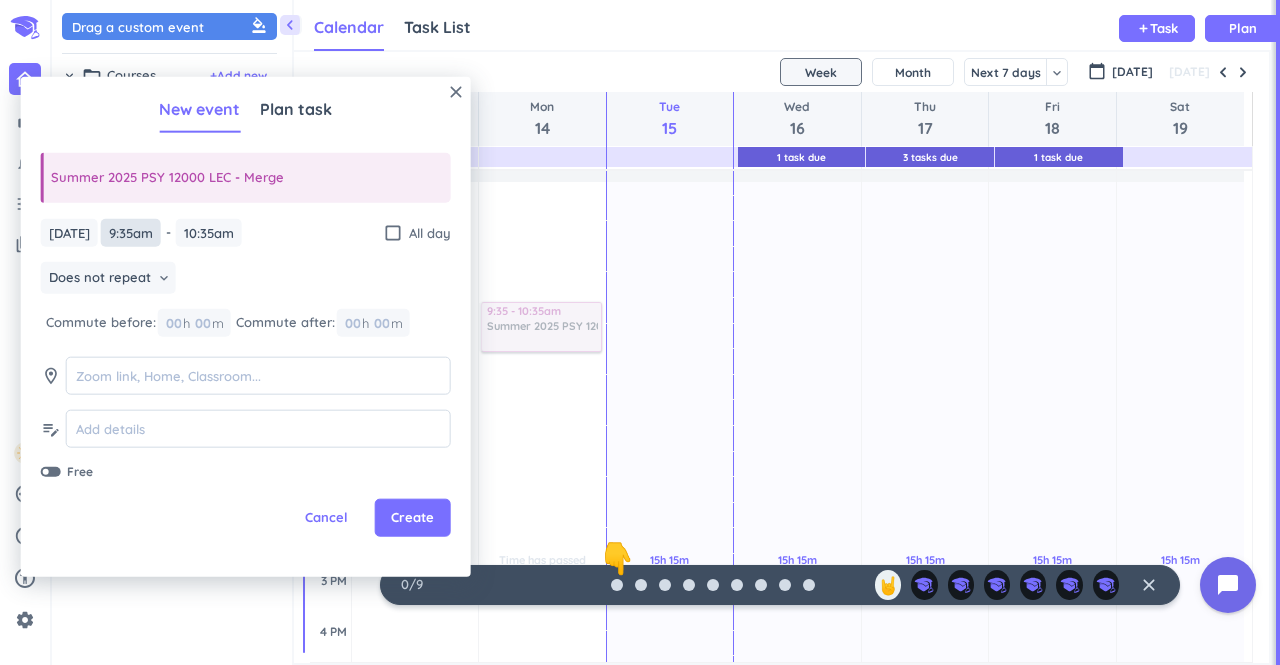 click on "9:35am" at bounding box center [131, 232] 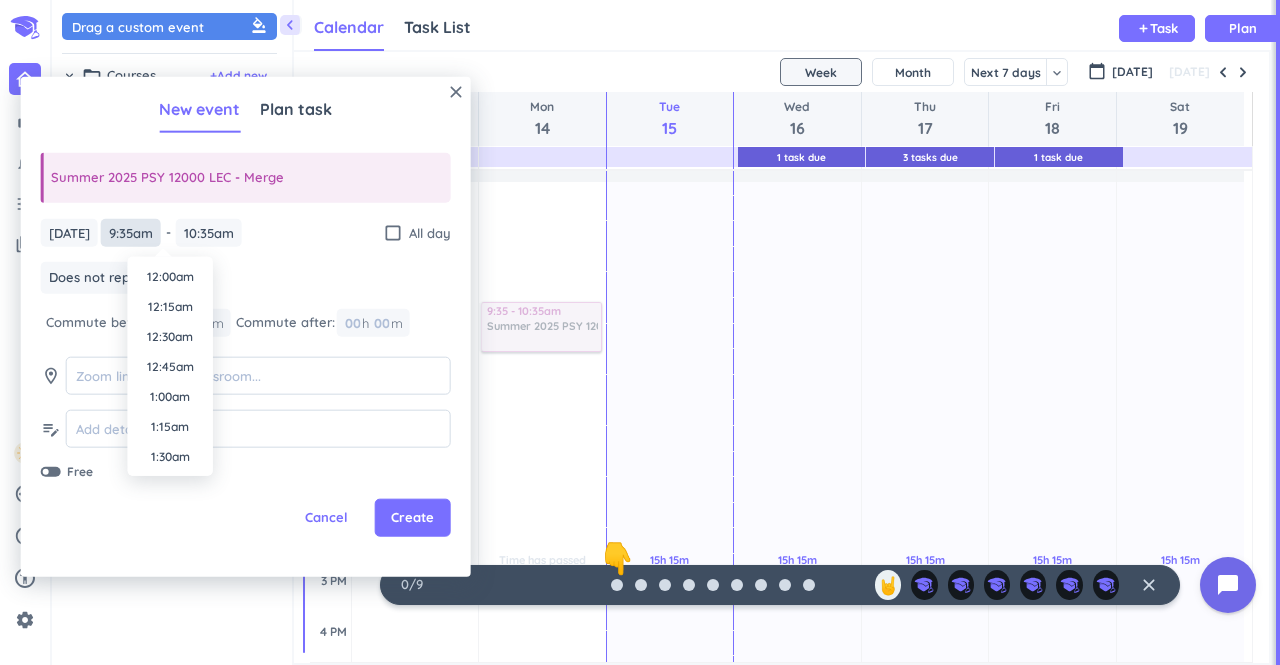 scroll, scrollTop: 1050, scrollLeft: 0, axis: vertical 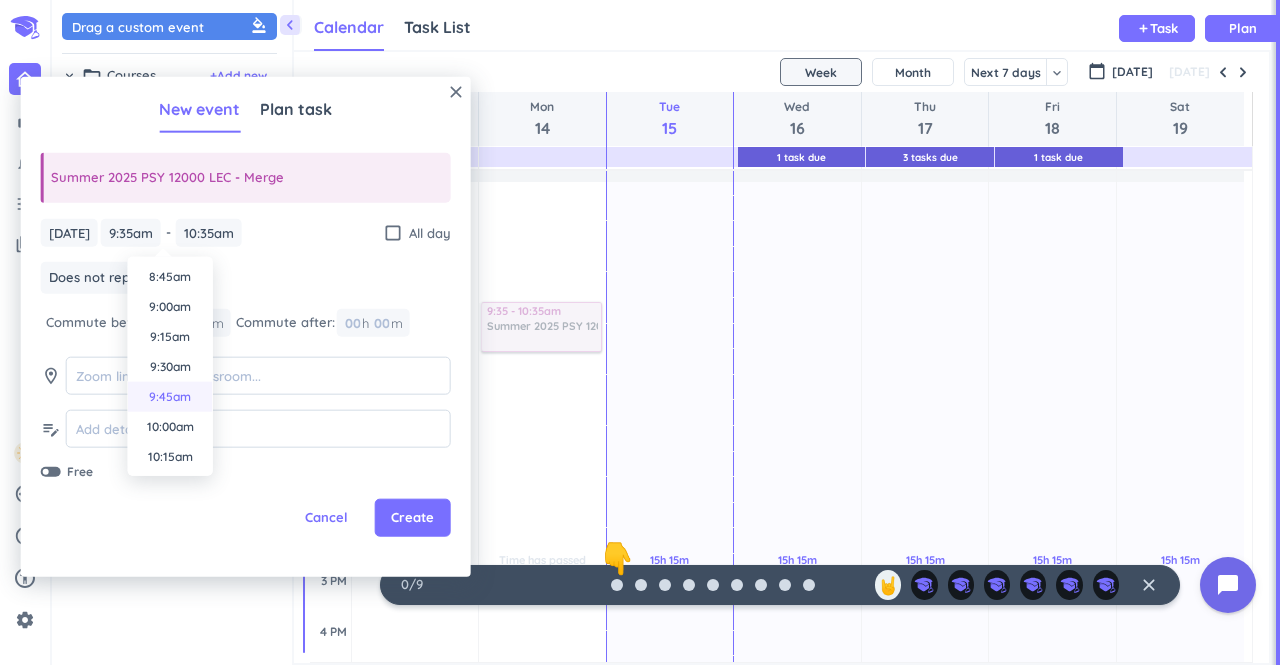 click on "9:45am" at bounding box center (170, 397) 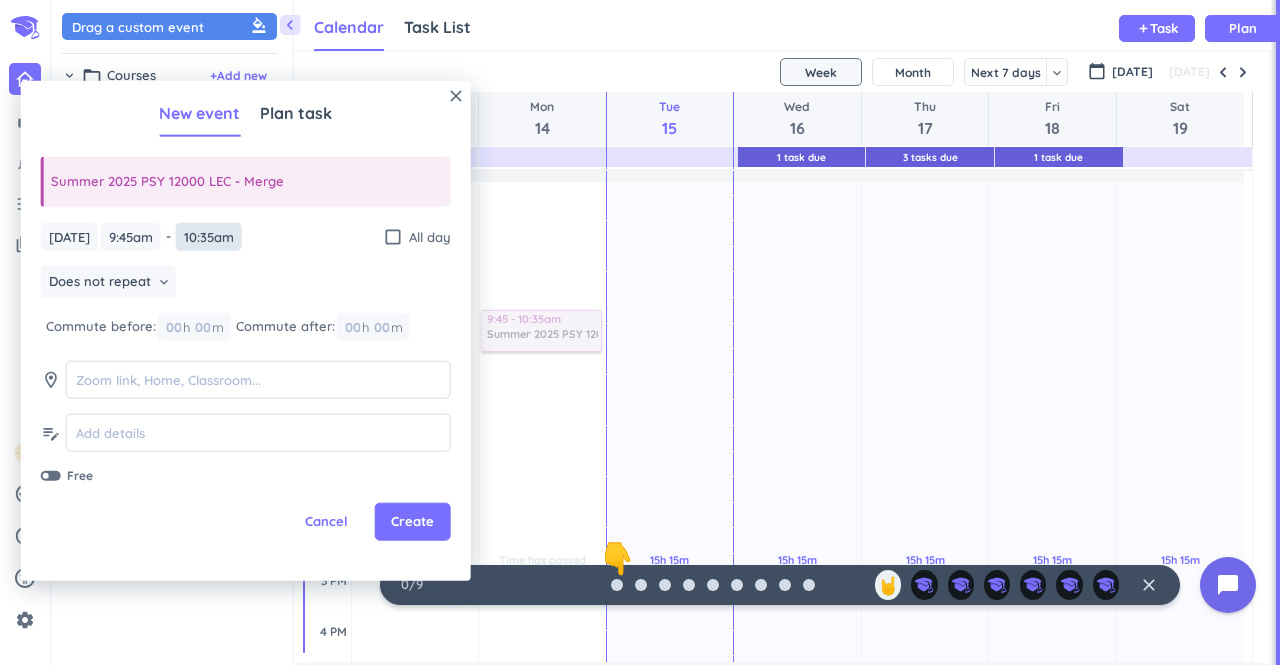 click on "10:35am" at bounding box center (209, 236) 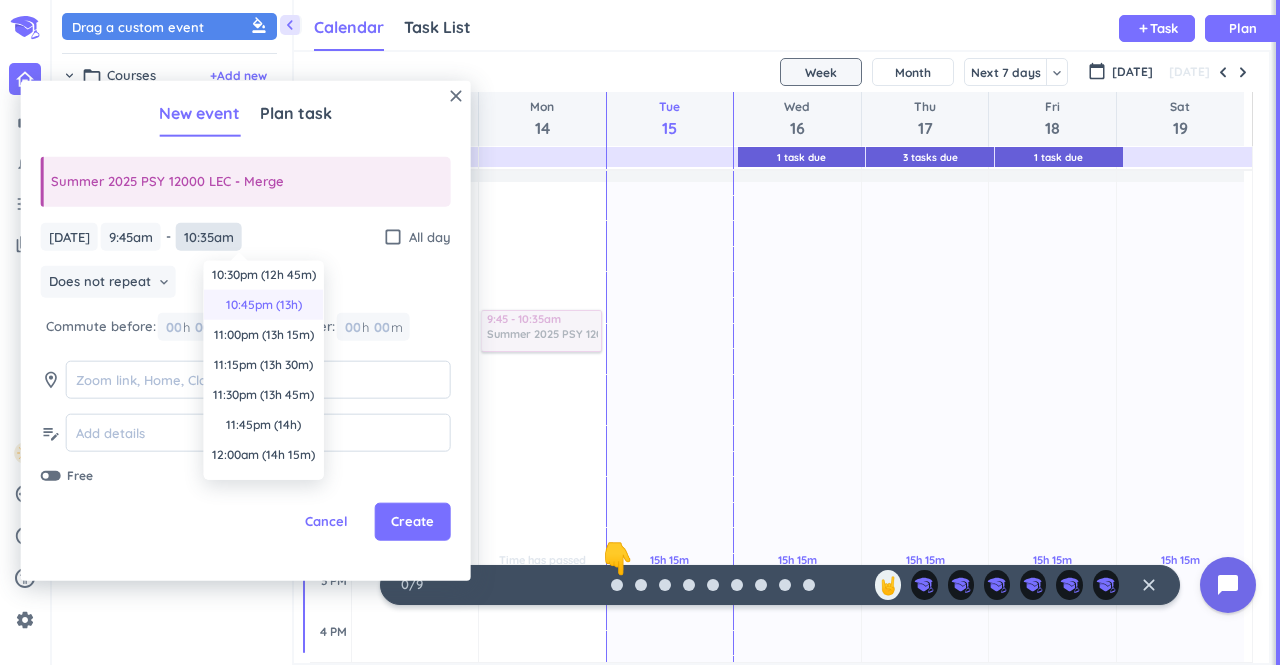 scroll, scrollTop: 1512, scrollLeft: 0, axis: vertical 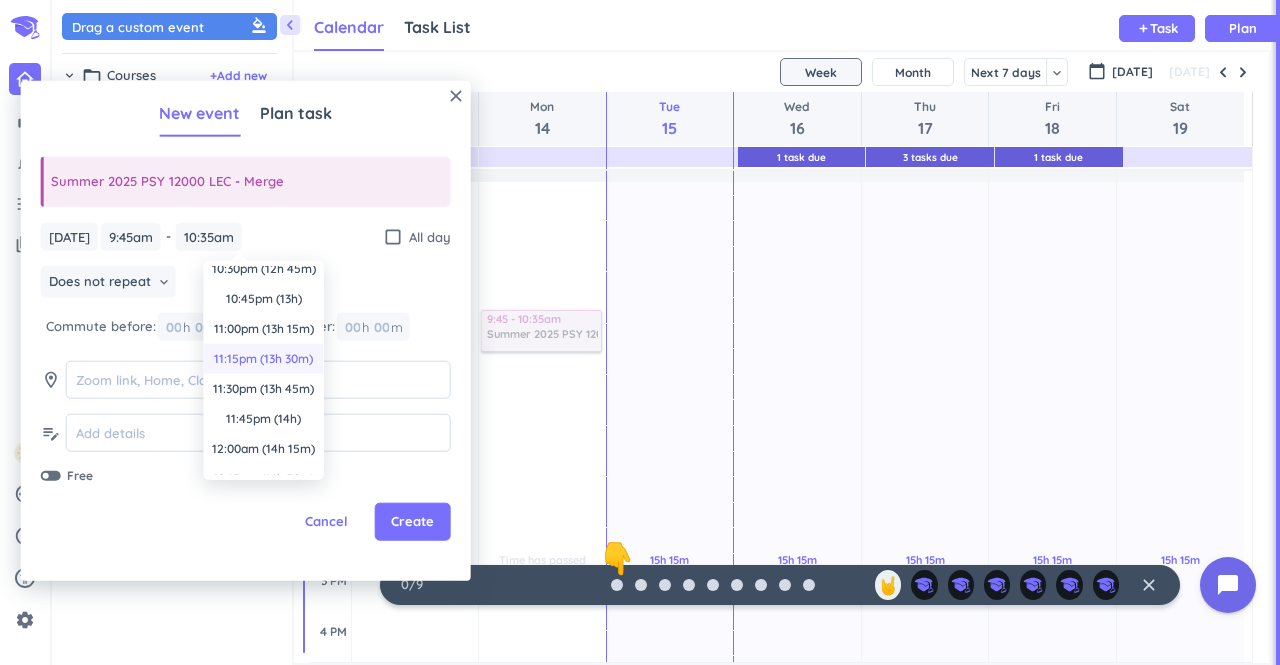 click on "11:15pm (13h 30m)" at bounding box center [264, 359] 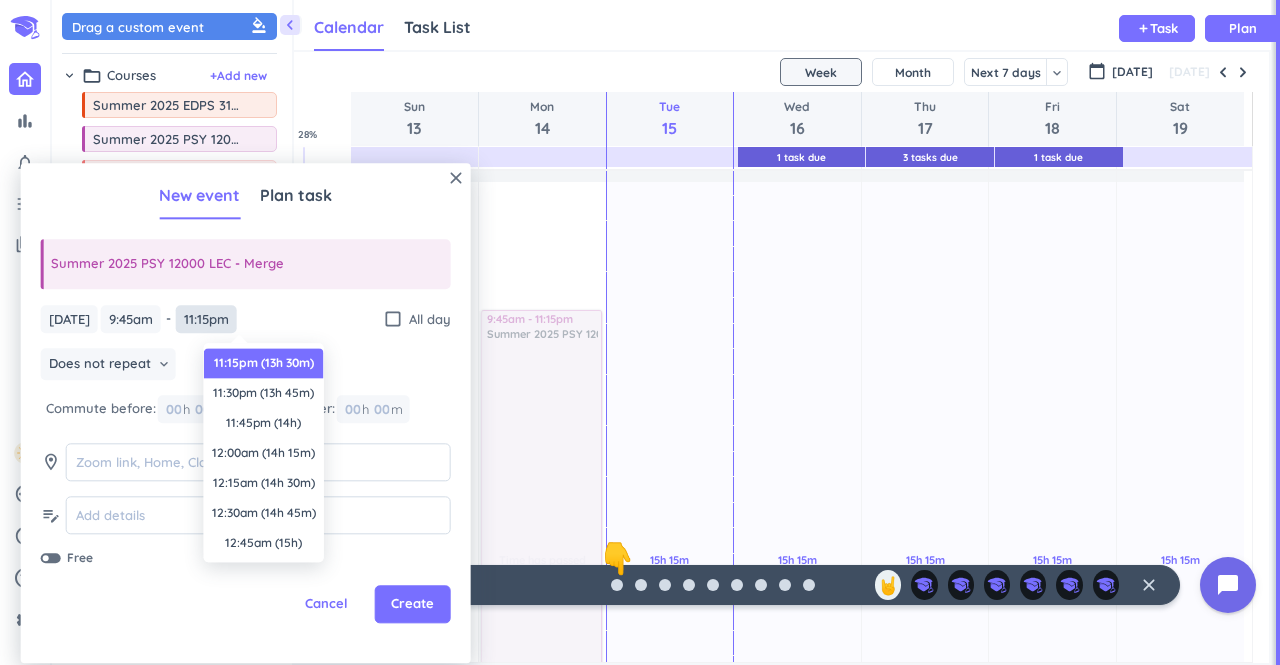 click on "11:15pm" at bounding box center [206, 319] 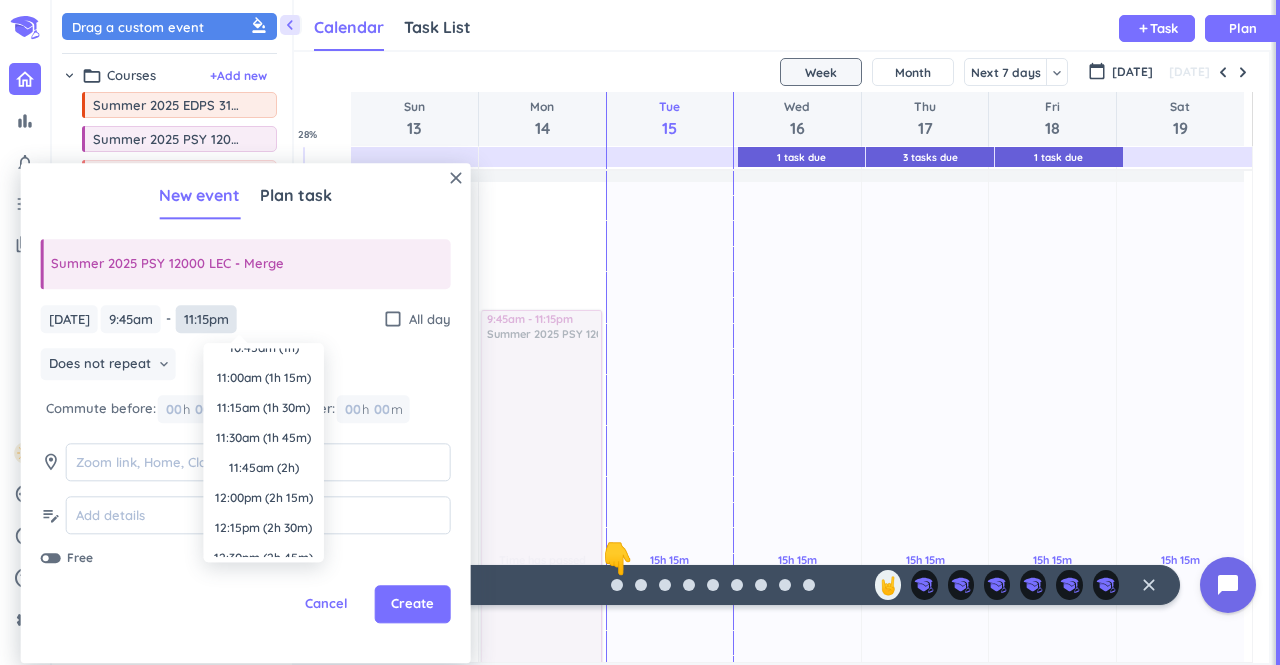 scroll, scrollTop: 53, scrollLeft: 0, axis: vertical 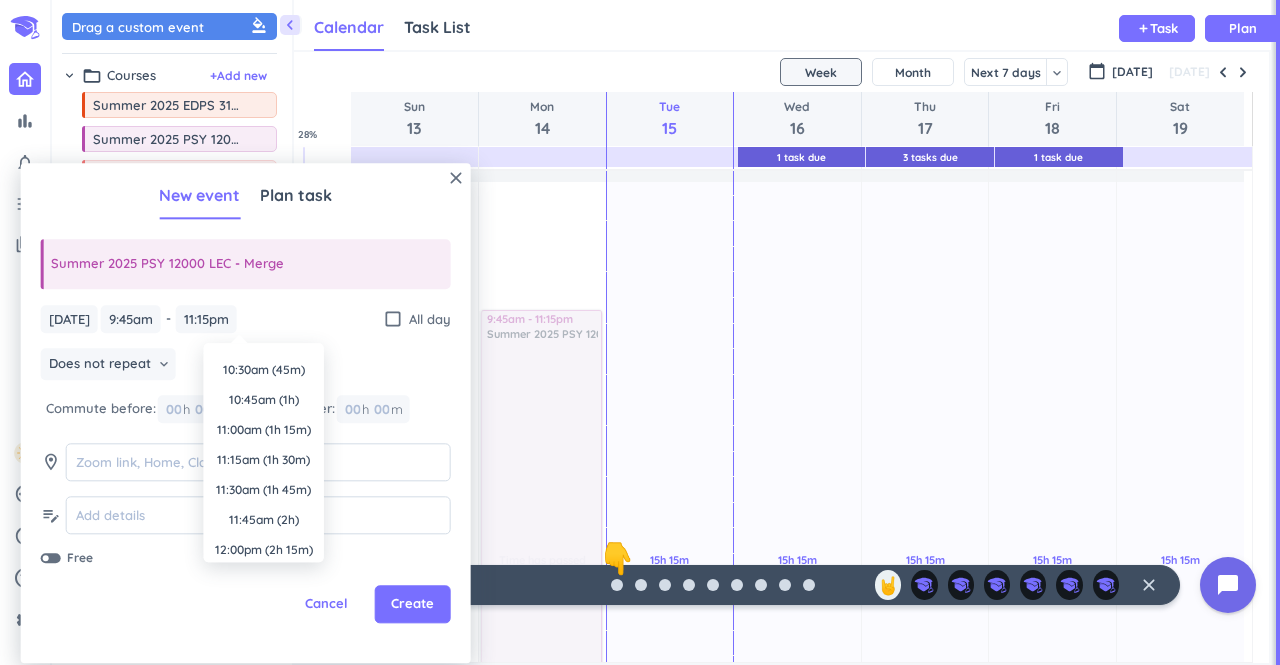 click on "11:15am (1h 30m)" at bounding box center (264, 460) 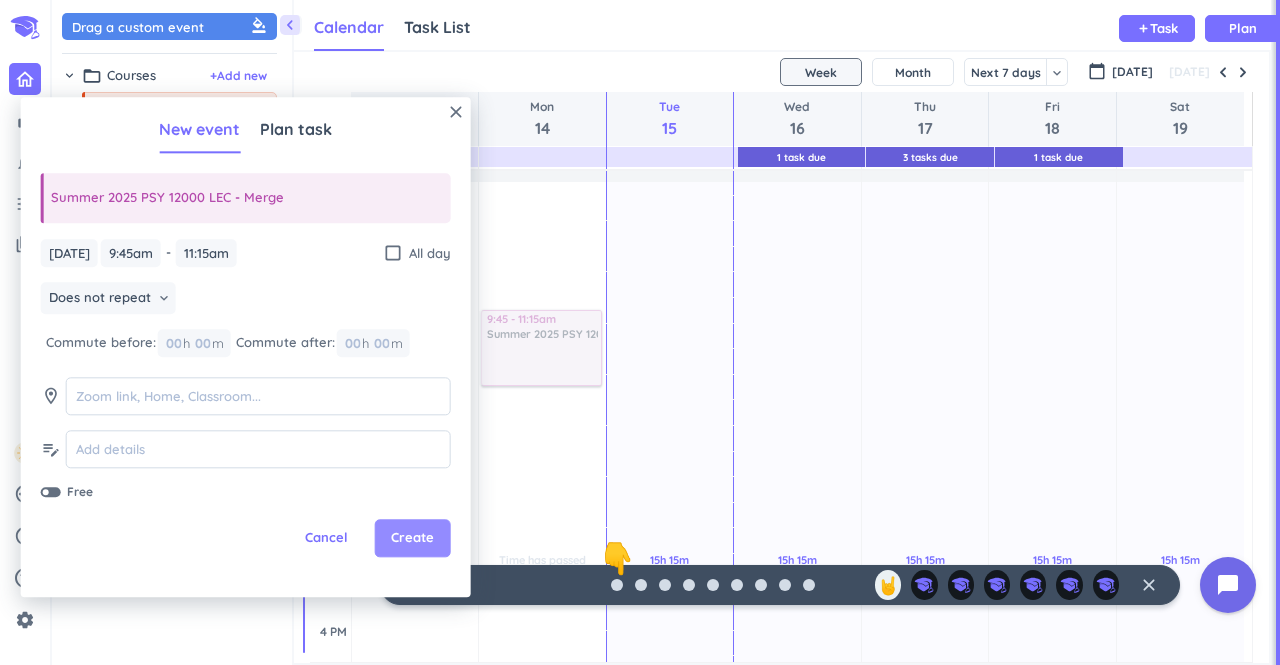 click on "Create" at bounding box center (412, 539) 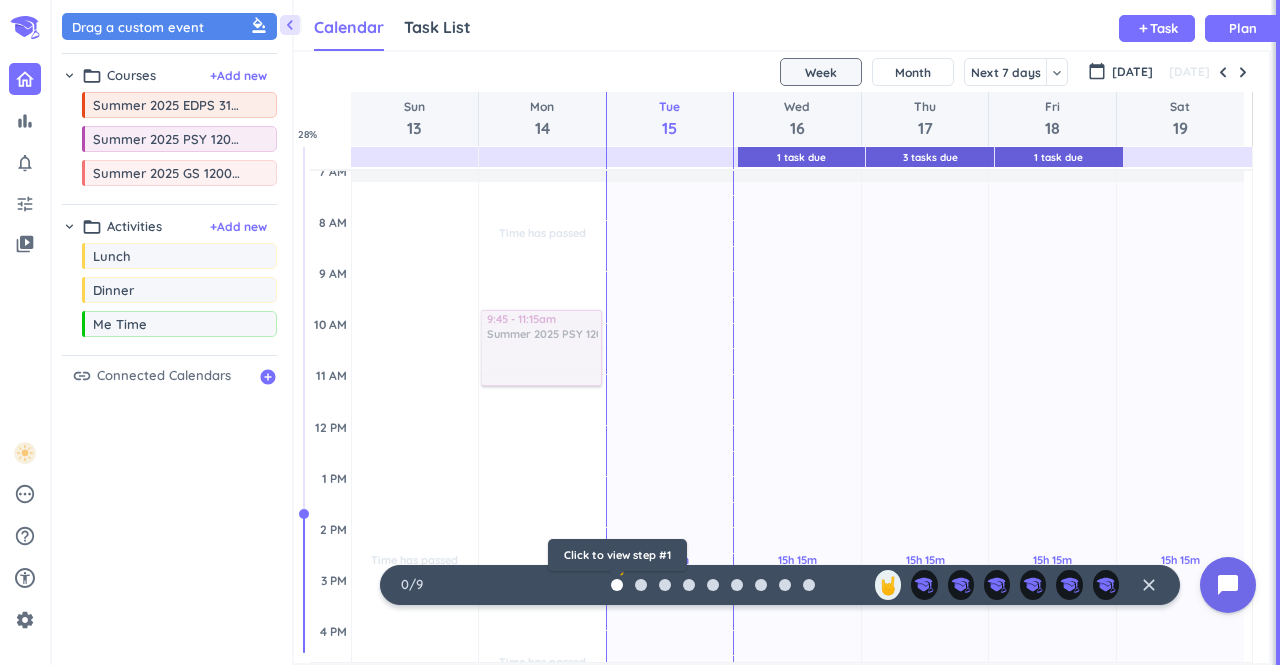 click at bounding box center (617, 585) 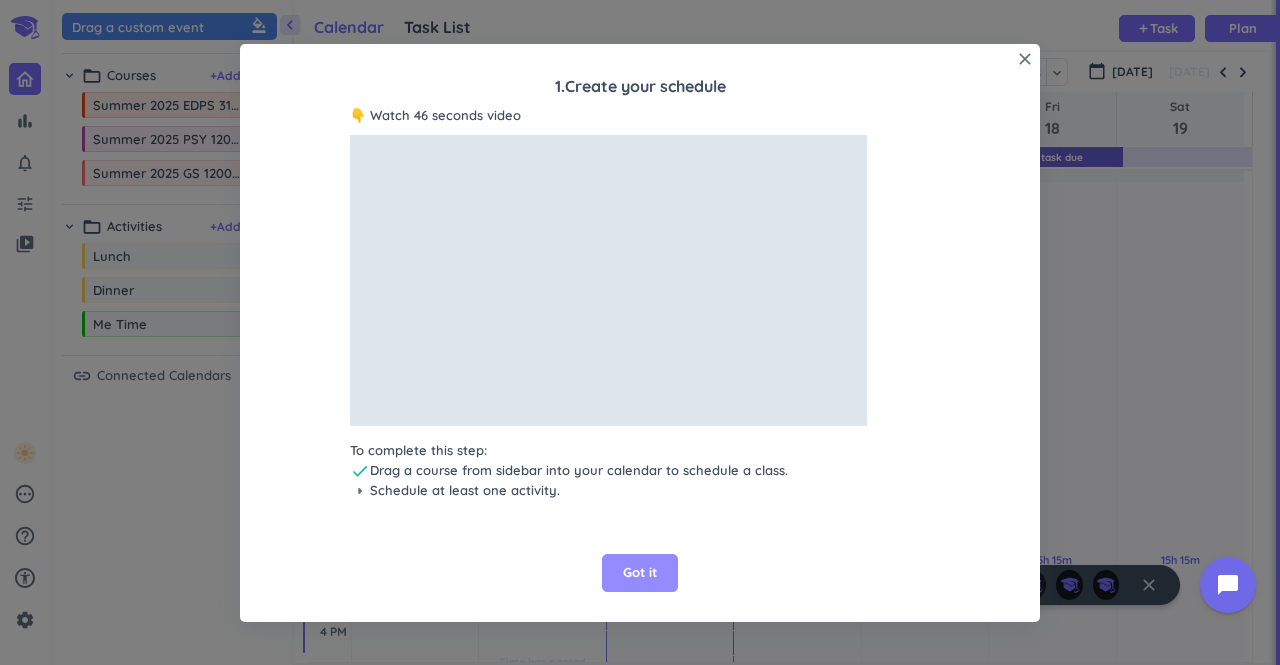 click on "Got it" at bounding box center (640, 573) 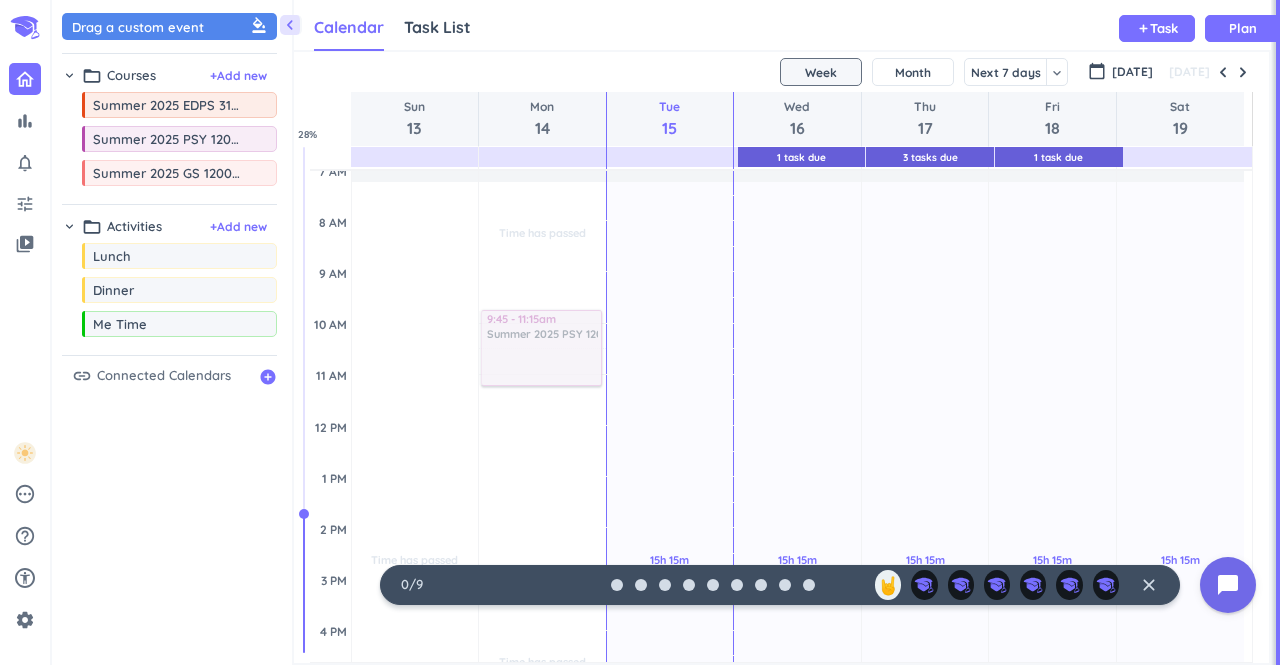 drag, startPoint x: 572, startPoint y: 349, endPoint x: 629, endPoint y: 337, distance: 58.249462 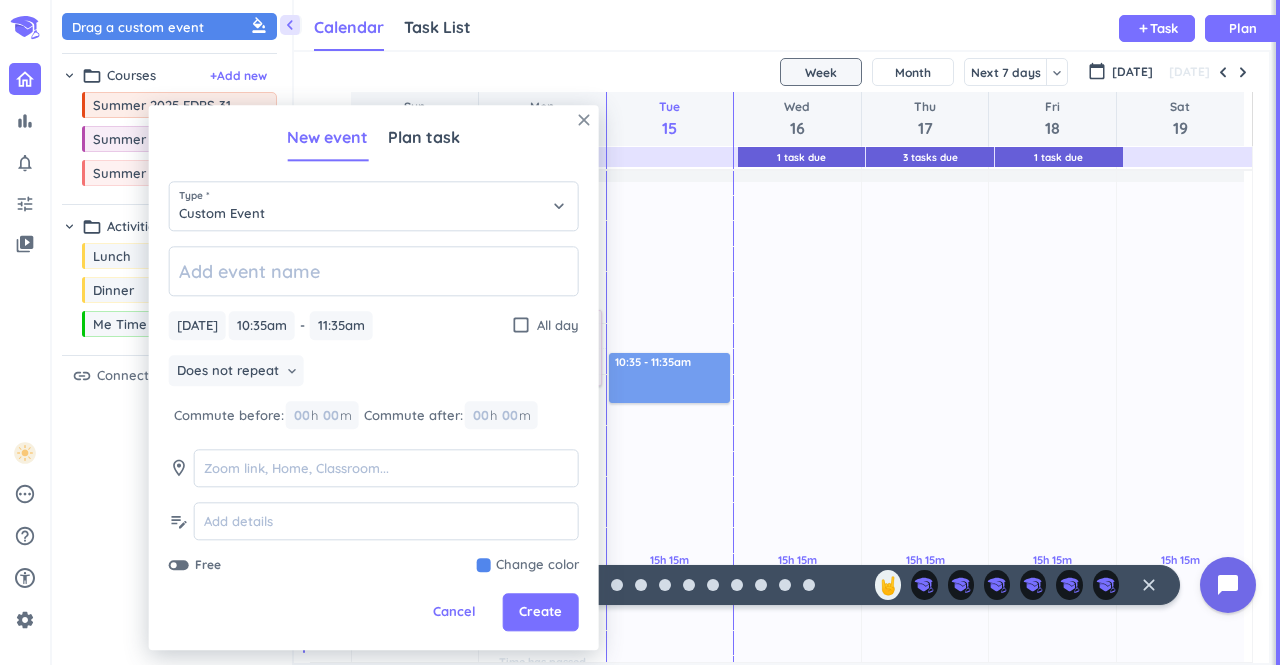 click on "close" at bounding box center (584, 120) 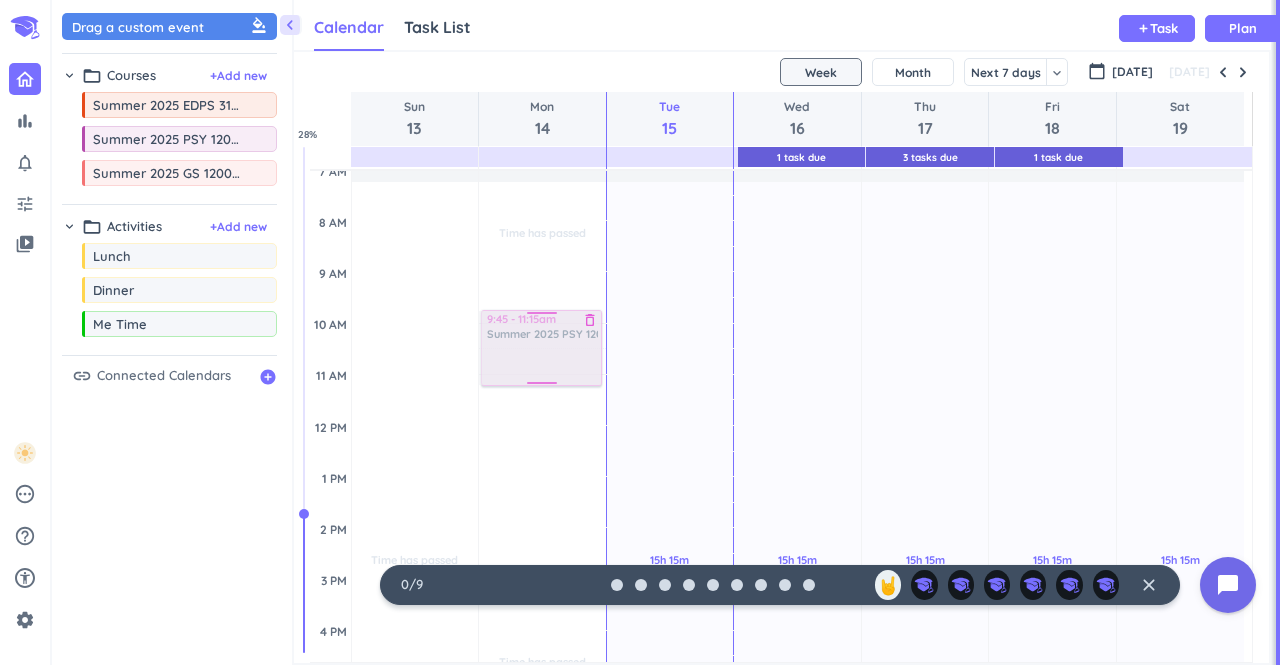 click at bounding box center (540, 348) 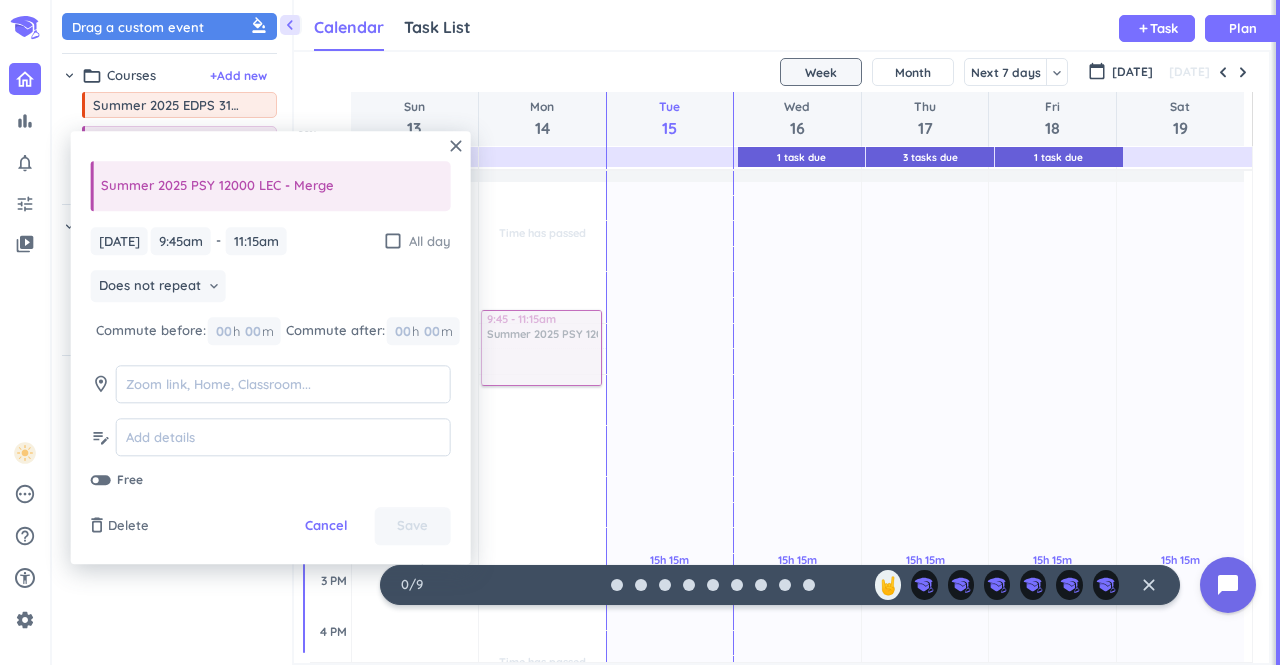 click on "check_box_outline_blank" at bounding box center [393, 241] 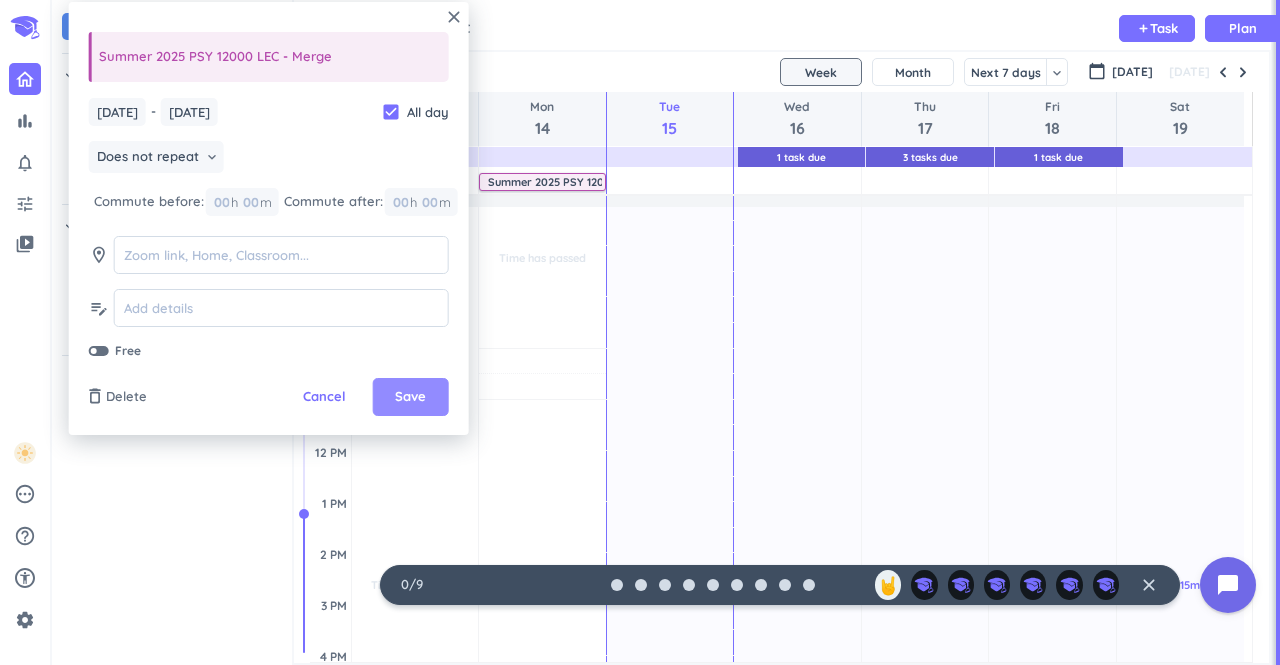click on "Save" at bounding box center [411, 397] 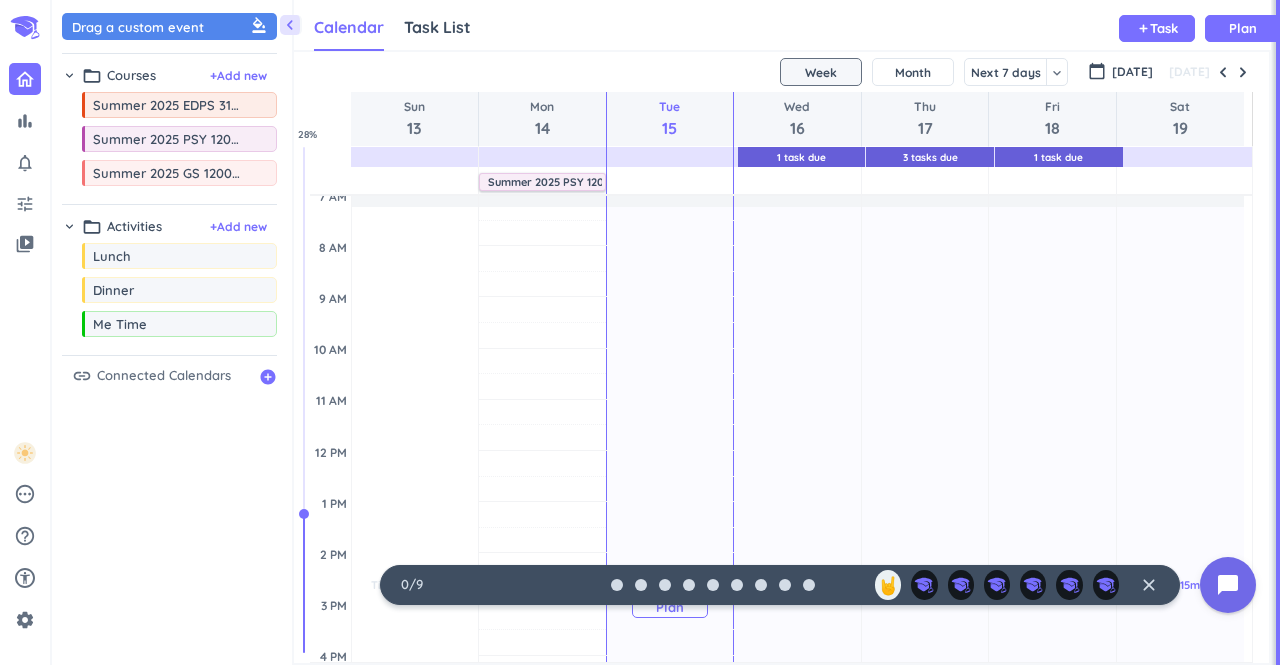 scroll, scrollTop: 0, scrollLeft: 0, axis: both 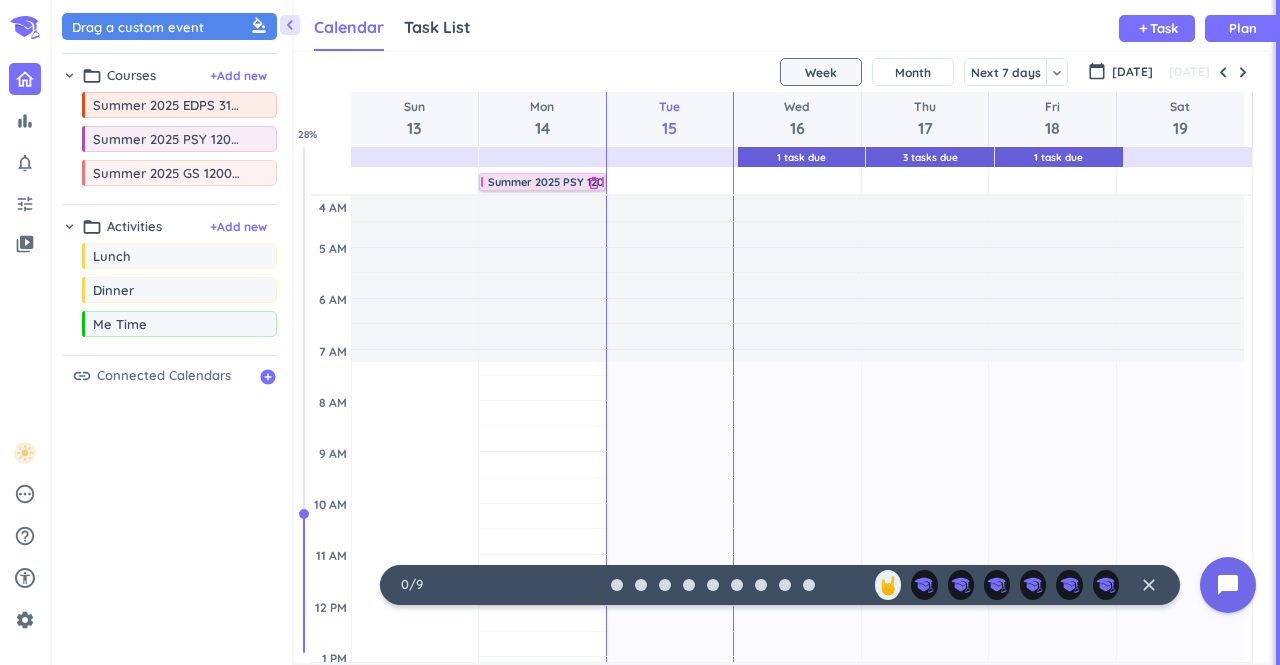 click on "Summer 2025 PSY 12000 LEC - Merge" at bounding box center (585, 182) 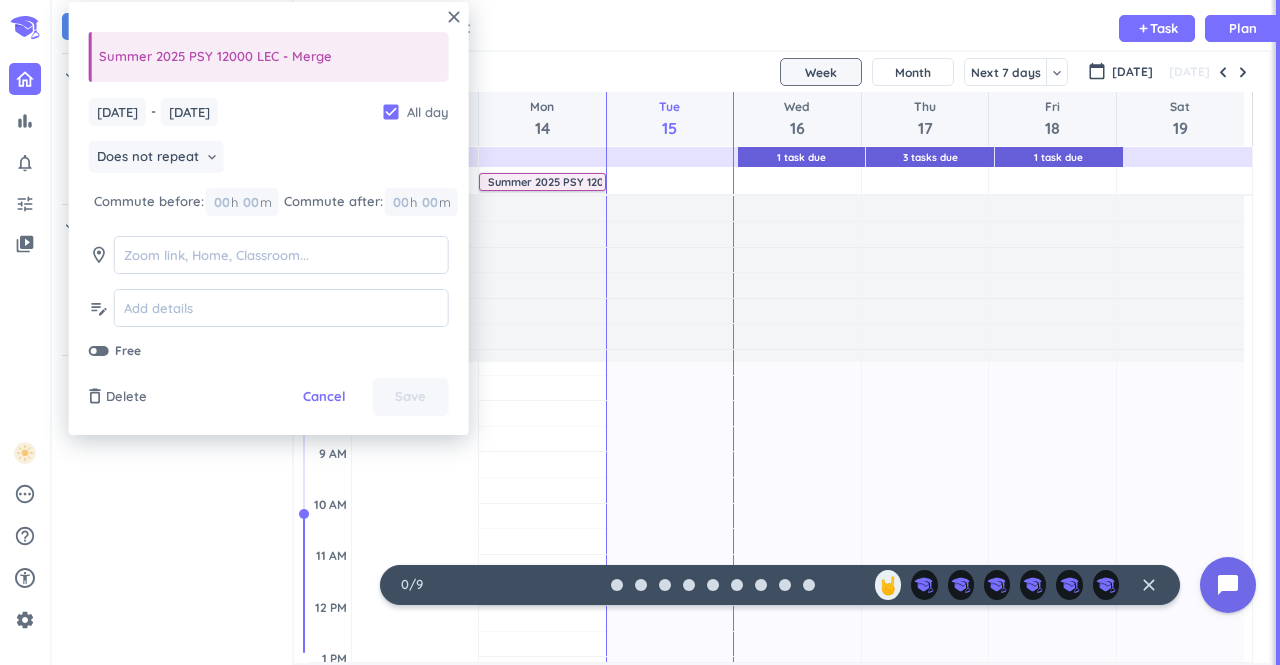 click on "check_box" at bounding box center [391, 112] 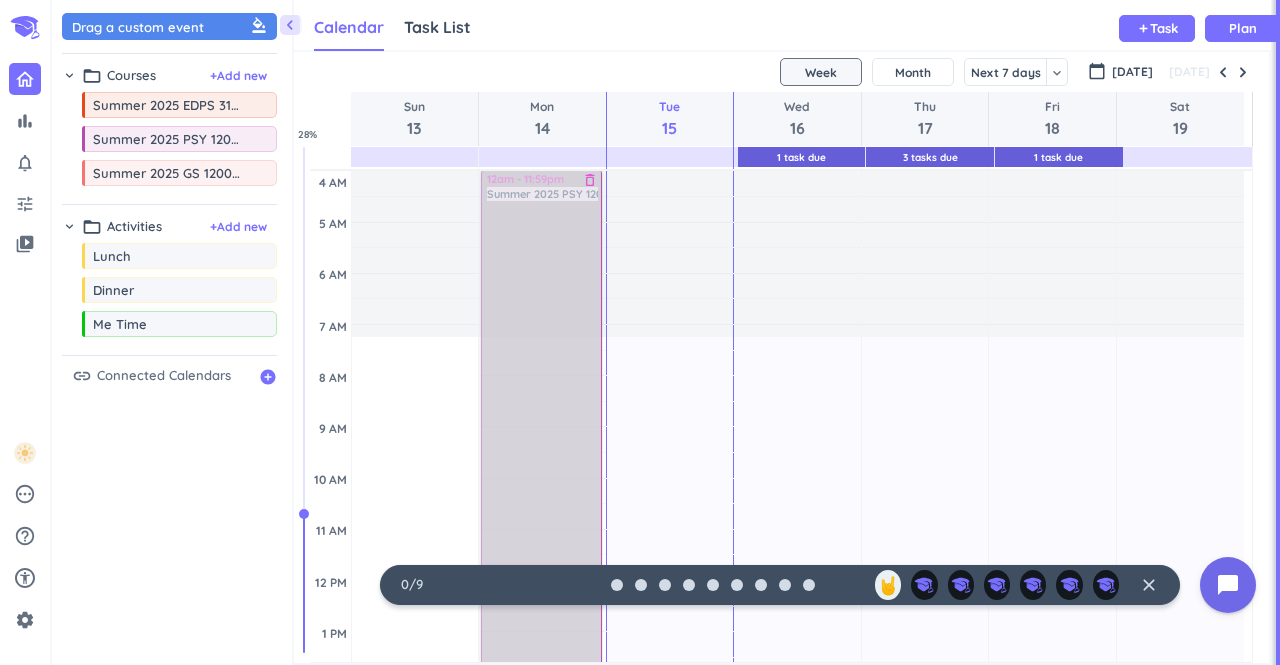 click on "12am - 11:59pm Summer 2025 PSY 12000 LEC - Merge delete_outline priority_high" at bounding box center (541, 682) 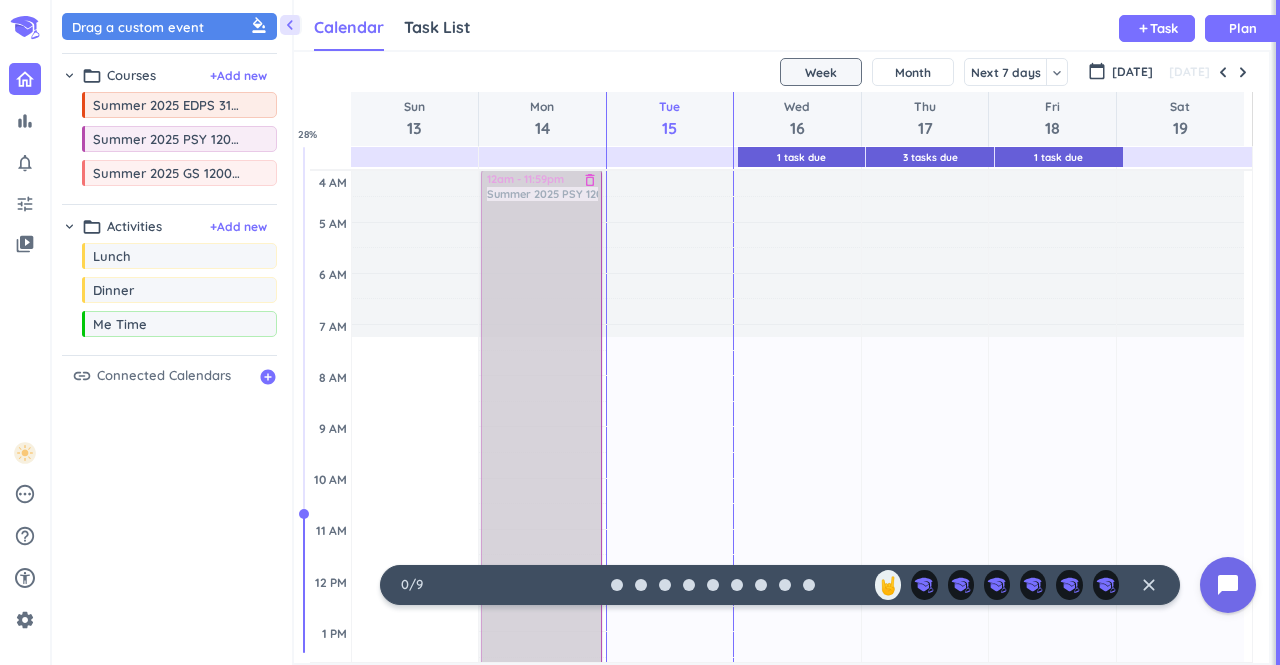 click on "12am - 11:59pm Summer 2025 PSY 12000 LEC - Merge delete_outline priority_high" at bounding box center [541, 682] 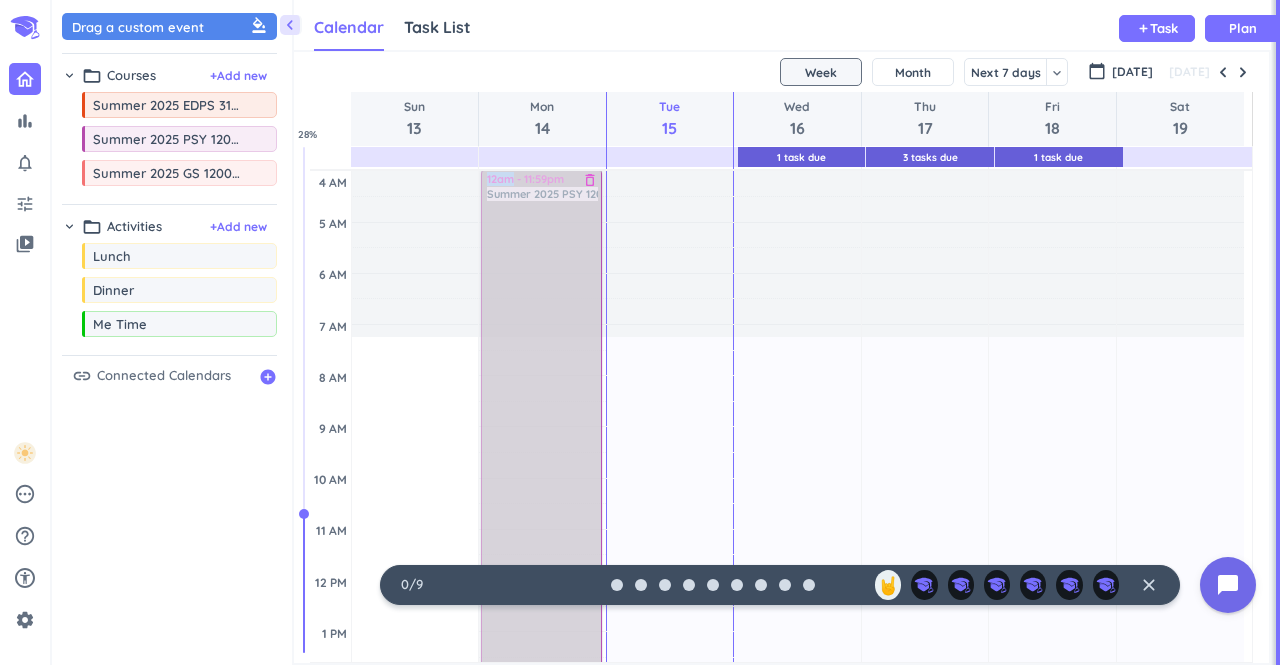 drag, startPoint x: 520, startPoint y: 191, endPoint x: 522, endPoint y: 263, distance: 72.02777 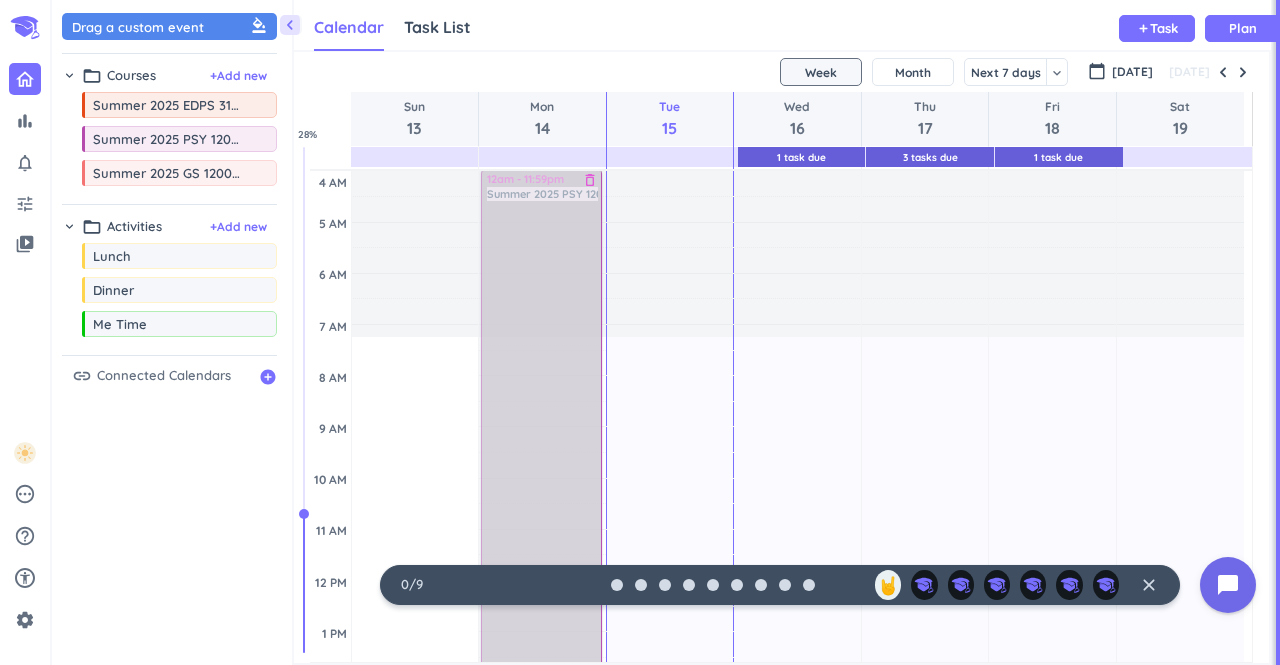 click on "12am - 11:59pm Summer 2025 PSY 12000 LEC - Merge delete_outline priority_high" at bounding box center (541, 682) 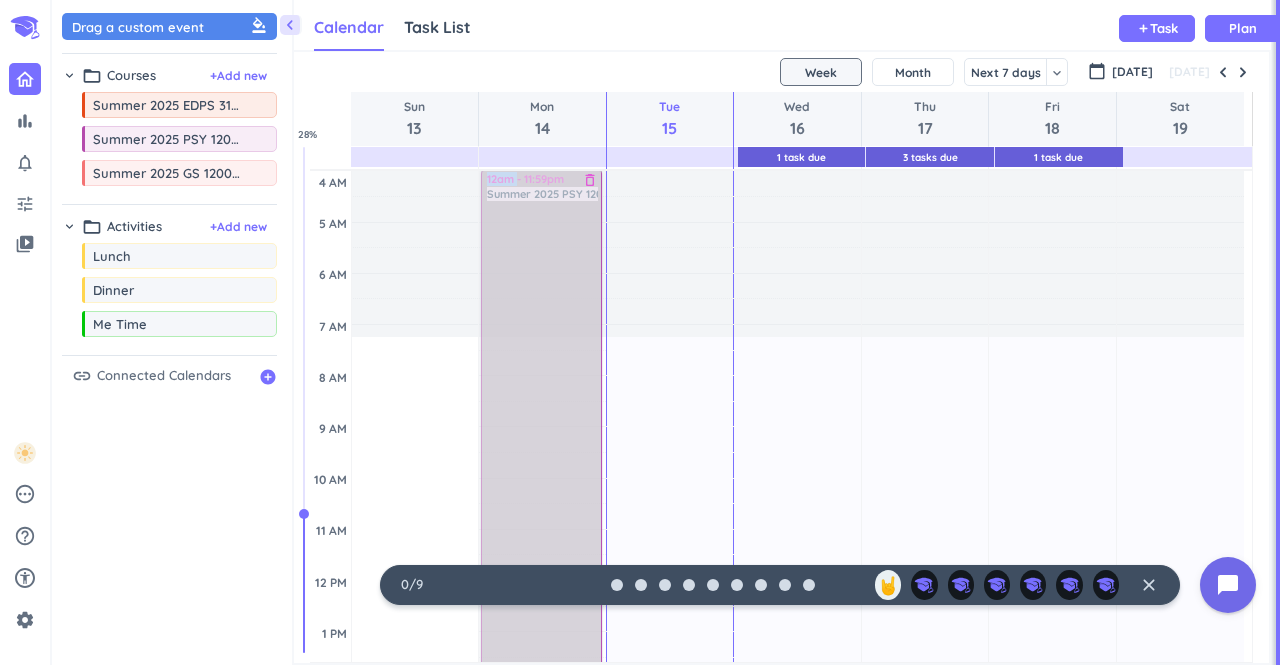 click on "12am - 11:59pm Summer 2025 PSY 12000 LEC - Merge delete_outline priority_high" at bounding box center (541, 682) 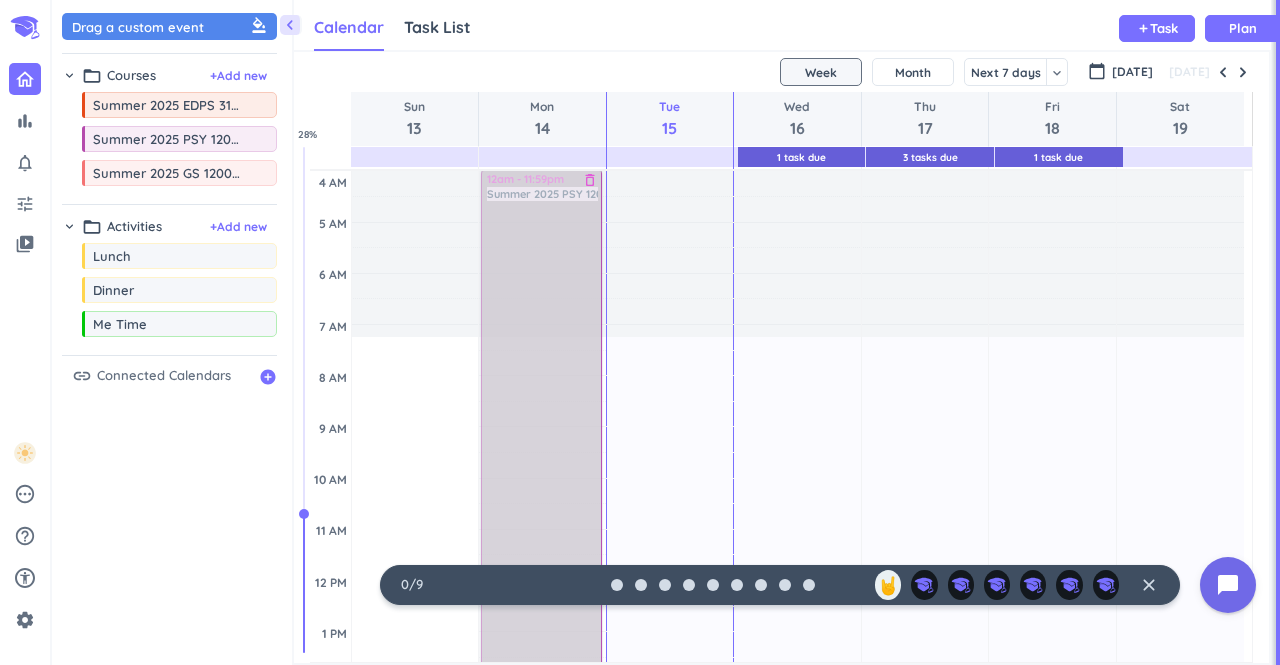 click on "12am - 11:59pm Summer 2025 PSY 12000 LEC - Merge delete_outline priority_high" at bounding box center (541, 682) 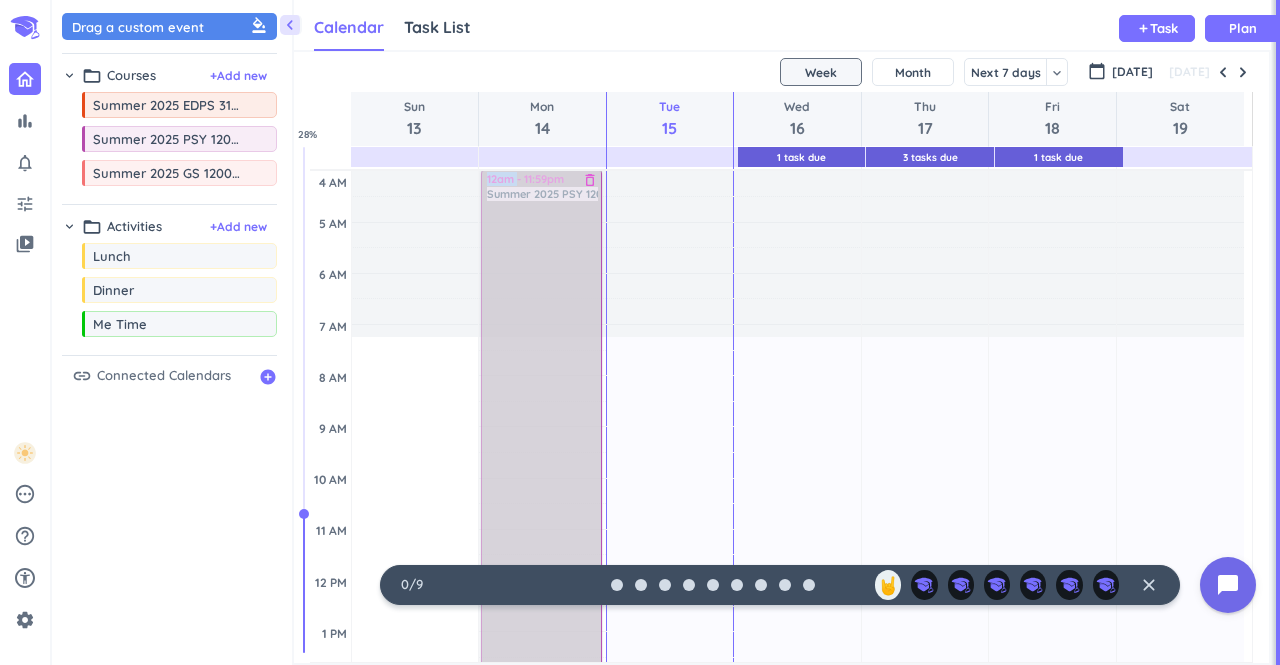 click on "12am - 11:59pm Summer 2025 PSY 12000 LEC - Merge delete_outline priority_high" at bounding box center (541, 682) 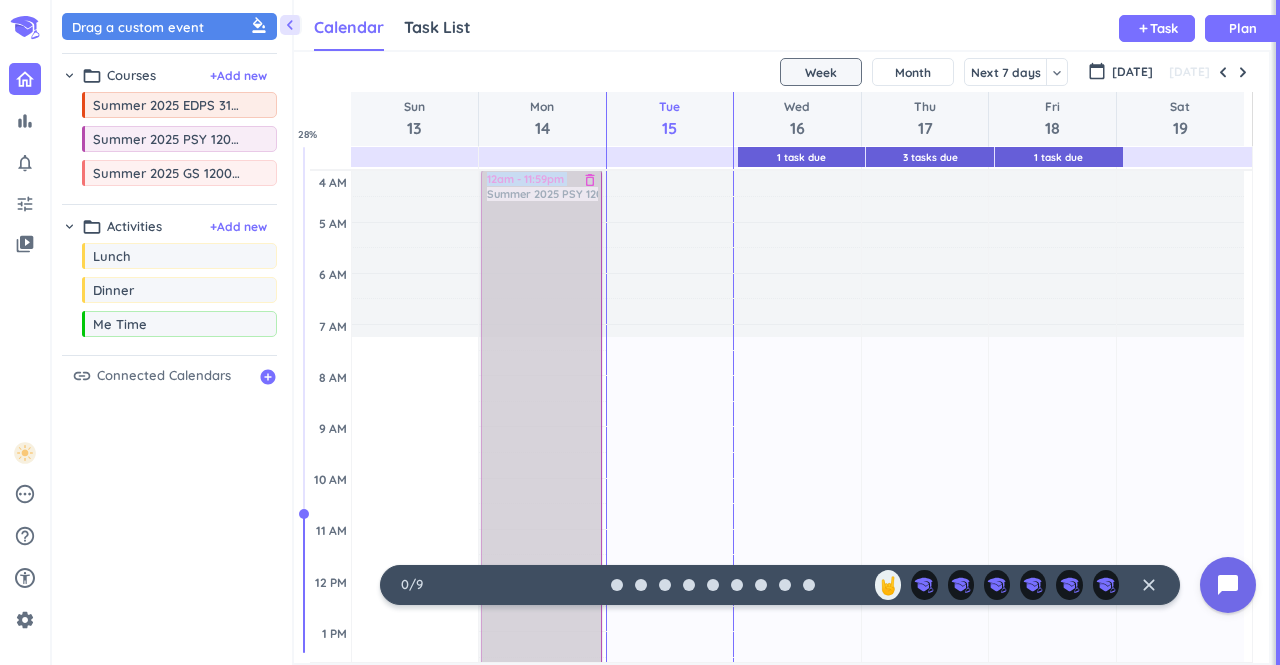 click on "12am - 11:59pm Summer 2025 PSY 12000 LEC - Merge delete_outline priority_high" at bounding box center (541, 682) 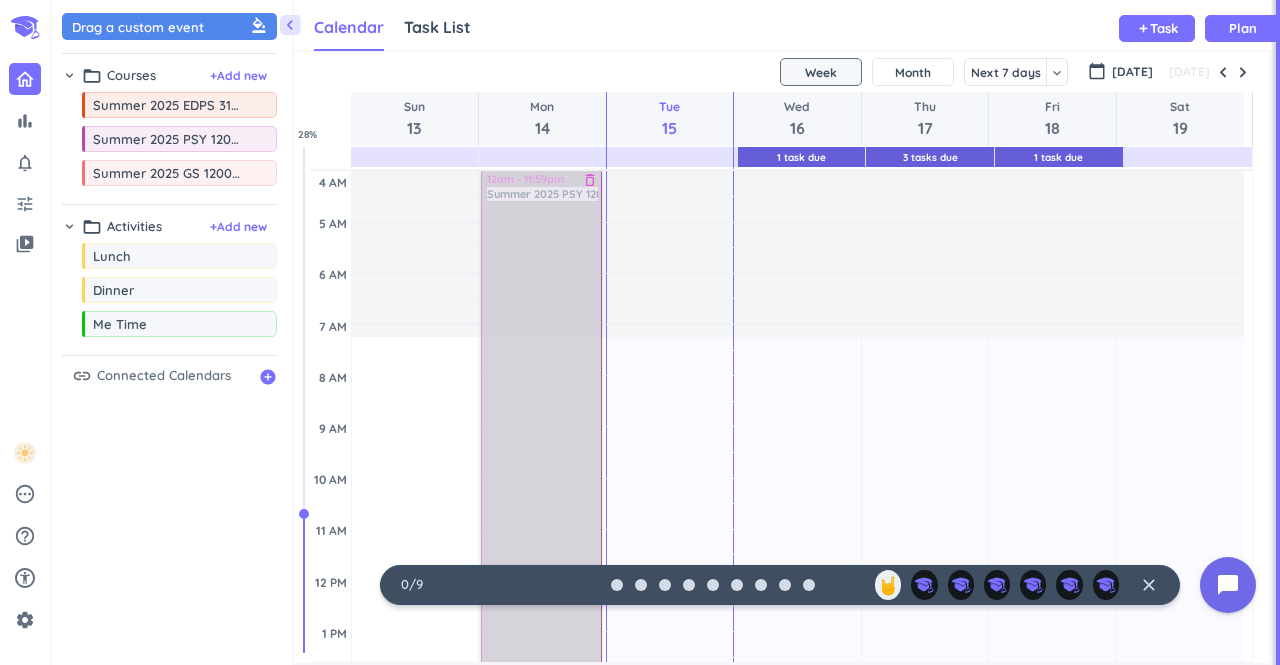 click on "12am - 11:59pm Summer 2025 PSY 12000 LEC - Merge delete_outline priority_high" at bounding box center [541, 682] 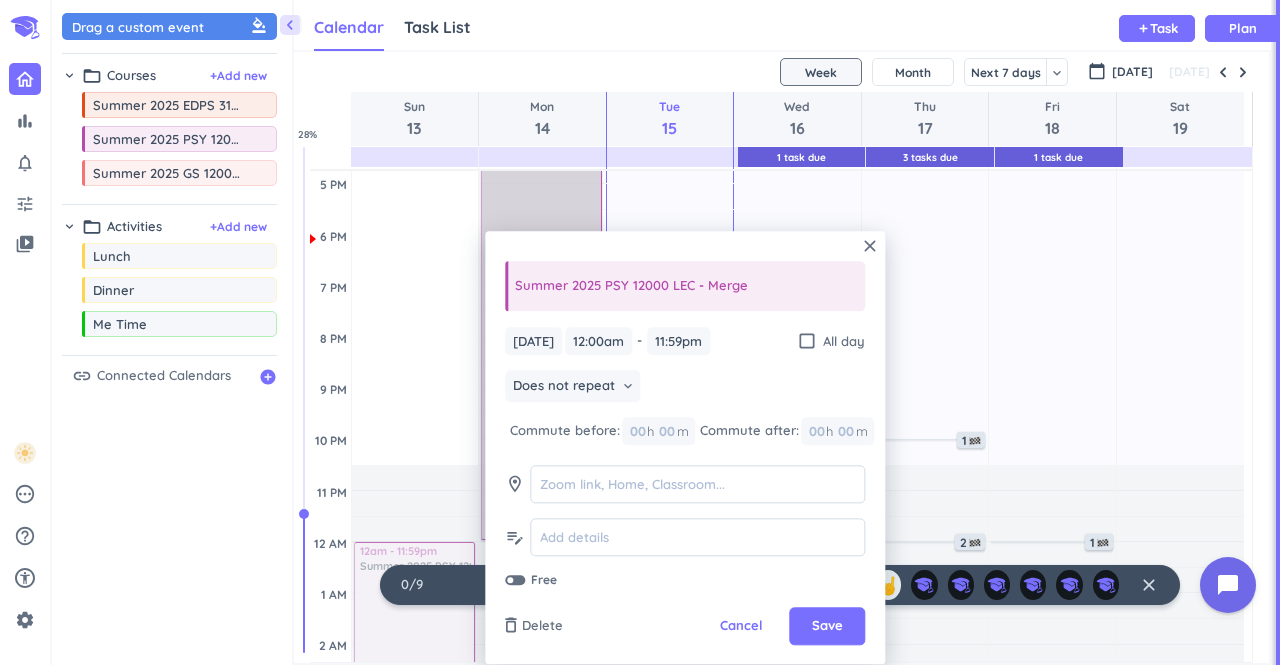 scroll, scrollTop: 660, scrollLeft: 0, axis: vertical 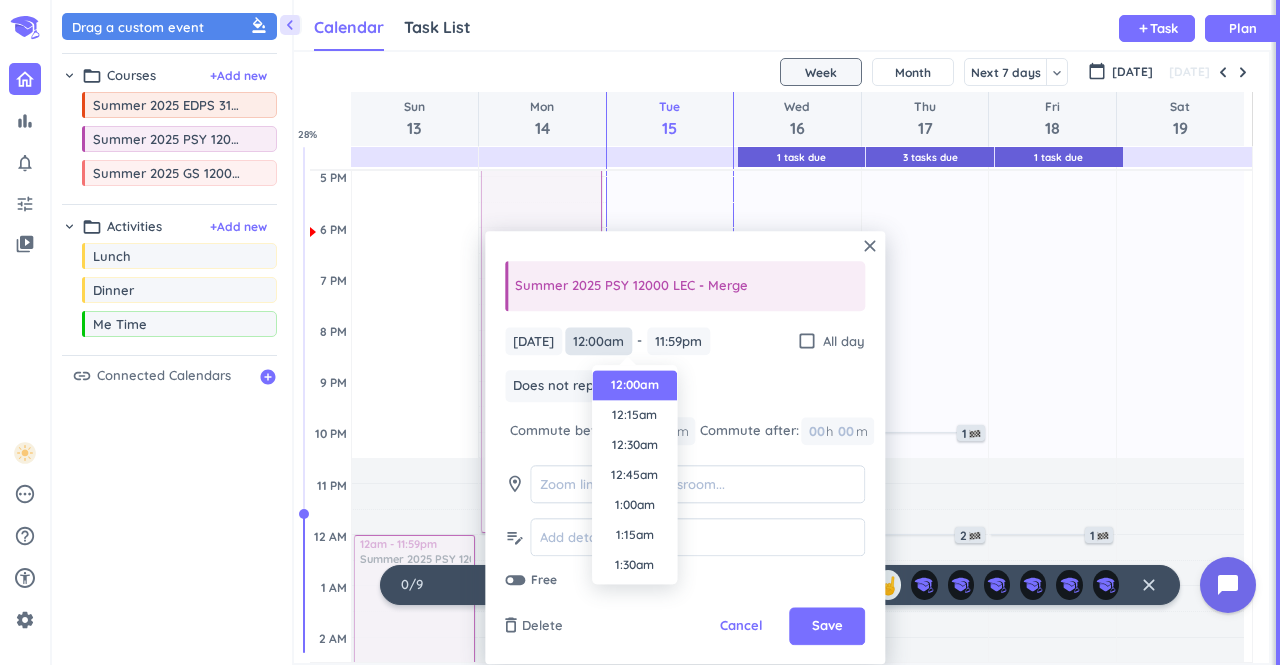 click on "12:00am" at bounding box center [598, 341] 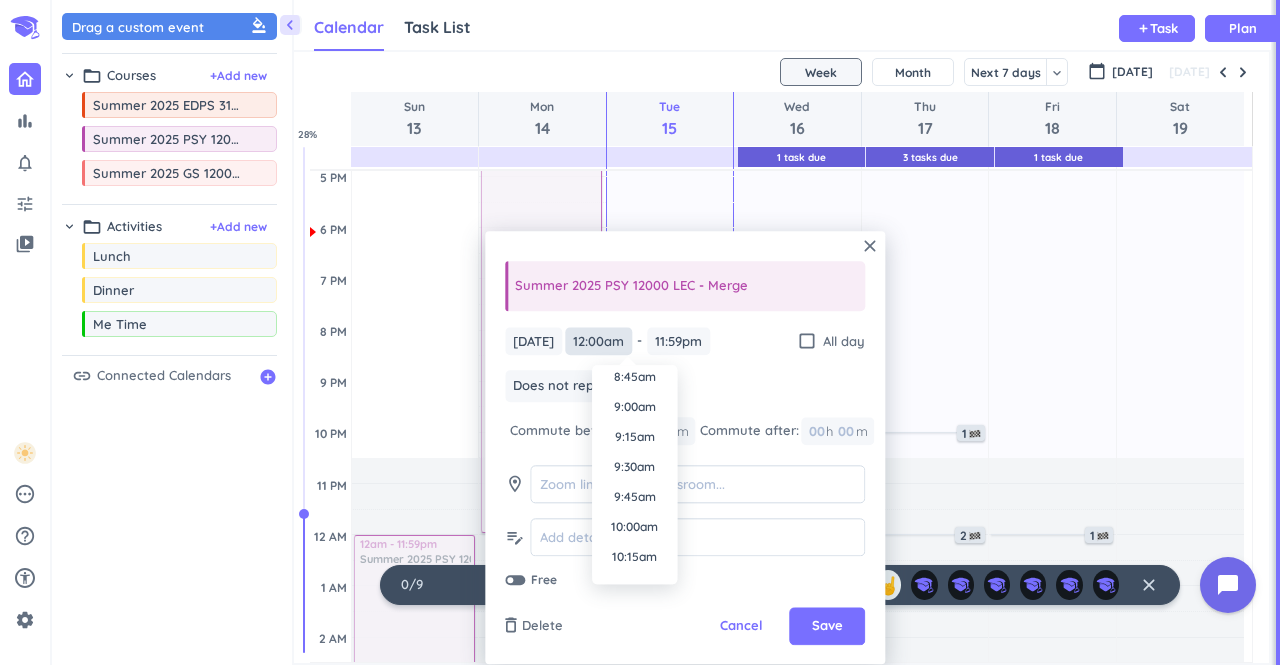 scroll, scrollTop: 1071, scrollLeft: 0, axis: vertical 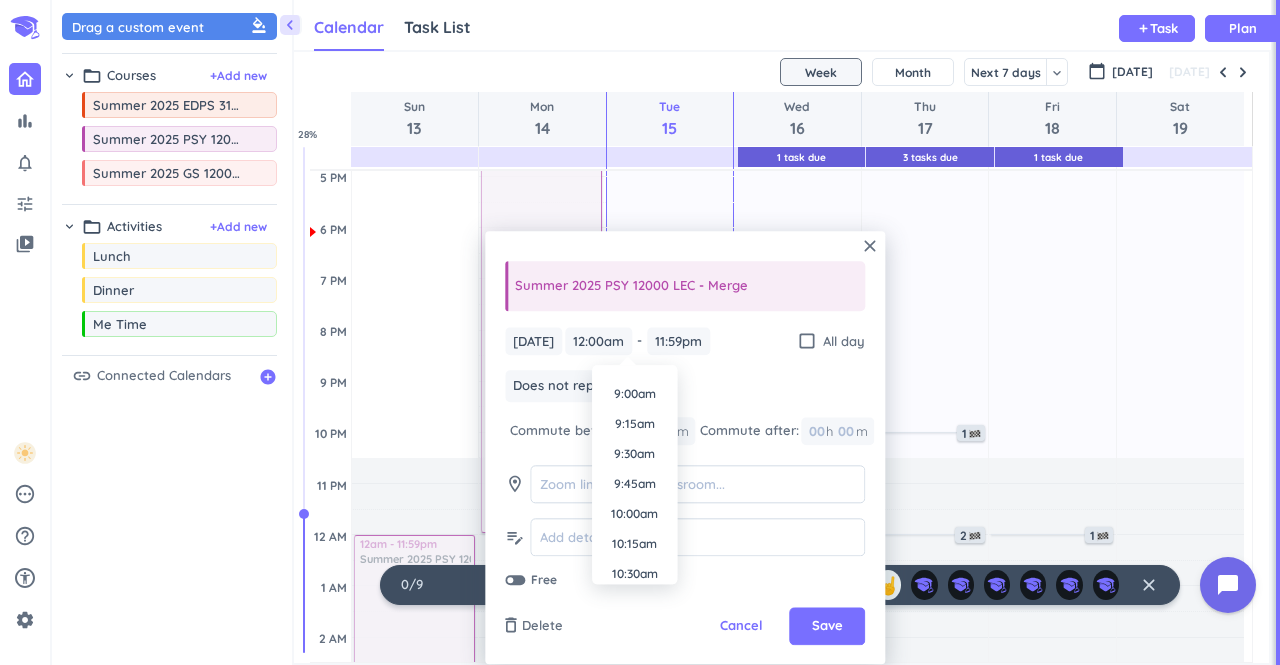 click on "9:45am" at bounding box center [634, 484] 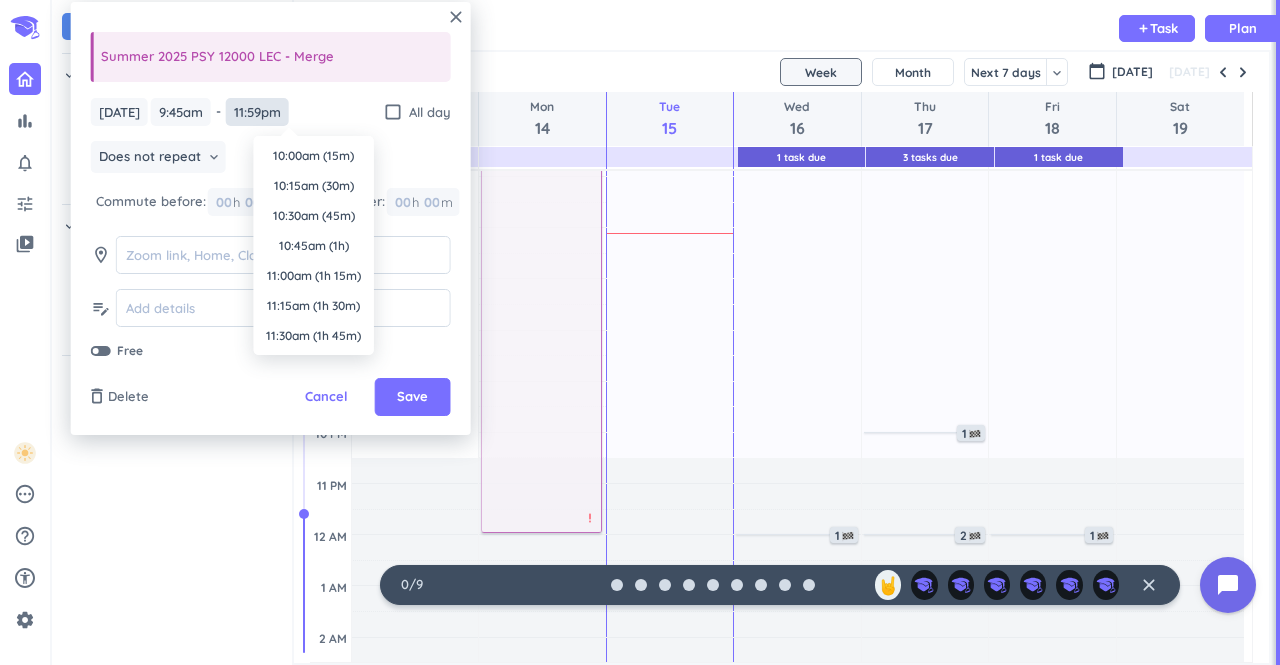 click on "11:59pm" at bounding box center [257, 112] 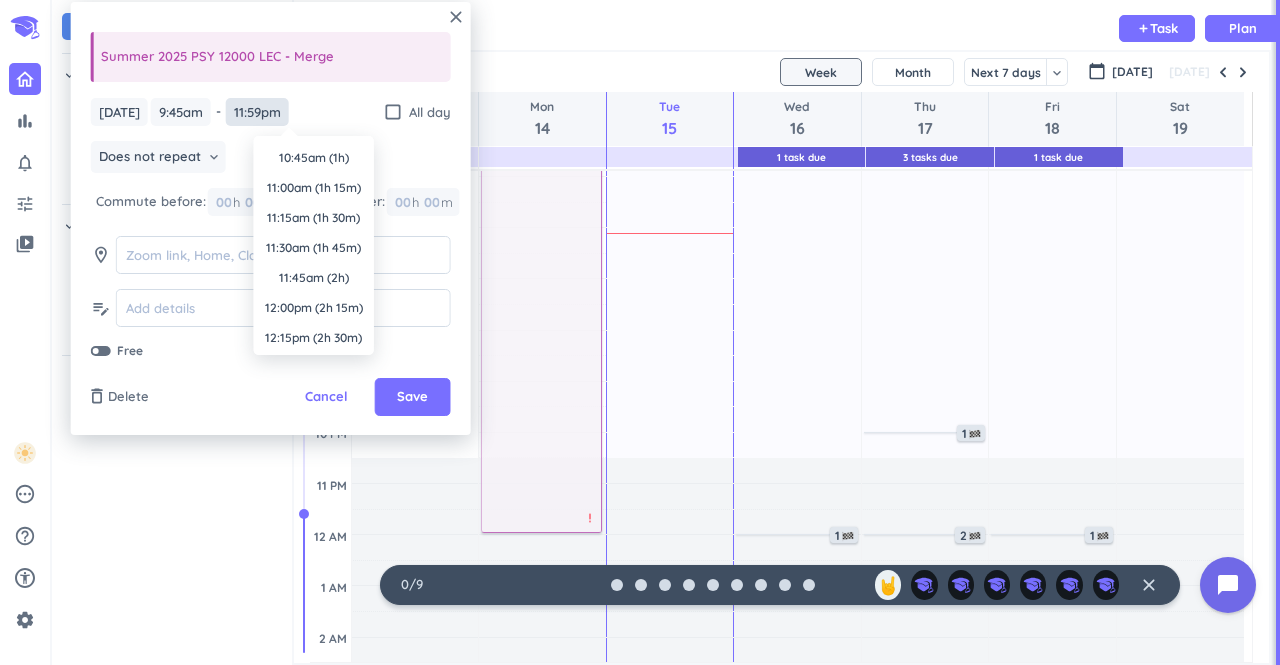 scroll, scrollTop: 65, scrollLeft: 0, axis: vertical 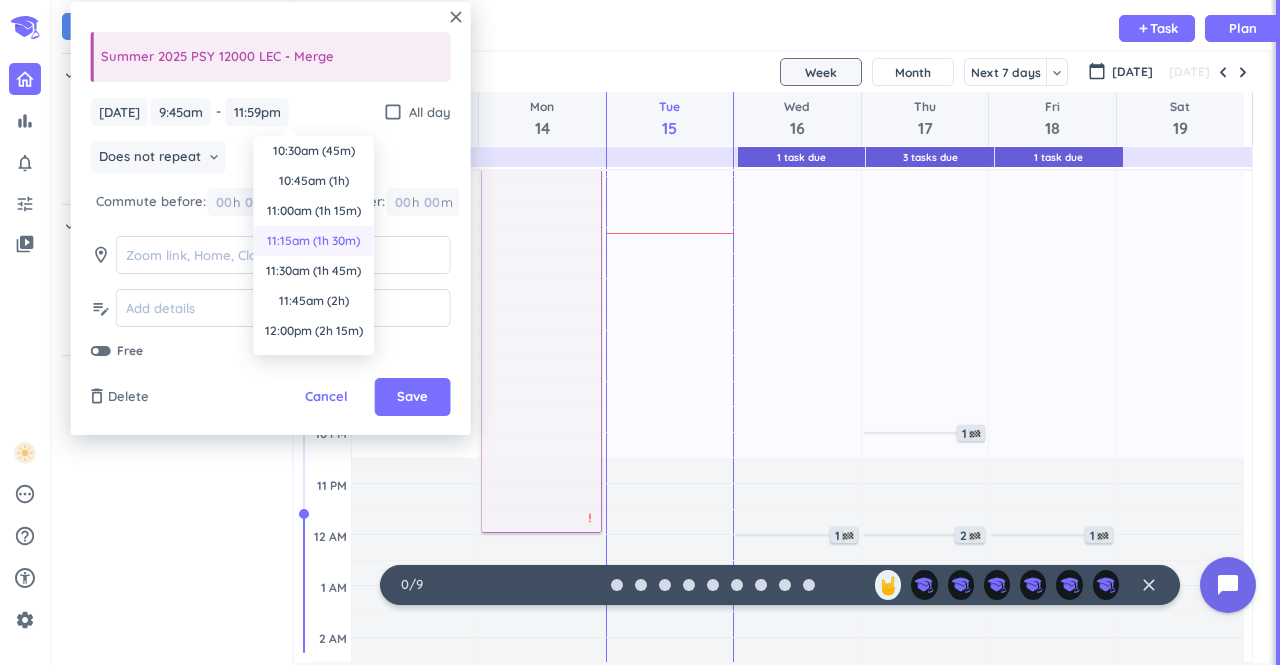 click on "11:15am (1h 30m)" at bounding box center [314, 241] 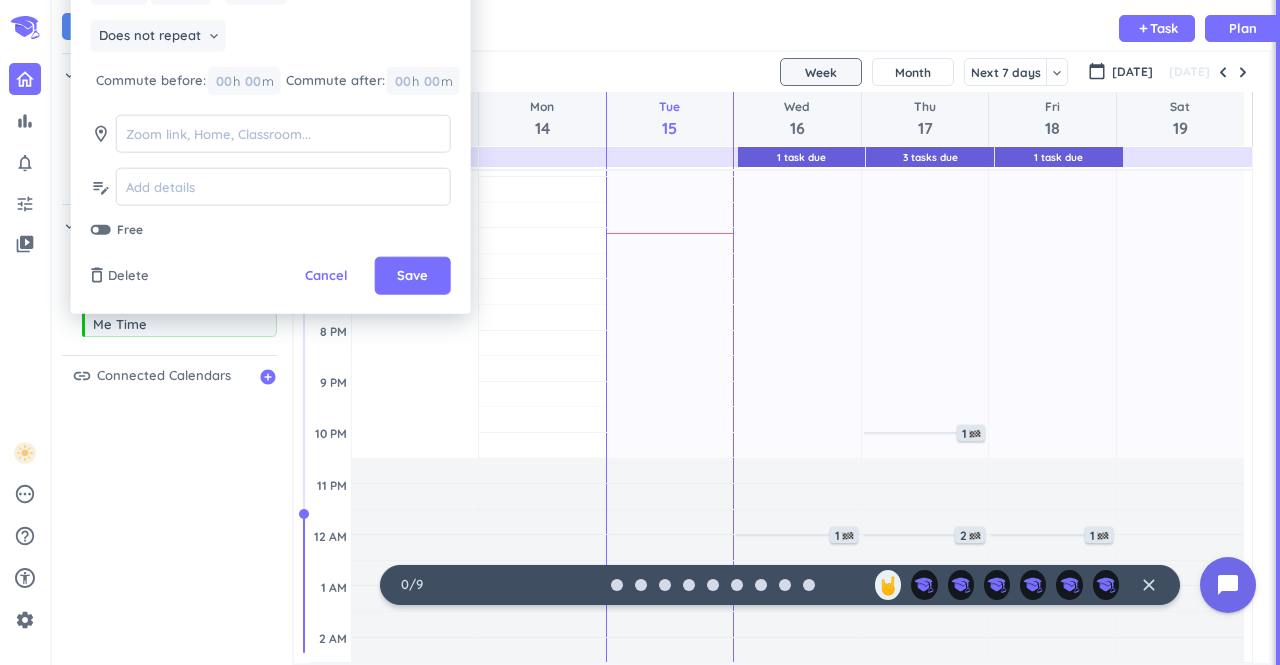 click on "[DATE] [DATE]   9:45am 9:45am - 11:15am 11:15am check_box_outline_blank All day Does not repeat keyboard_arrow_down Commute before: 00 h 00 m Commute after: 00 h 00 m room edit_note Free" at bounding box center (271, 107) 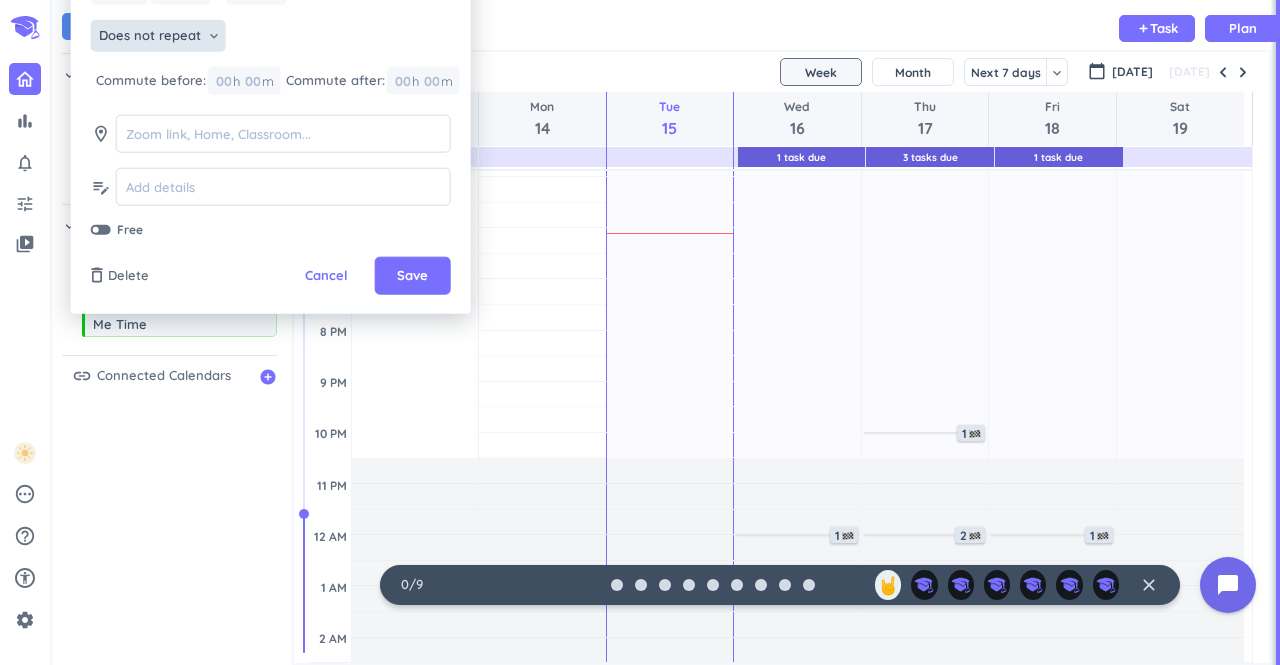 click on "Does not repeat" at bounding box center (150, 36) 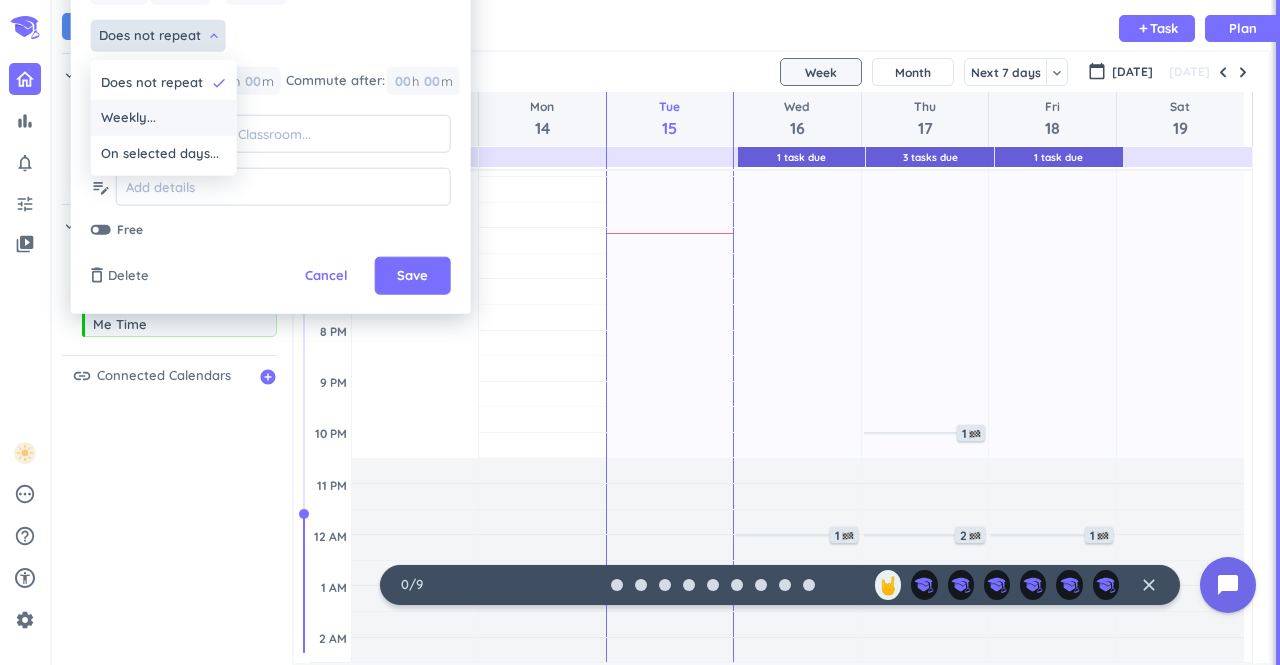click on "Weekly..." at bounding box center [164, 117] 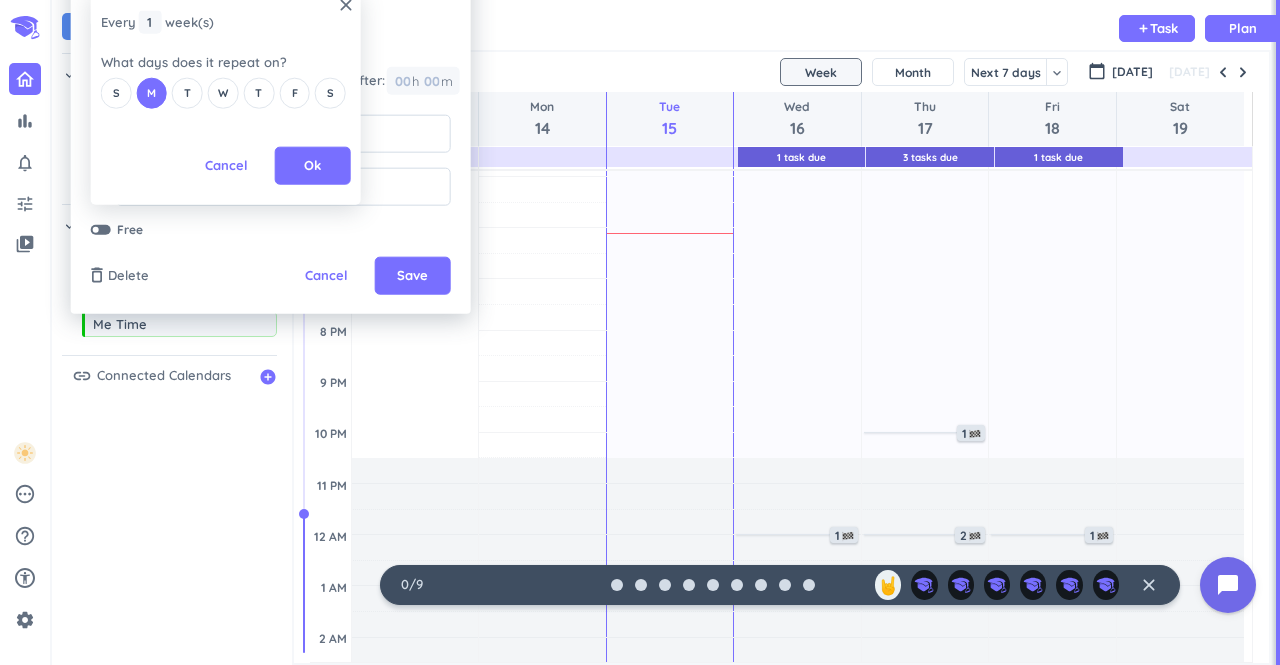 drag, startPoint x: 176, startPoint y: 97, endPoint x: 170, endPoint y: 80, distance: 18.027756 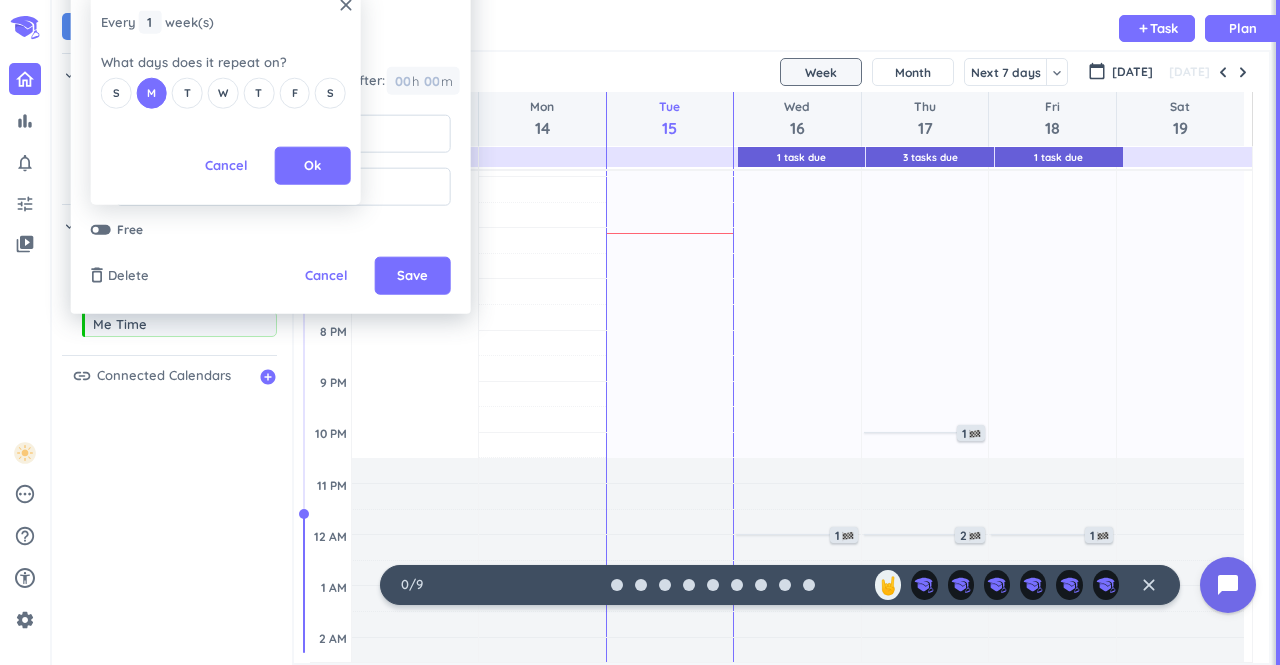click on "S M T W T F S" at bounding box center [226, 92] 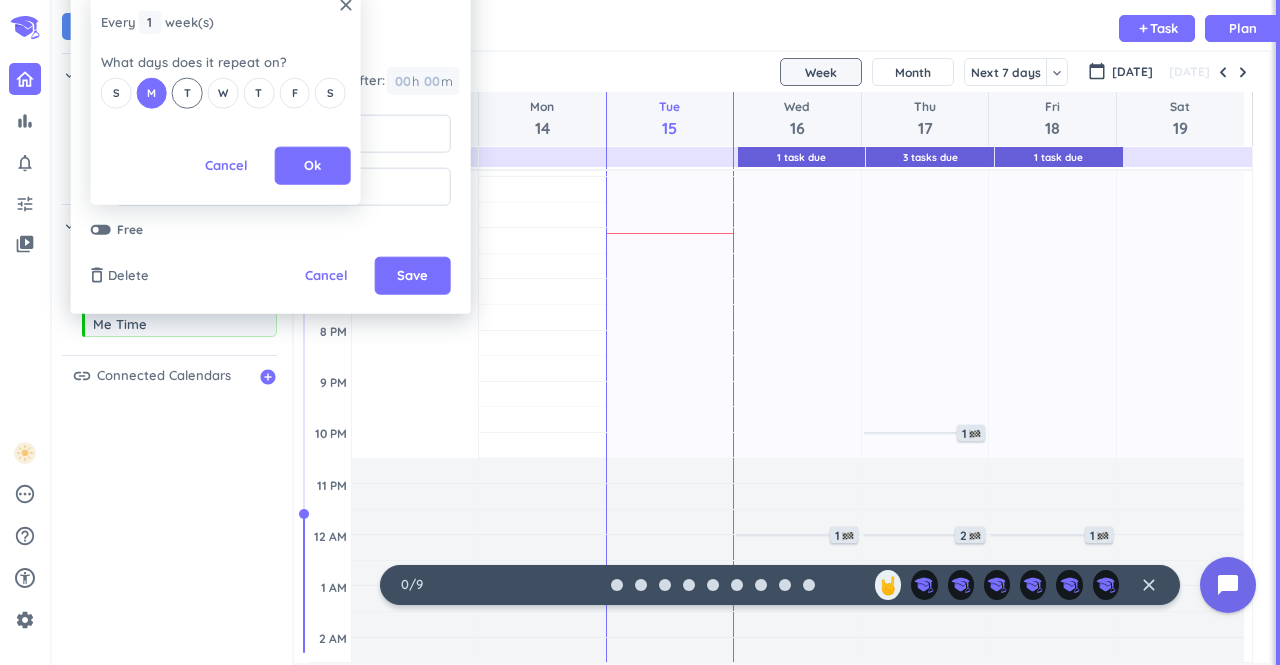 click on "T" at bounding box center (187, 92) 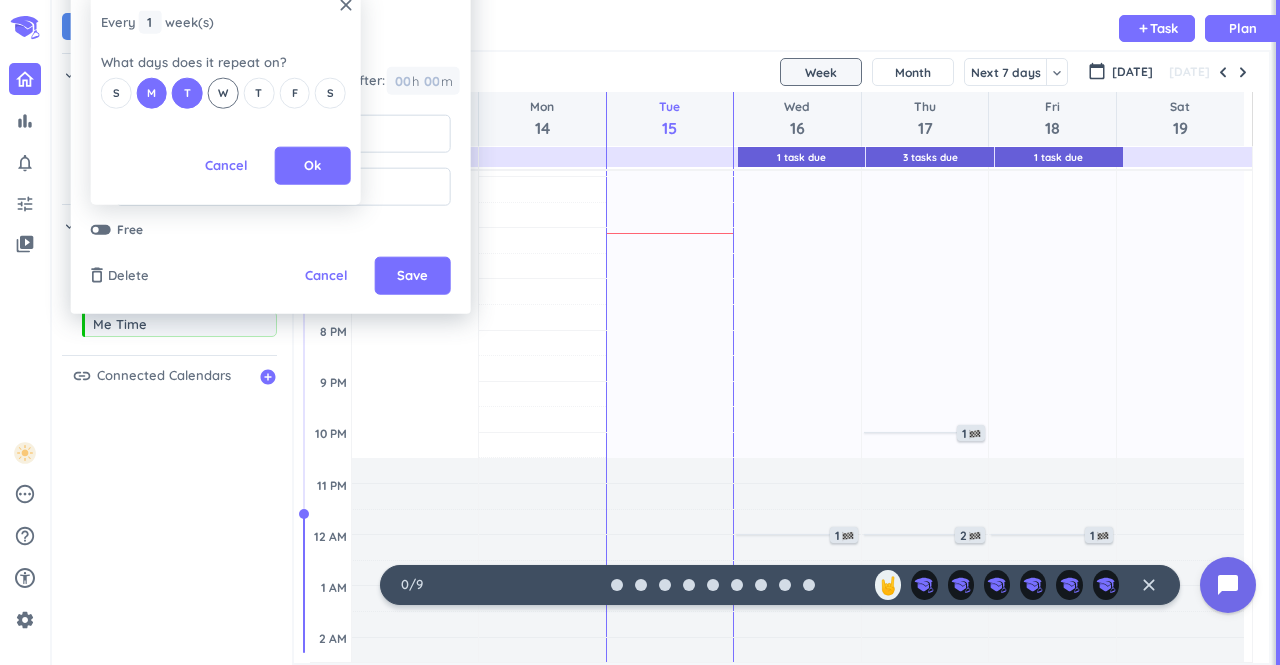 click on "W" at bounding box center [223, 93] 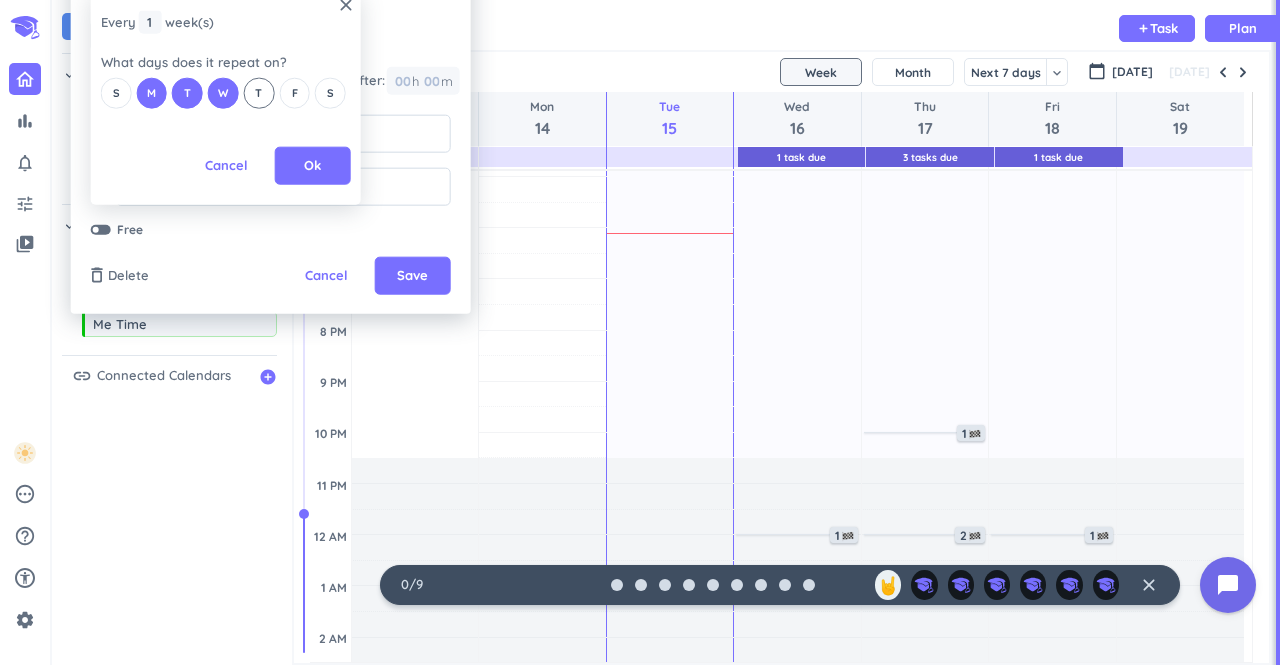 click on "T" at bounding box center (259, 92) 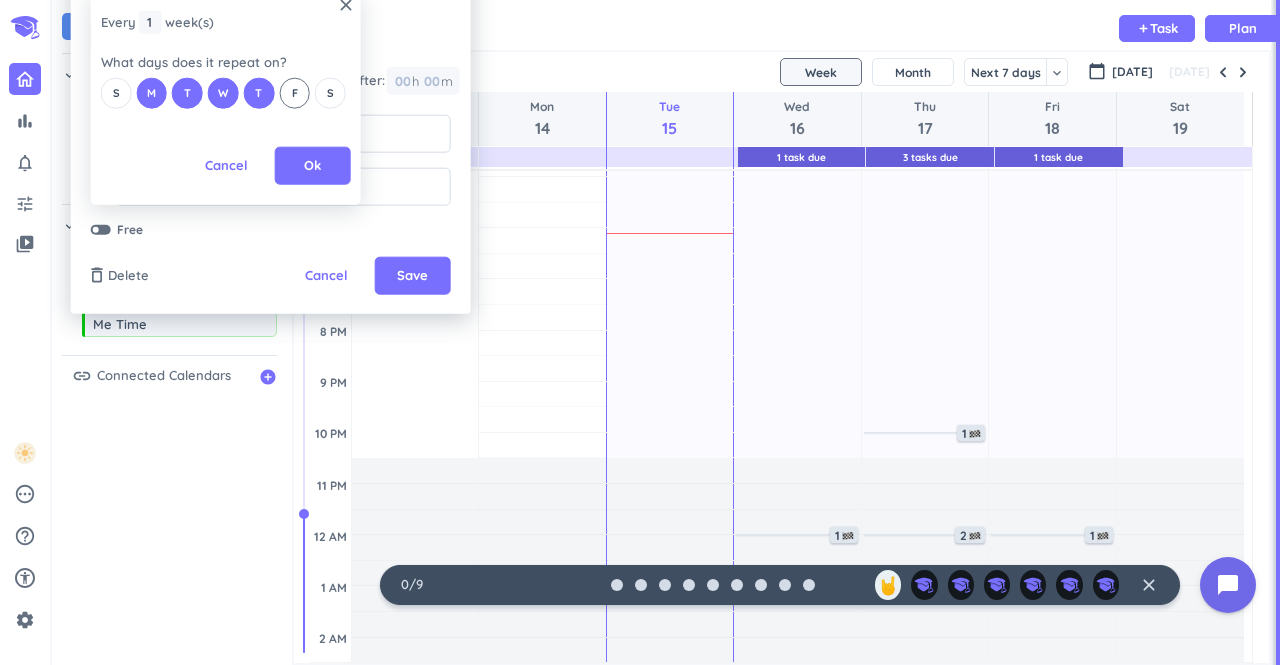 click on "F" at bounding box center (294, 92) 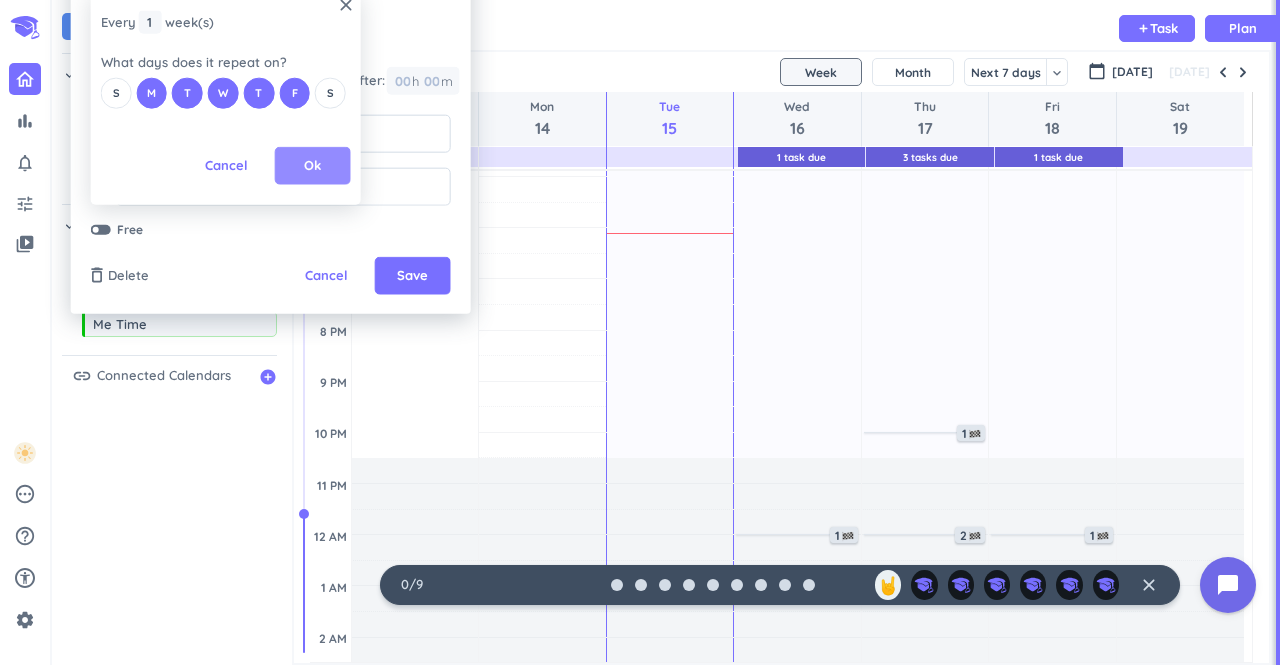 click on "Ok" at bounding box center (313, 166) 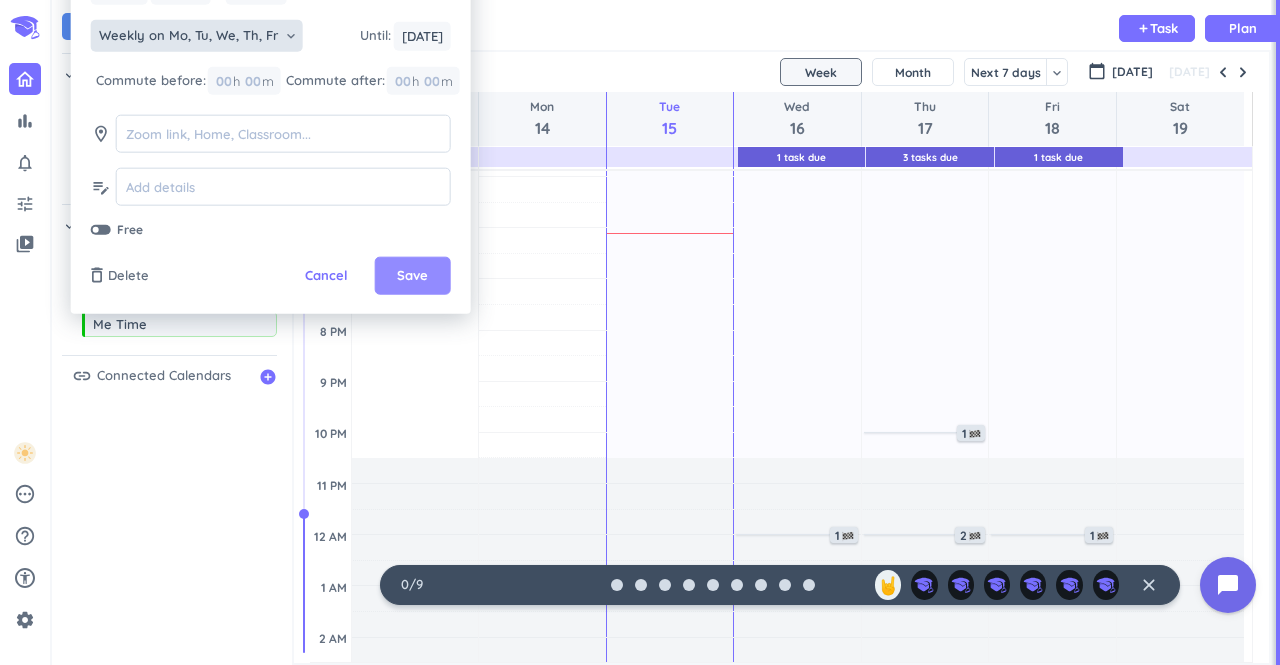 click on "Save" at bounding box center [412, 276] 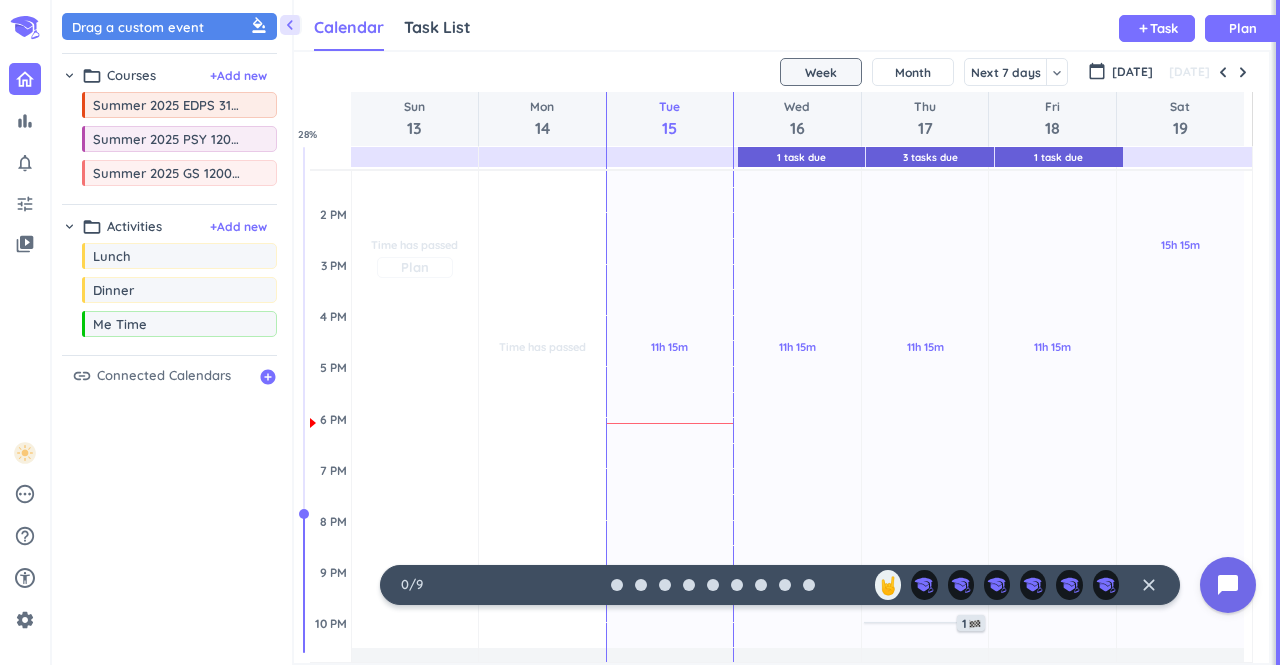 scroll, scrollTop: 464, scrollLeft: 0, axis: vertical 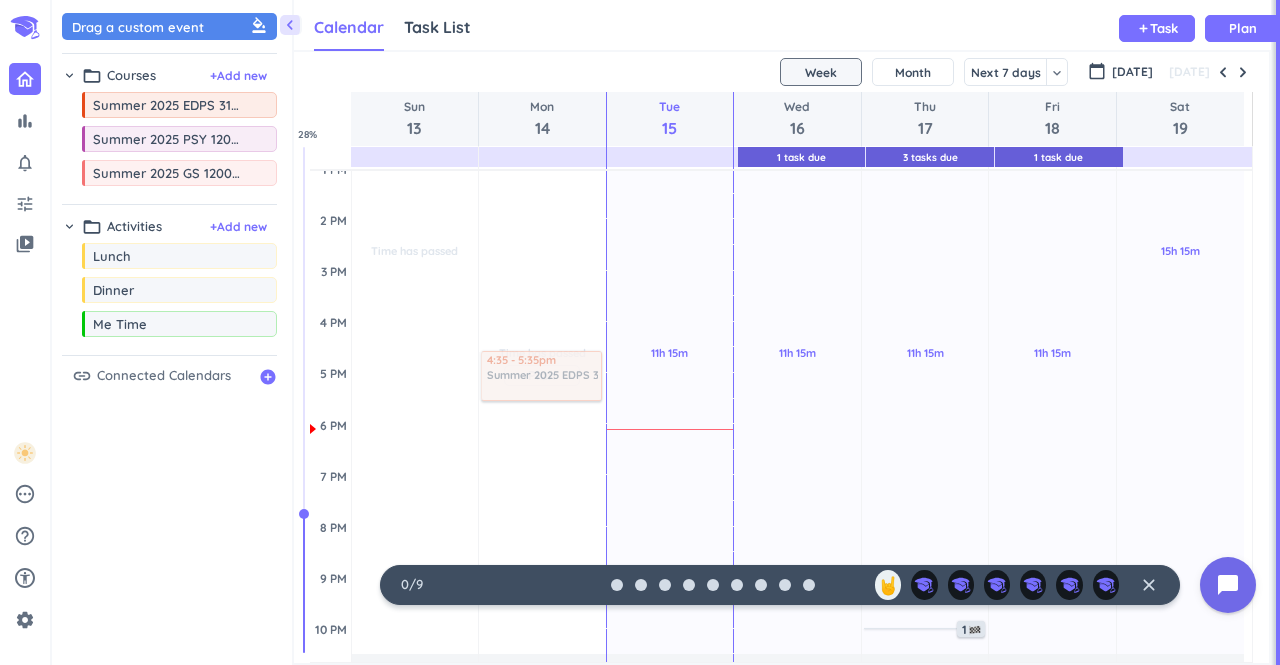 click on "chevron_left Drag a custom event format_color_fill chevron_right folder_open Courses   +  Add new drag_indicator Summer 2025 EDPS 31500-014 LEC more_horiz drag_indicator Summer 2025 PSY 12000 LEC - Merge more_horiz drag_indicator Summer 2025 GS 12000-041 LEC more_horiz chevron_right folder_open Activities   +  Add new drag_indicator Lunch more_horiz drag_indicator Dinner more_horiz drag_indicator Me Time more_horiz link Connected Calendars add_circle Calendar Task List Calendar keyboard_arrow_down add Task Plan 1   Task   Due 3   Tasks   Due 1   Task   Due SHOVEL [DATE] - [DATE] Week Month Next 7 days keyboard_arrow_down Week keyboard_arrow_down calendar_today [DATE] [DATE] Sun 13 Mon 14 Tue 15 Wed 16 Thu 17 Fri 18 Sat 19 4 AM 5 AM 6 AM 7 AM 8 AM 9 AM 10 AM 11 AM 12 PM 1 PM 2 PM 3 PM 4 PM 5 PM 6 PM 7 PM 8 PM 9 PM 10 PM 11 PM 12 AM 1 AM 2 AM 3 AM Time has passed Past due Plan Adjust Awake Time Adjust Awake Time Time has passed Past due Plan Time has passed Past due Plan Adjust Awake Time 9:45 - 11:15am %" at bounding box center (666, 332) 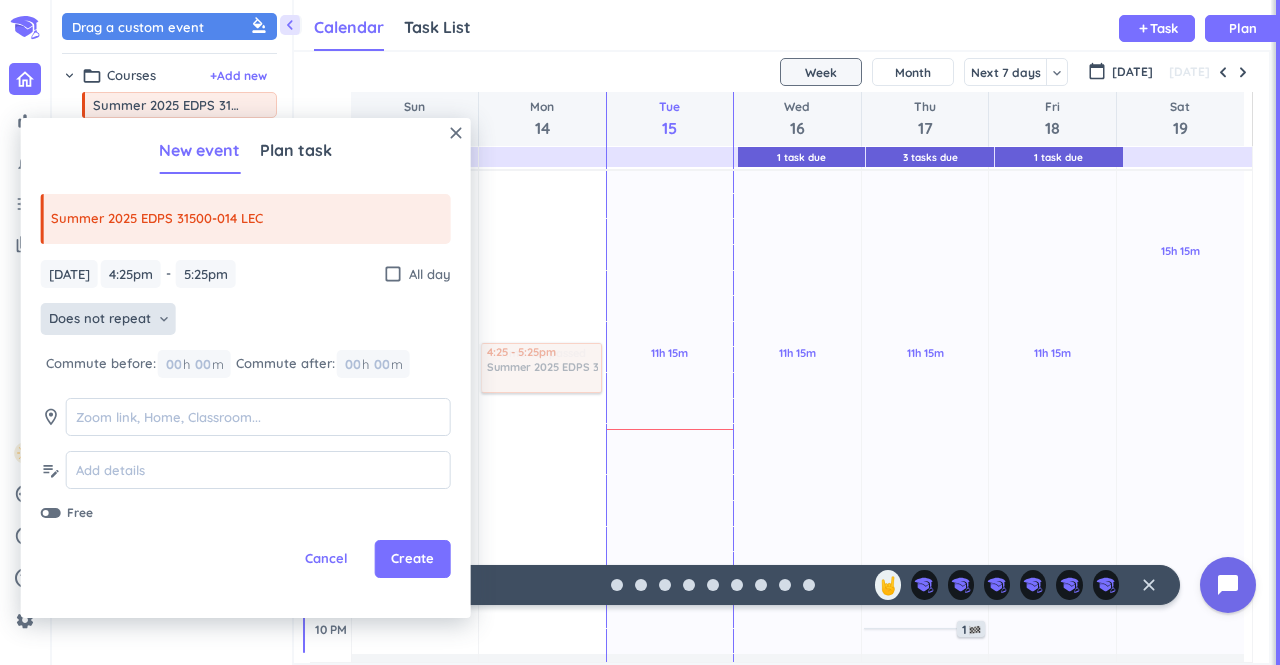 click on "Does not repeat keyboard_arrow_down" at bounding box center (108, 319) 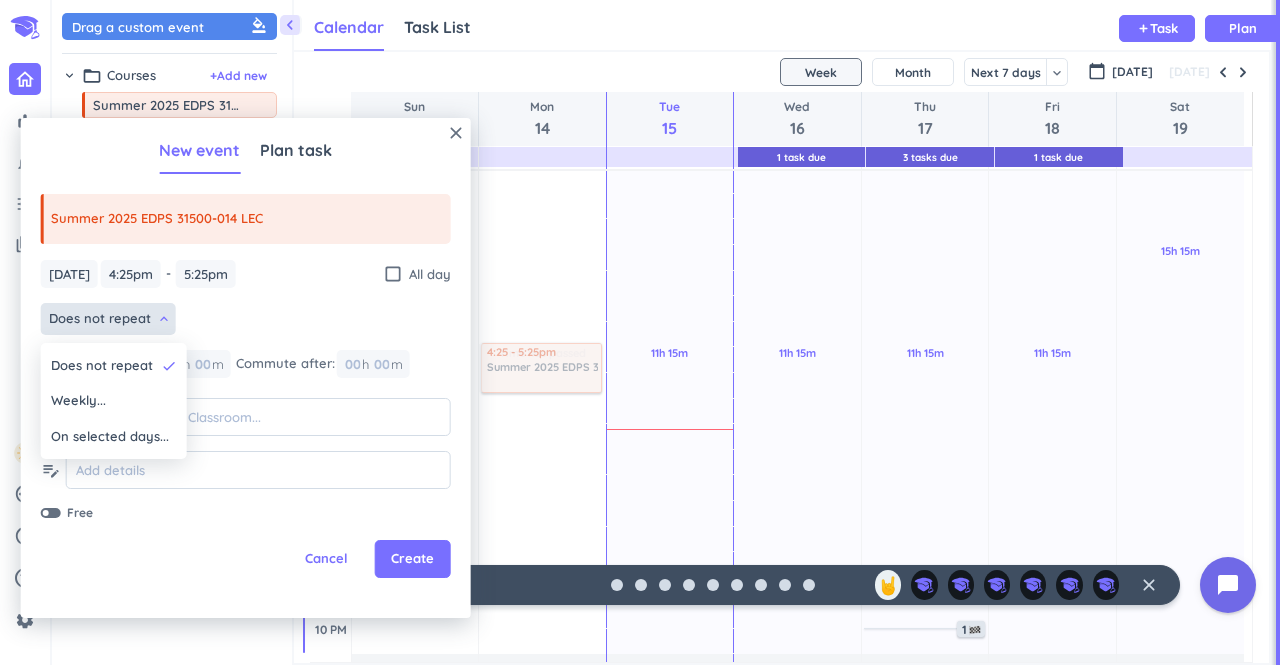 click at bounding box center (246, 368) 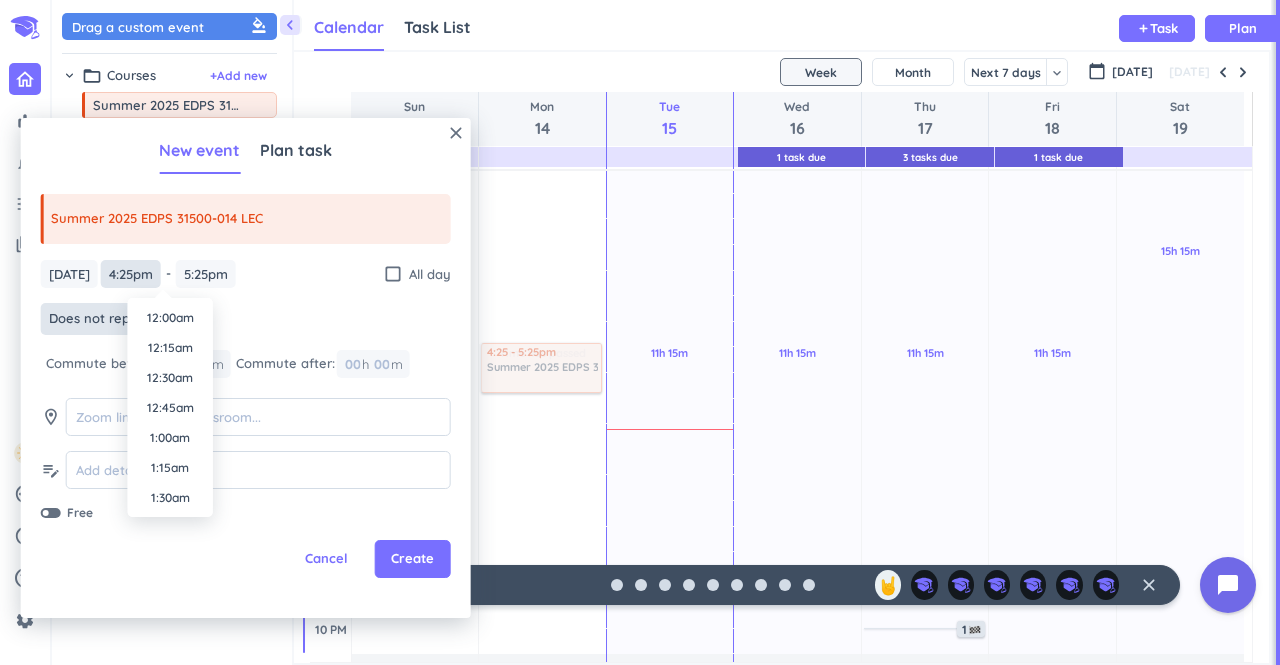 click on "4:25pm" at bounding box center (131, 274) 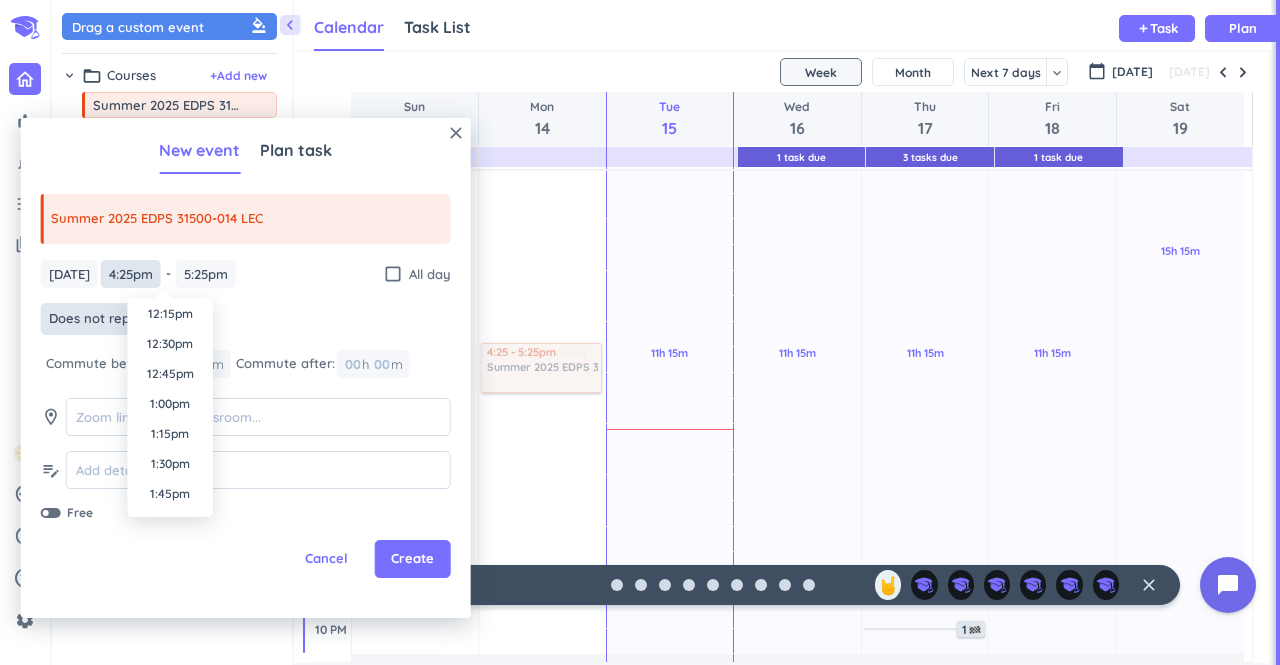 scroll, scrollTop: 1474, scrollLeft: 0, axis: vertical 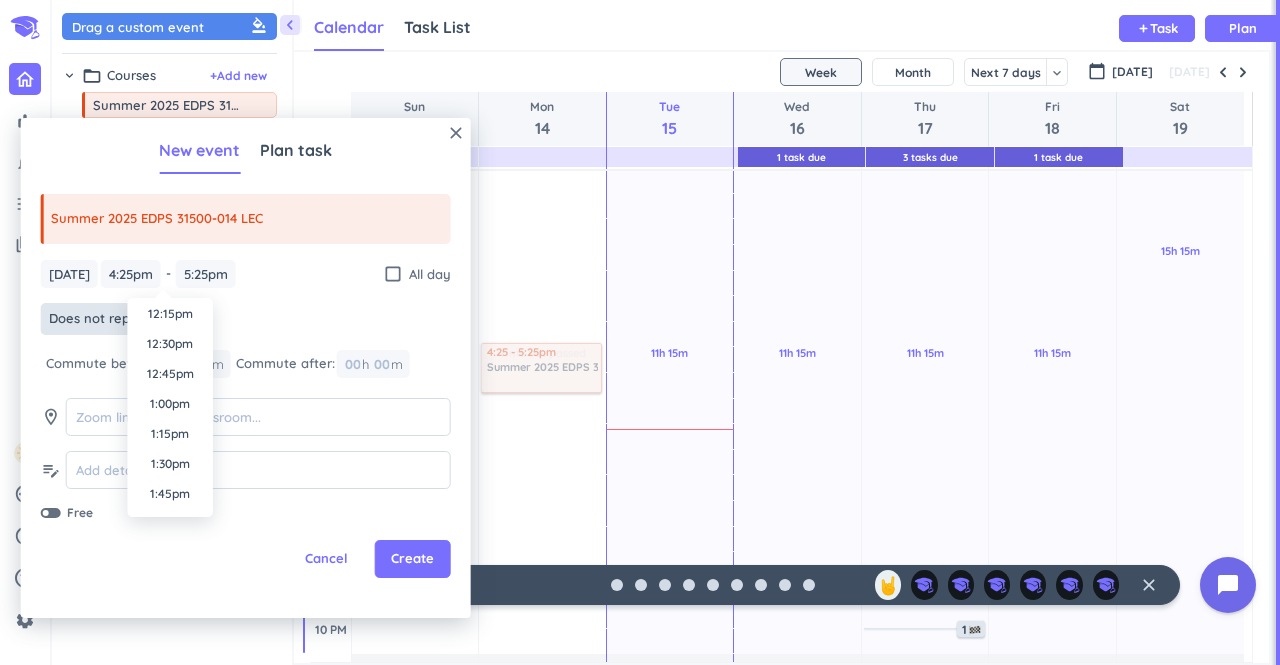 click on "1:00pm" at bounding box center (170, 404) 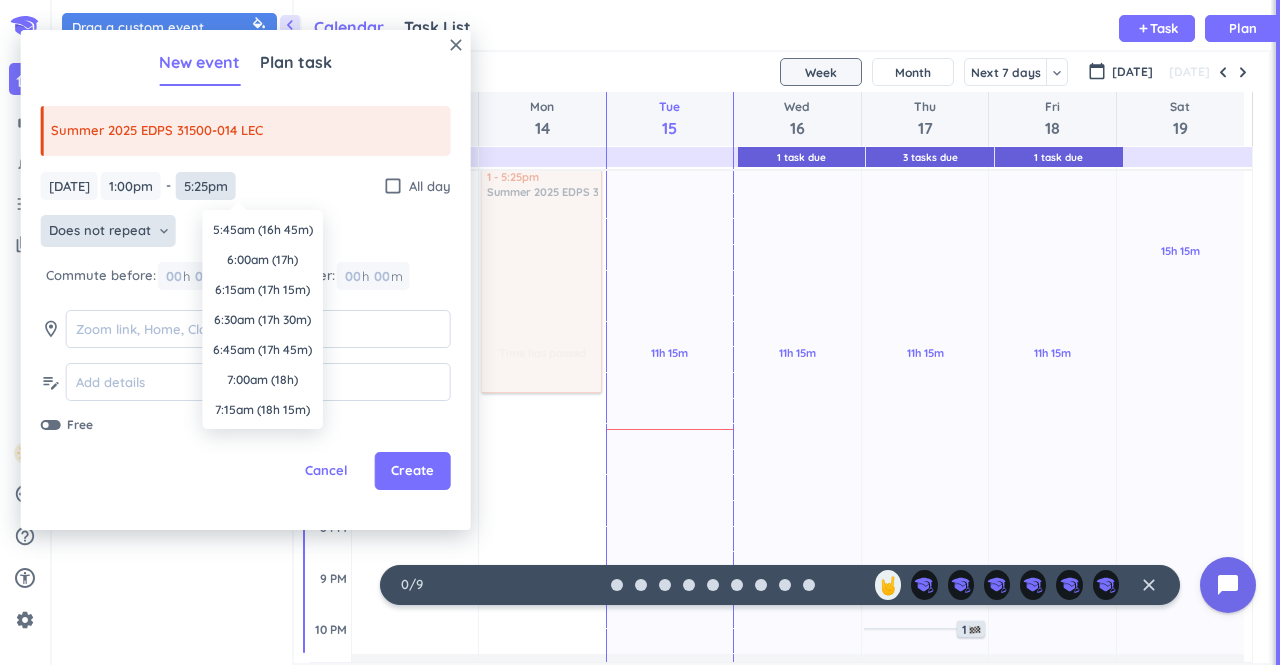 click on "5:25pm" at bounding box center (206, 186) 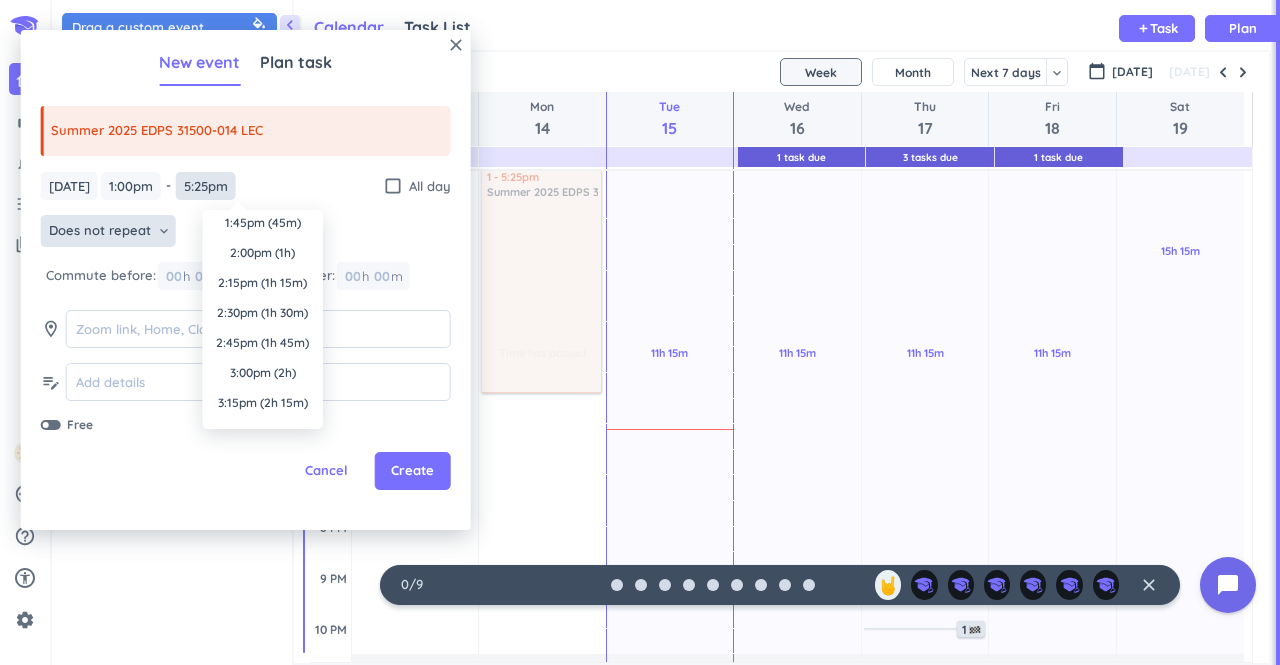 scroll, scrollTop: 66, scrollLeft: 0, axis: vertical 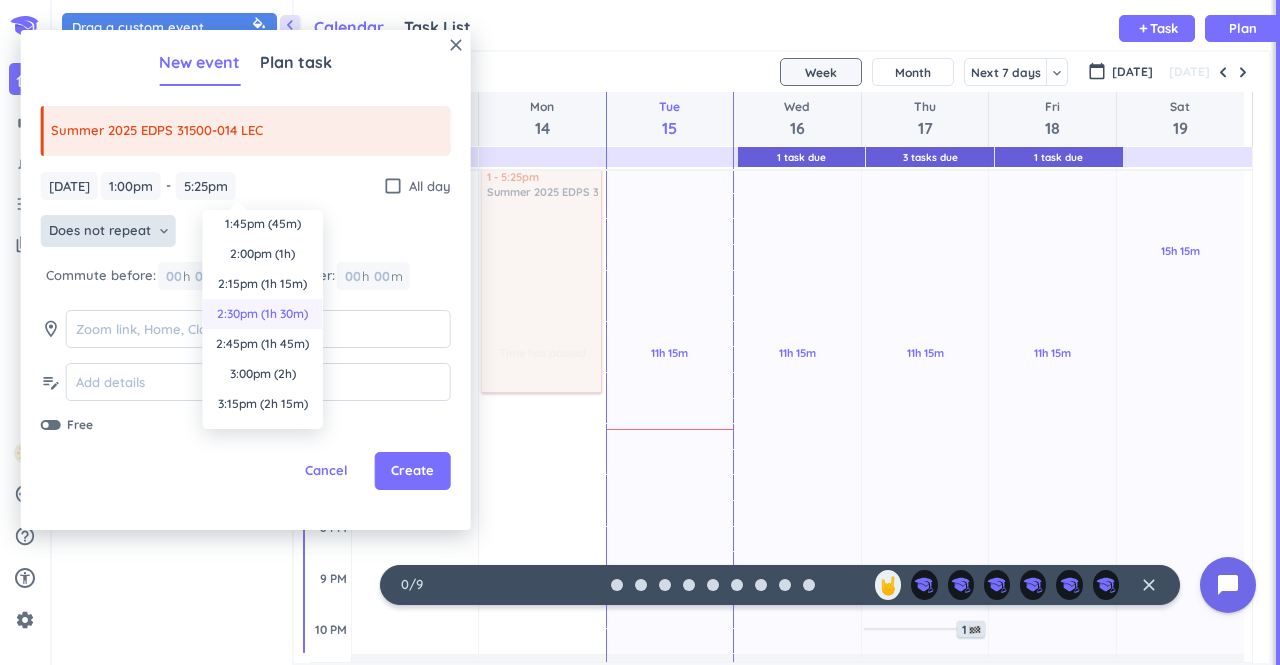 click on "2:30pm (1h 30m)" at bounding box center (263, 314) 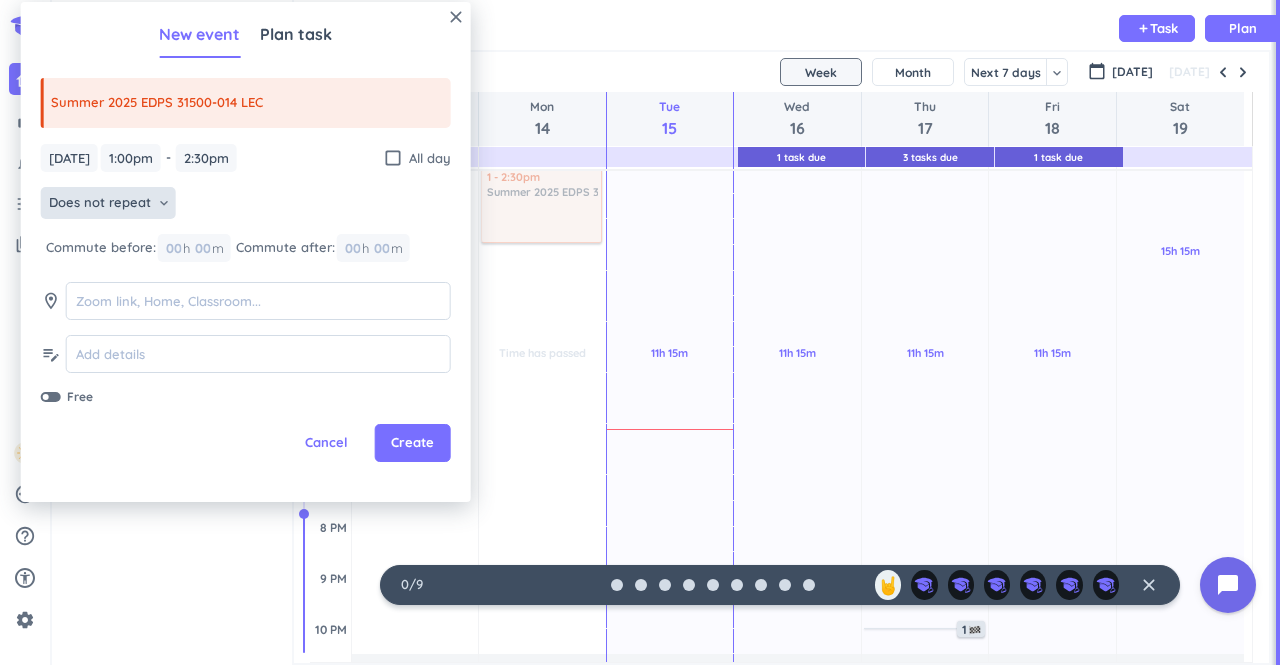 click on "Does not repeat" at bounding box center [100, 203] 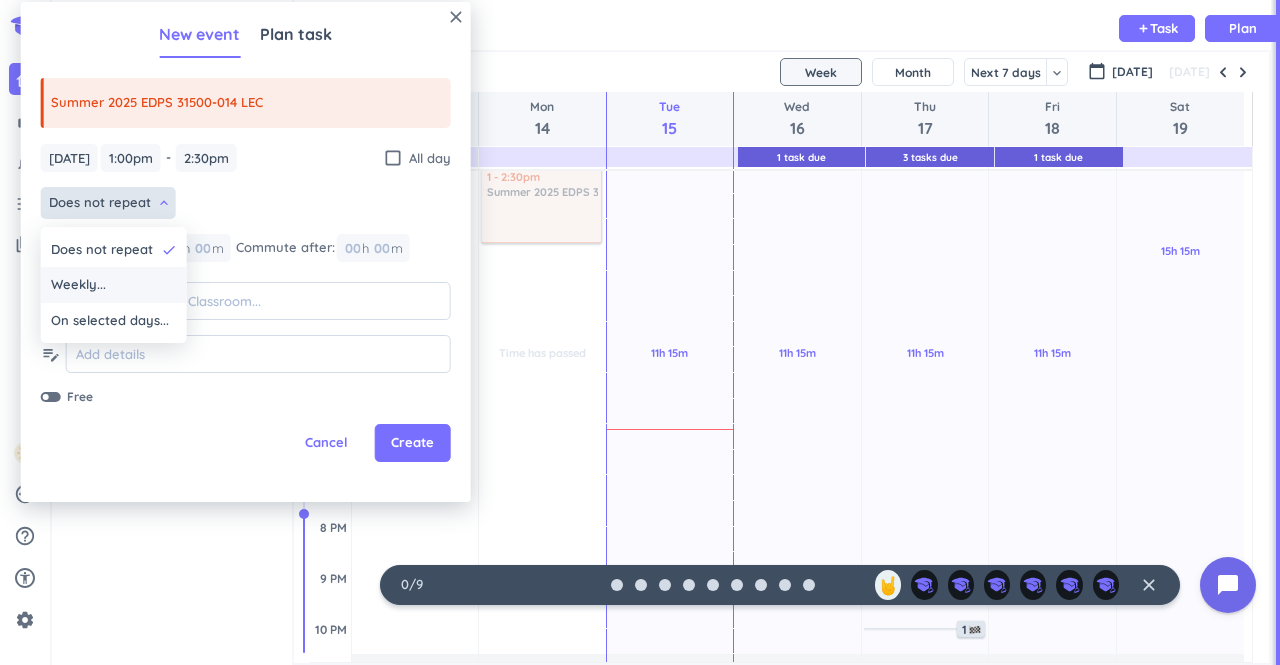 click on "Weekly..." at bounding box center (114, 285) 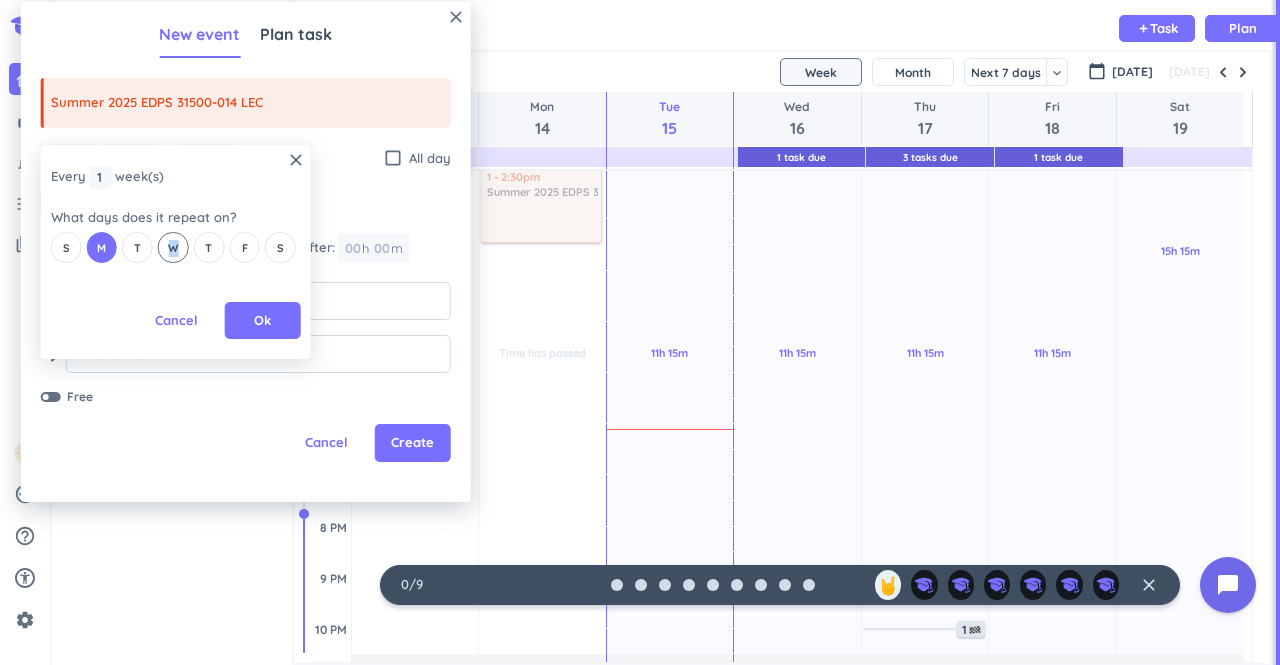 drag, startPoint x: 138, startPoint y: 249, endPoint x: 178, endPoint y: 248, distance: 40.012497 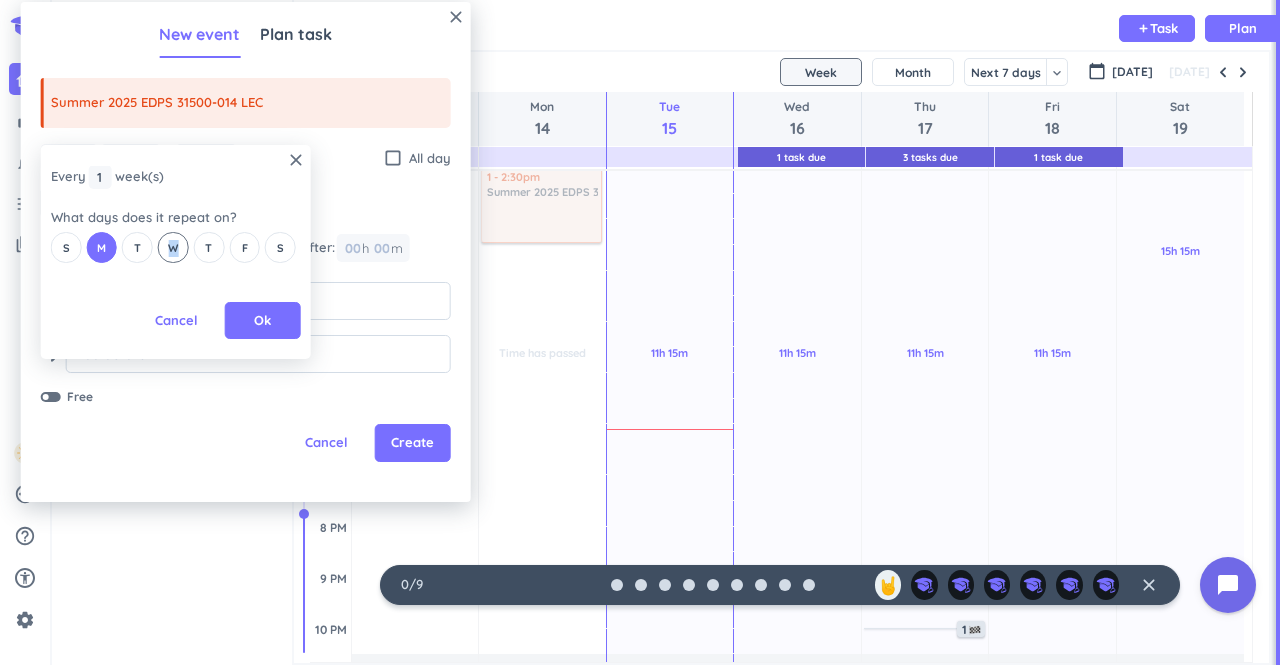 click on "S M T W T F S" at bounding box center [176, 247] 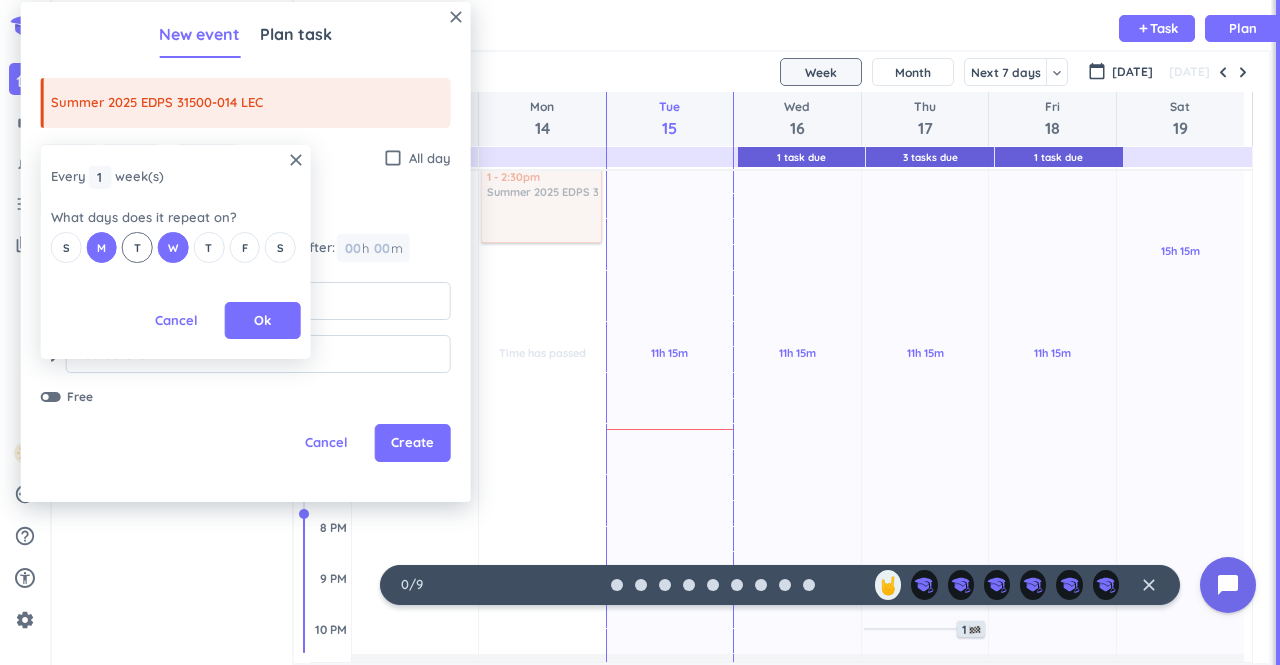 click on "T" at bounding box center [137, 248] 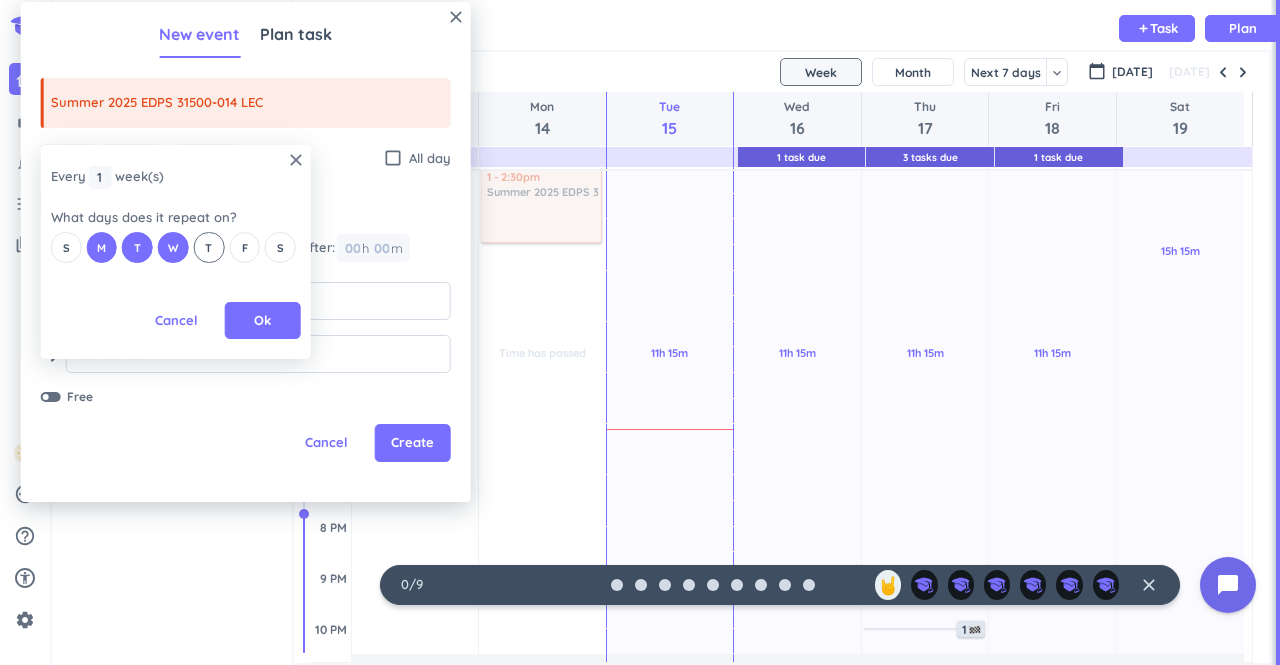click on "T" at bounding box center (208, 248) 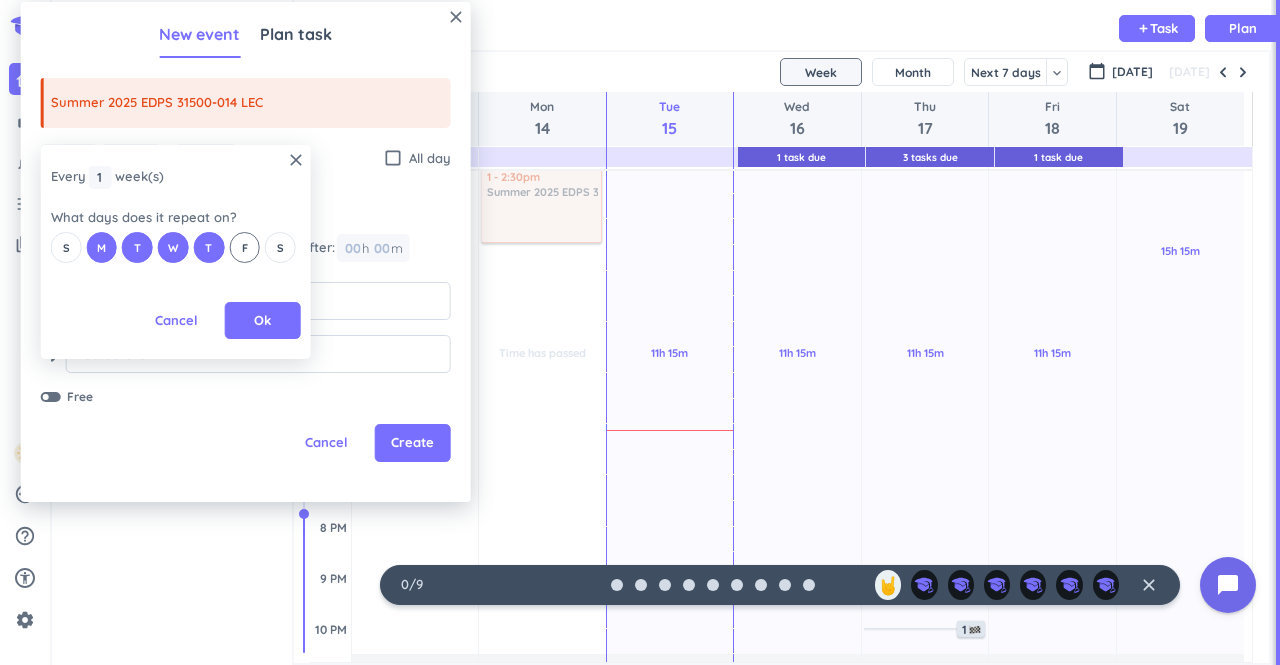 click on "F" at bounding box center [244, 247] 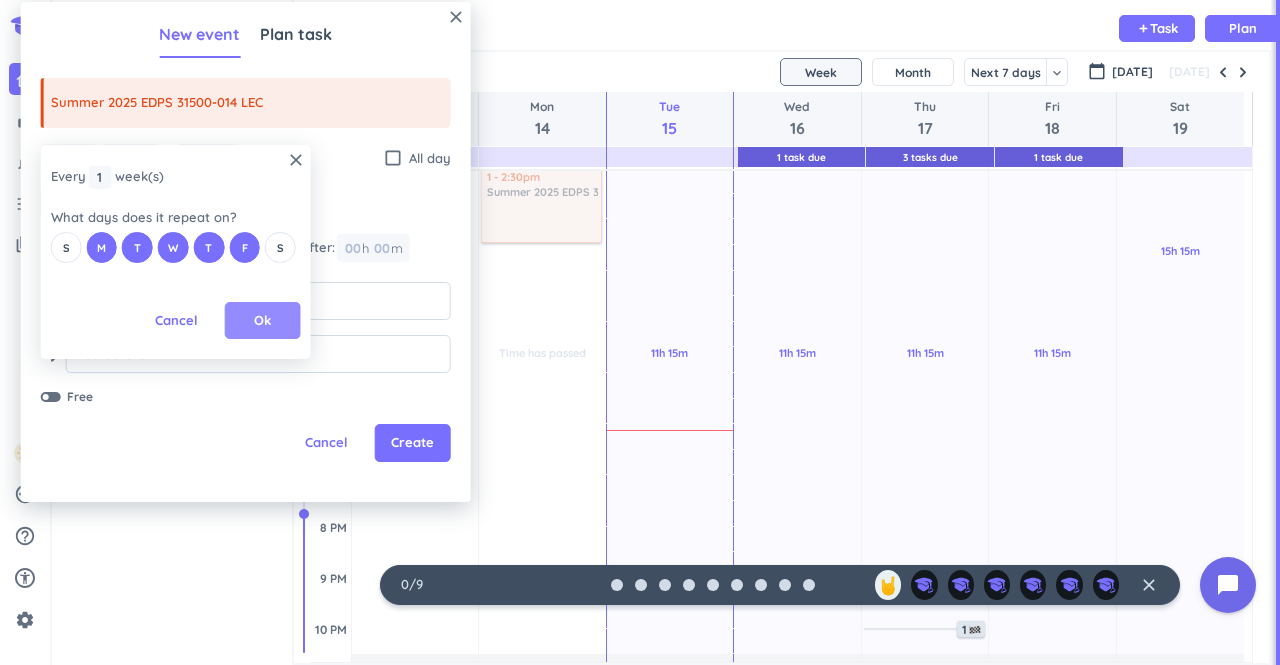 click on "Ok" at bounding box center [262, 321] 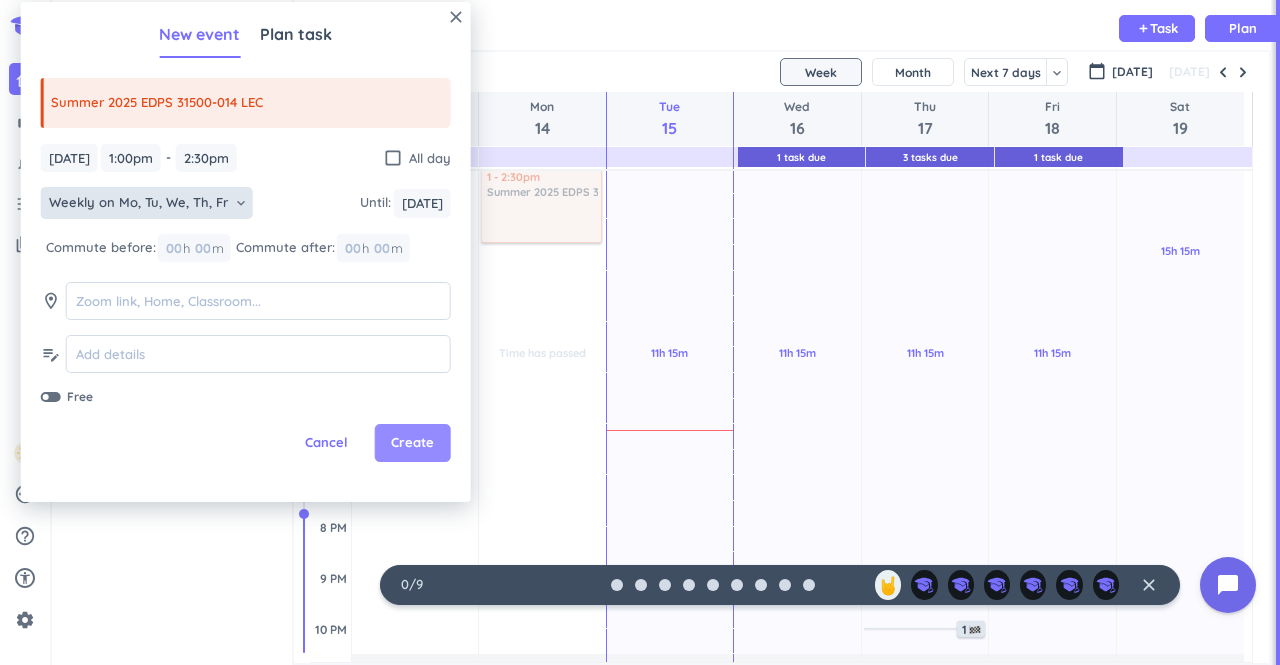 click on "Create" at bounding box center [412, 443] 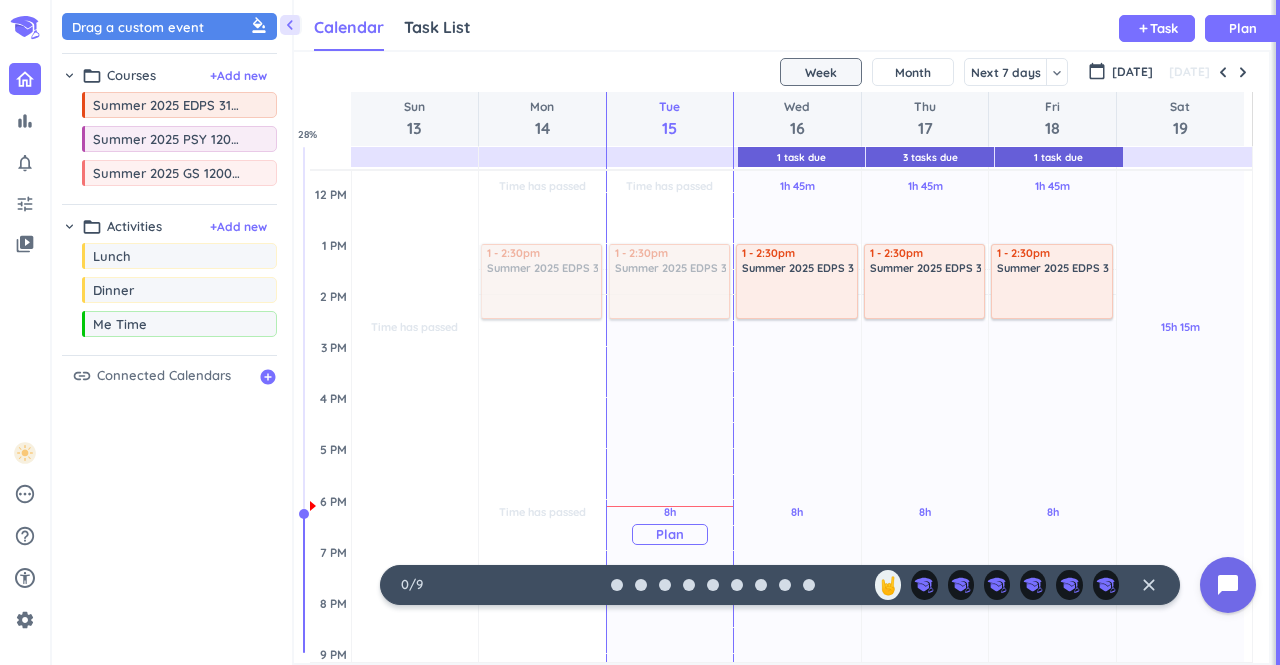 scroll, scrollTop: 389, scrollLeft: 0, axis: vertical 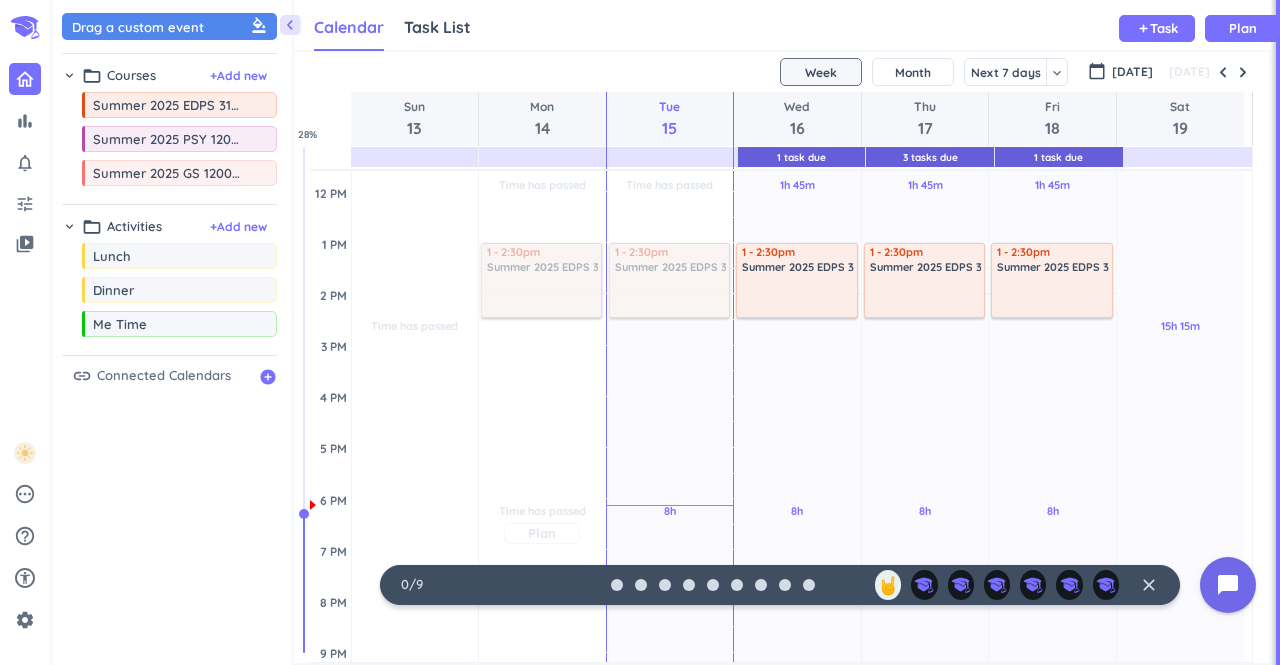 drag, startPoint x: 158, startPoint y: 182, endPoint x: 515, endPoint y: 392, distance: 414.18475 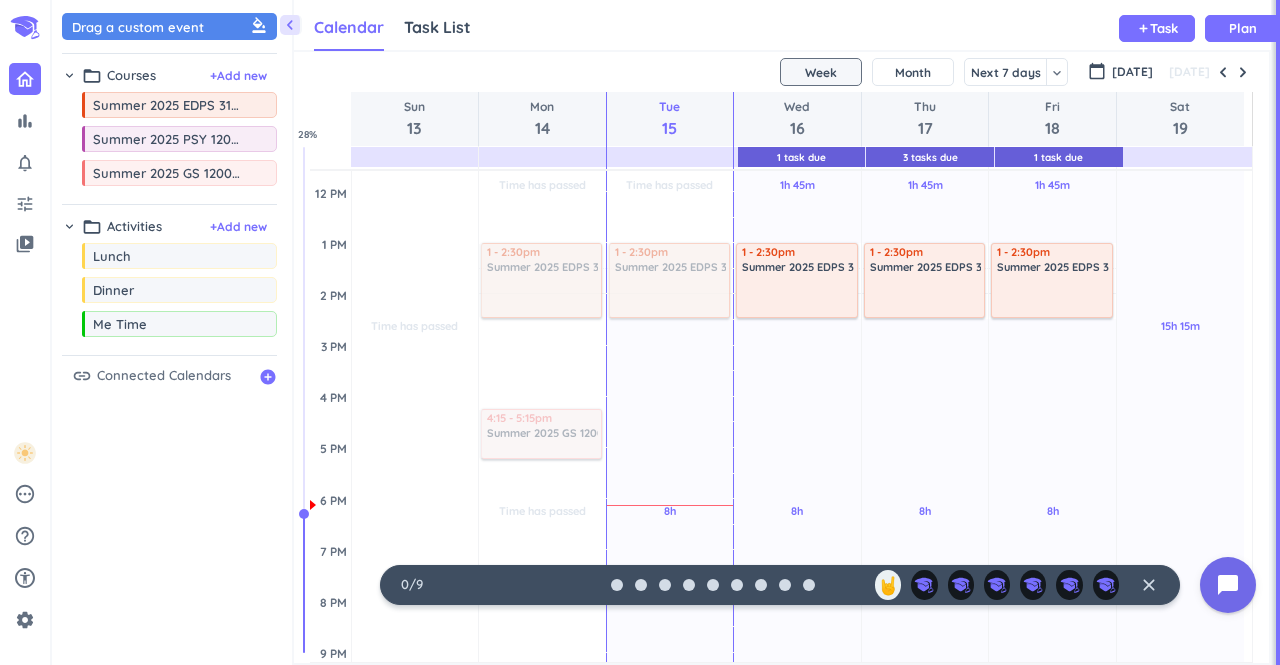 drag, startPoint x: 515, startPoint y: 392, endPoint x: 531, endPoint y: 393, distance: 16.03122 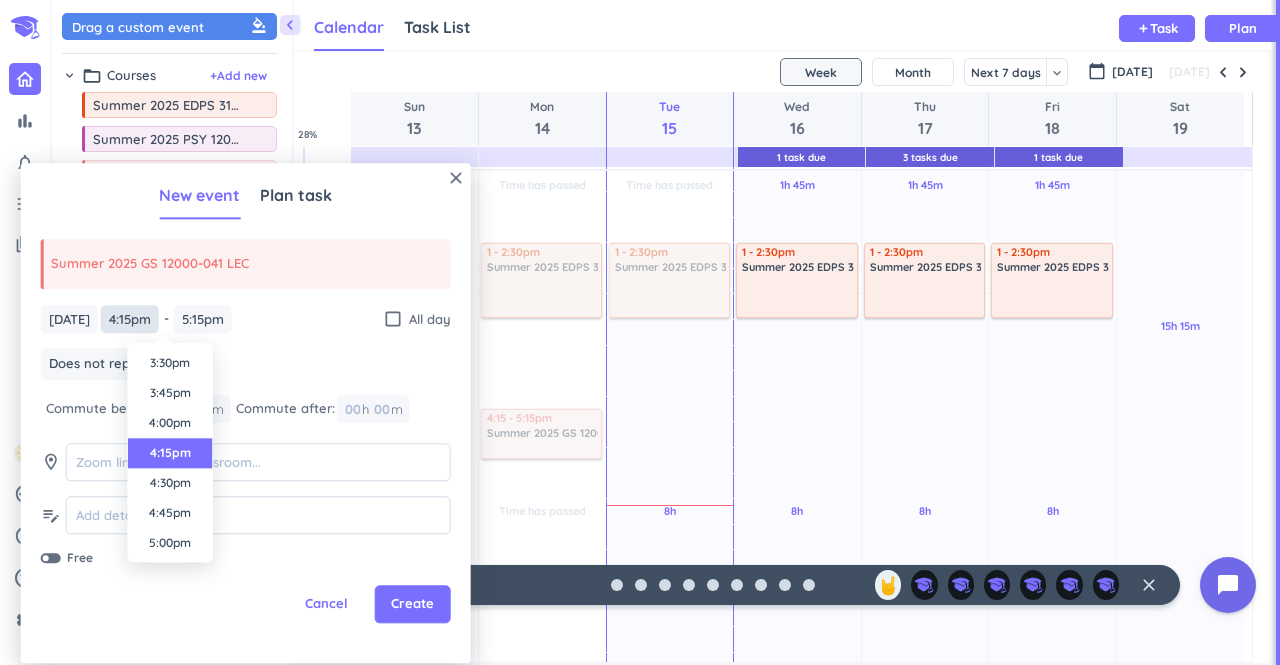 click on "4:15pm" at bounding box center [130, 319] 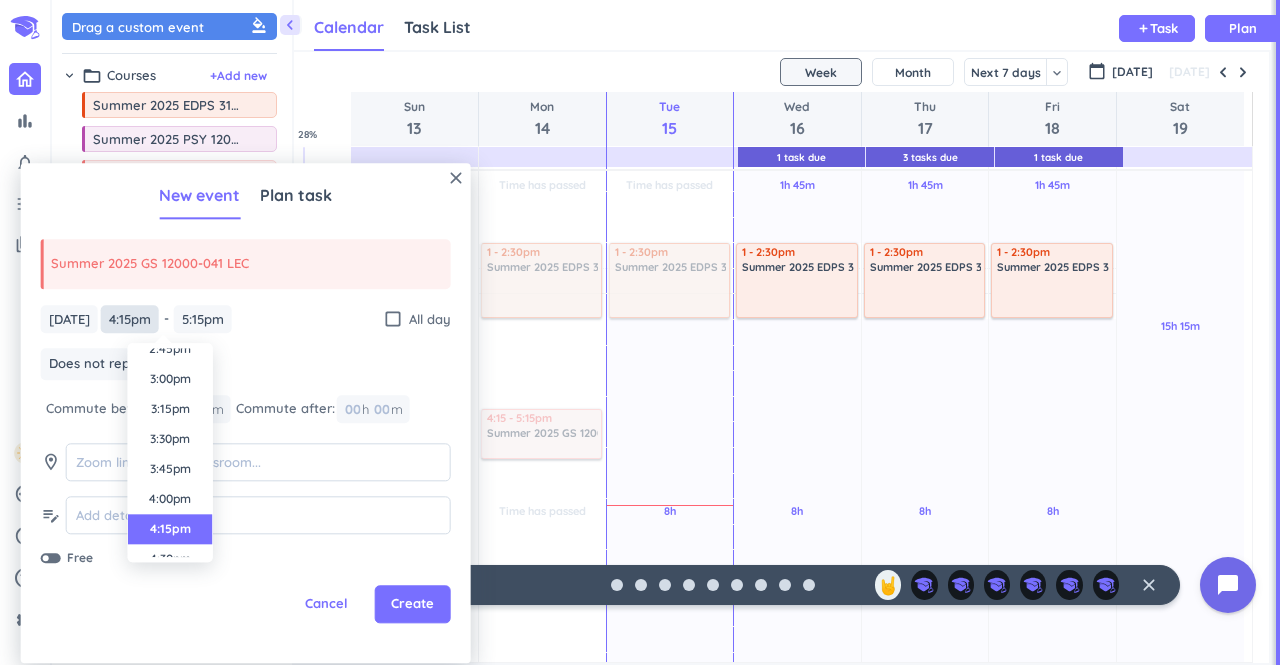 scroll, scrollTop: 1786, scrollLeft: 0, axis: vertical 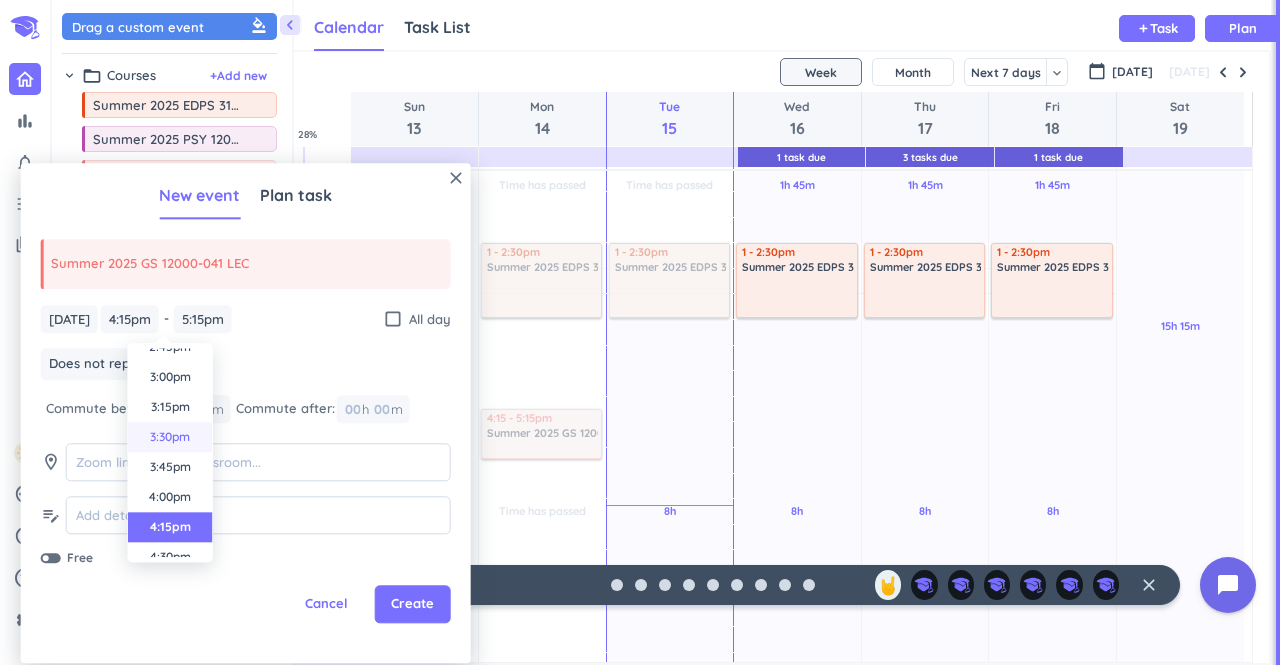 click on "3:30pm" at bounding box center (170, 437) 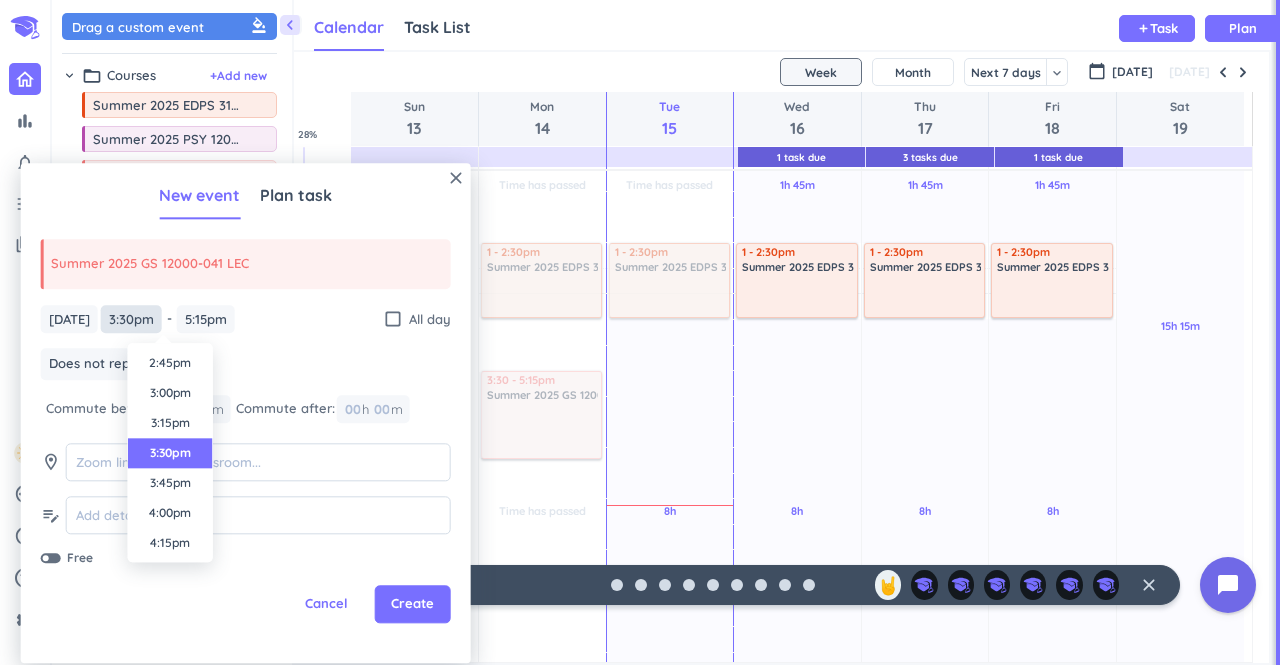 click on "3:30pm" at bounding box center [131, 319] 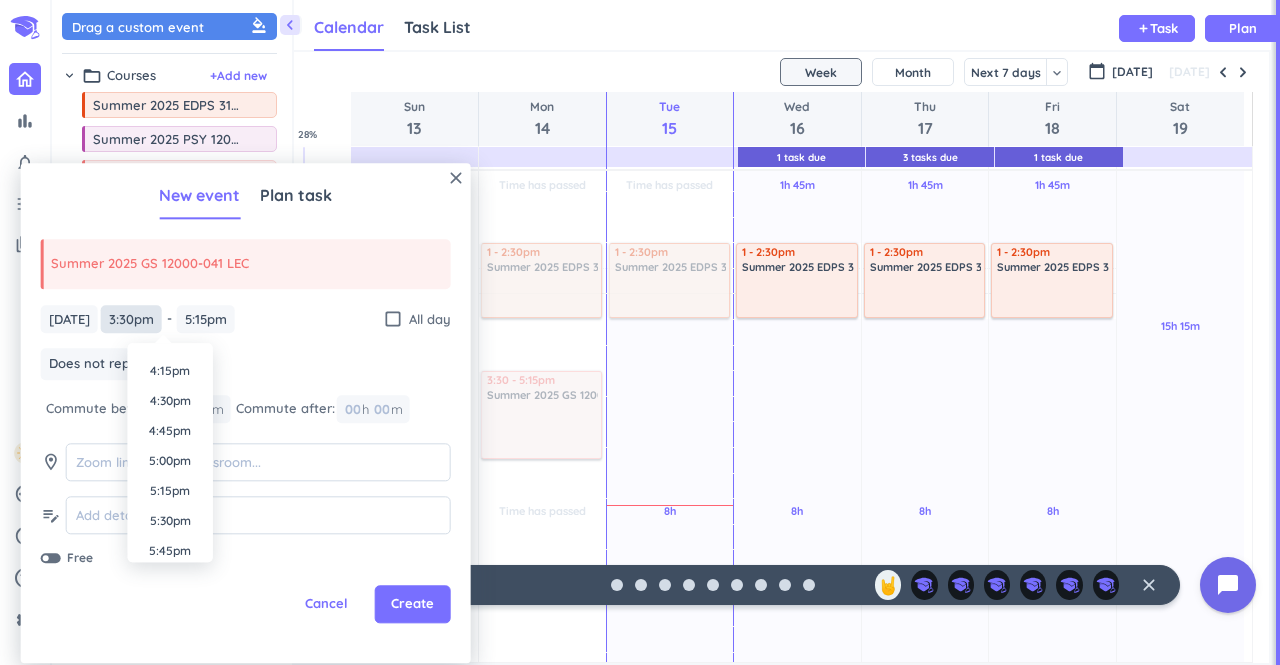 scroll, scrollTop: 1942, scrollLeft: 0, axis: vertical 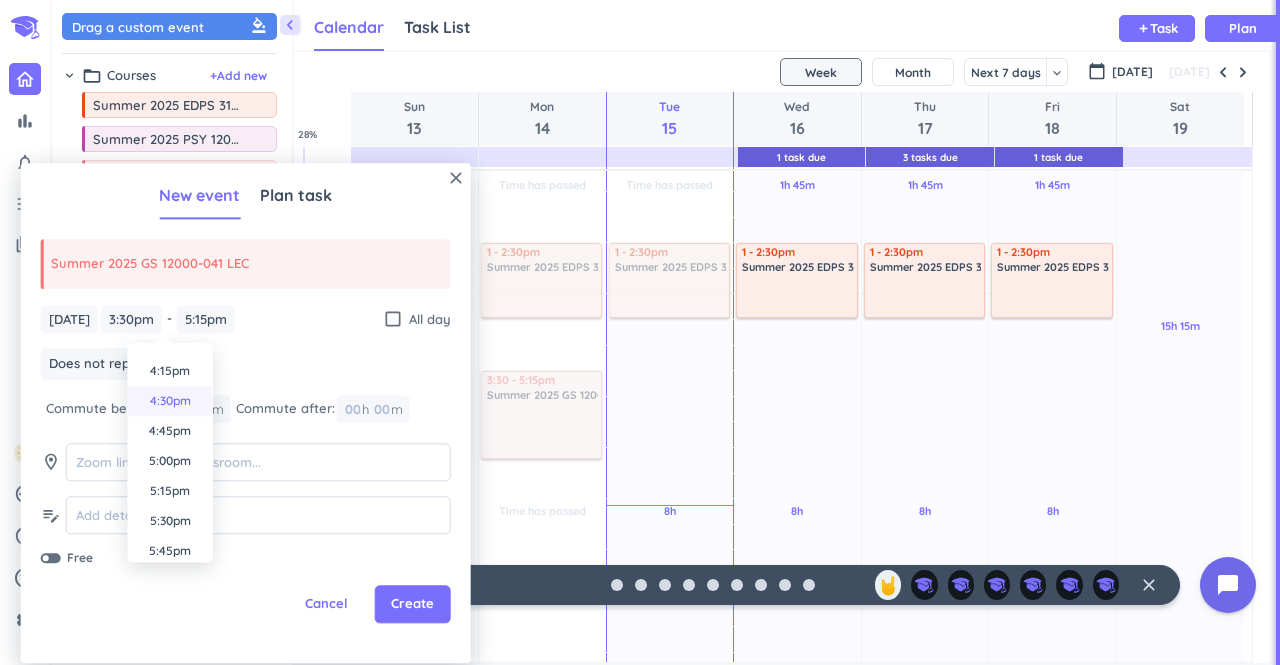 click on "4:30pm" at bounding box center (170, 401) 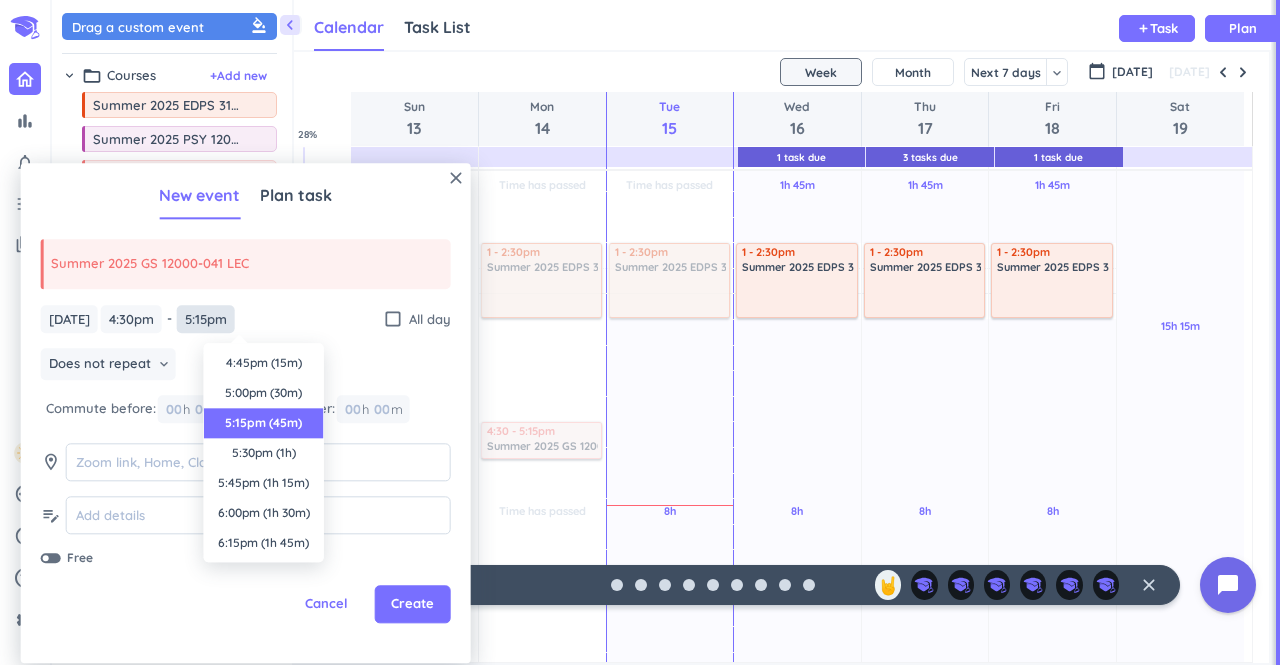 scroll, scrollTop: 60, scrollLeft: 0, axis: vertical 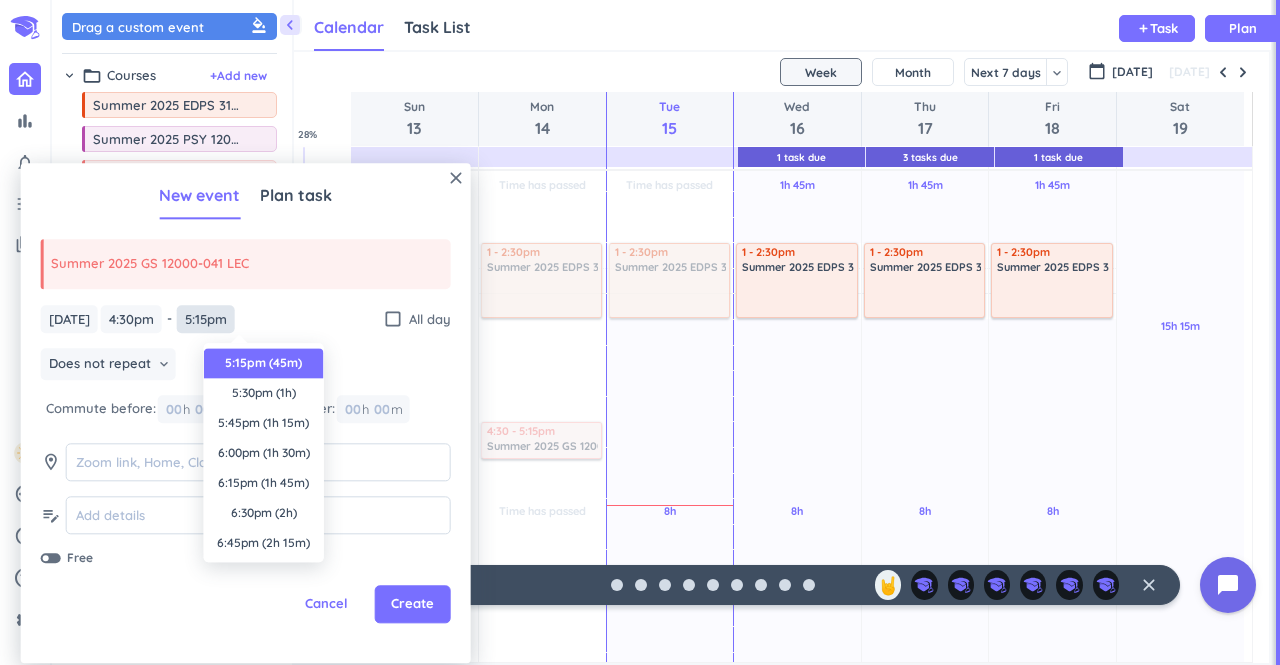 click on "5:15pm" at bounding box center [206, 319] 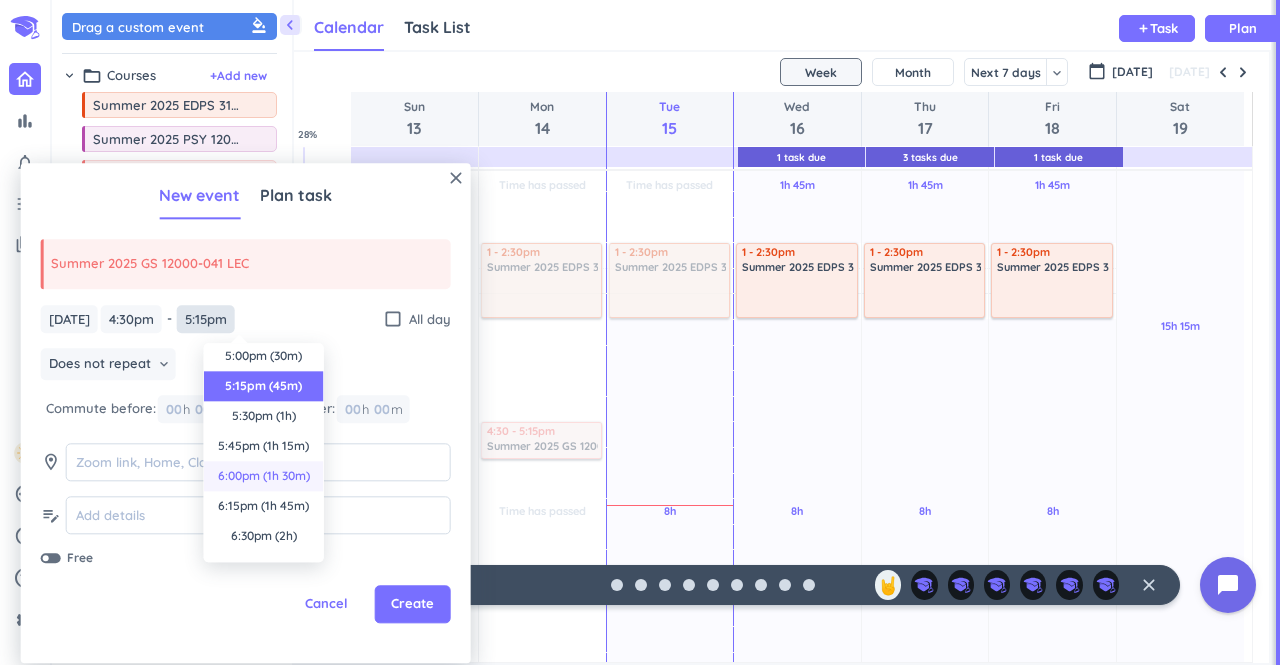 scroll, scrollTop: 36, scrollLeft: 0, axis: vertical 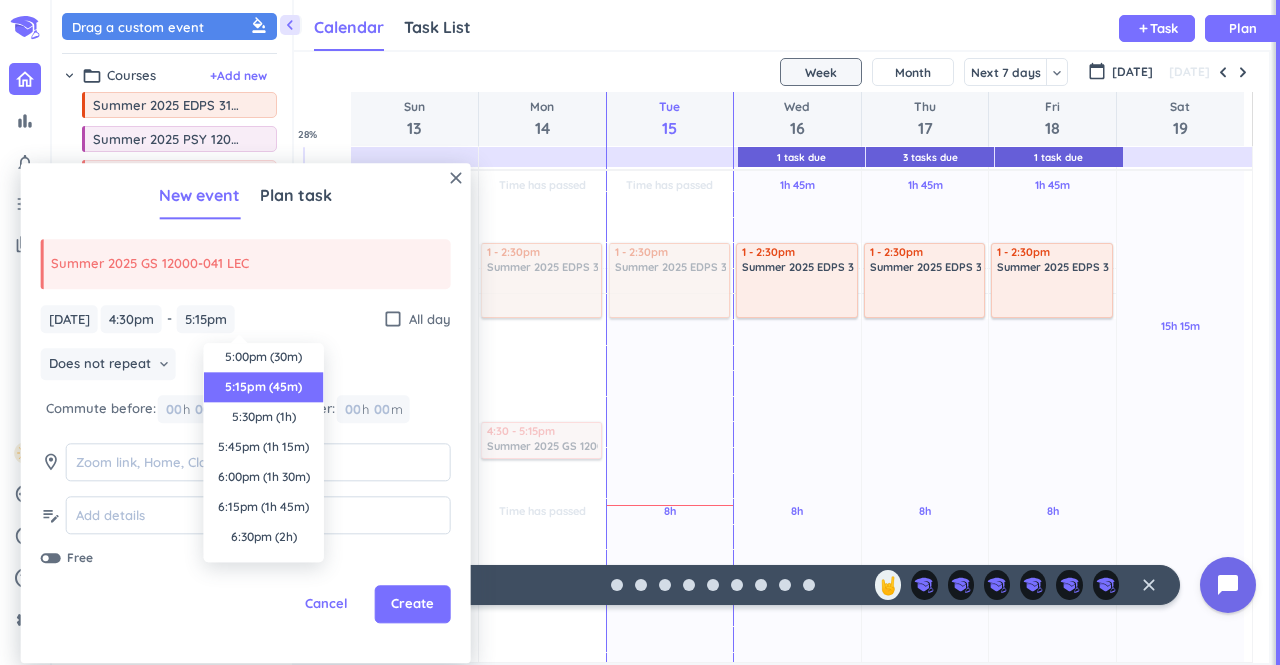 click on "5:15pm (45m)" at bounding box center (264, 387) 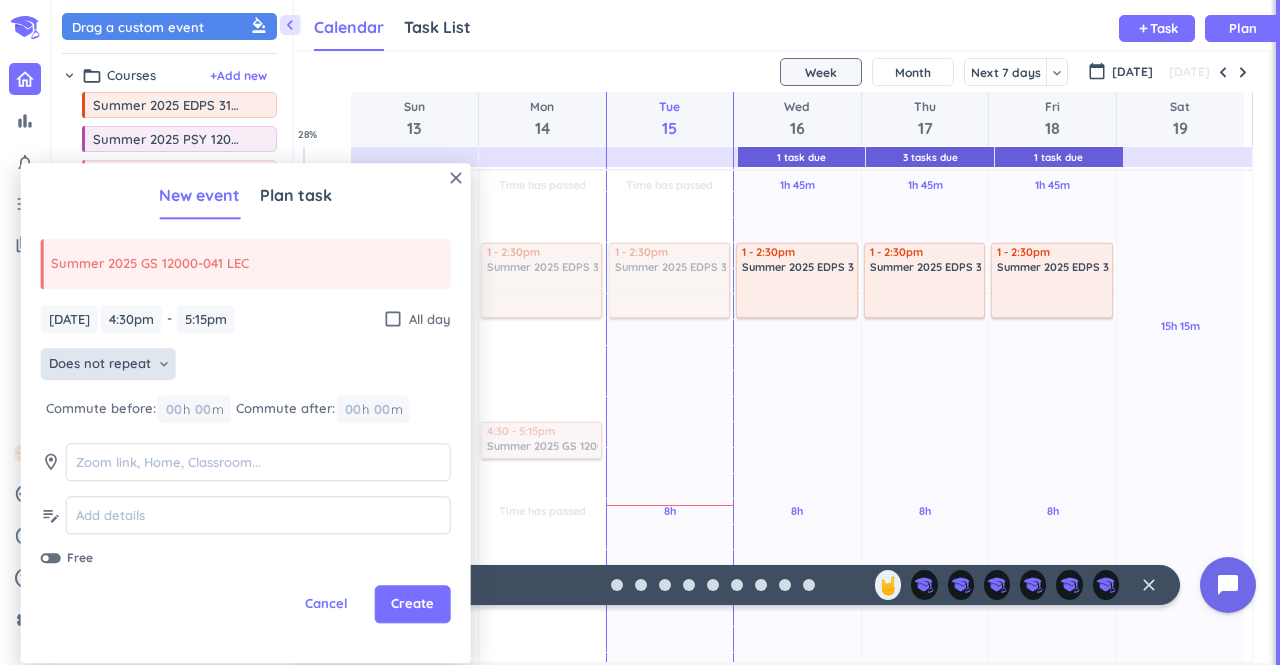 click on "Does not repeat keyboard_arrow_down" at bounding box center (108, 365) 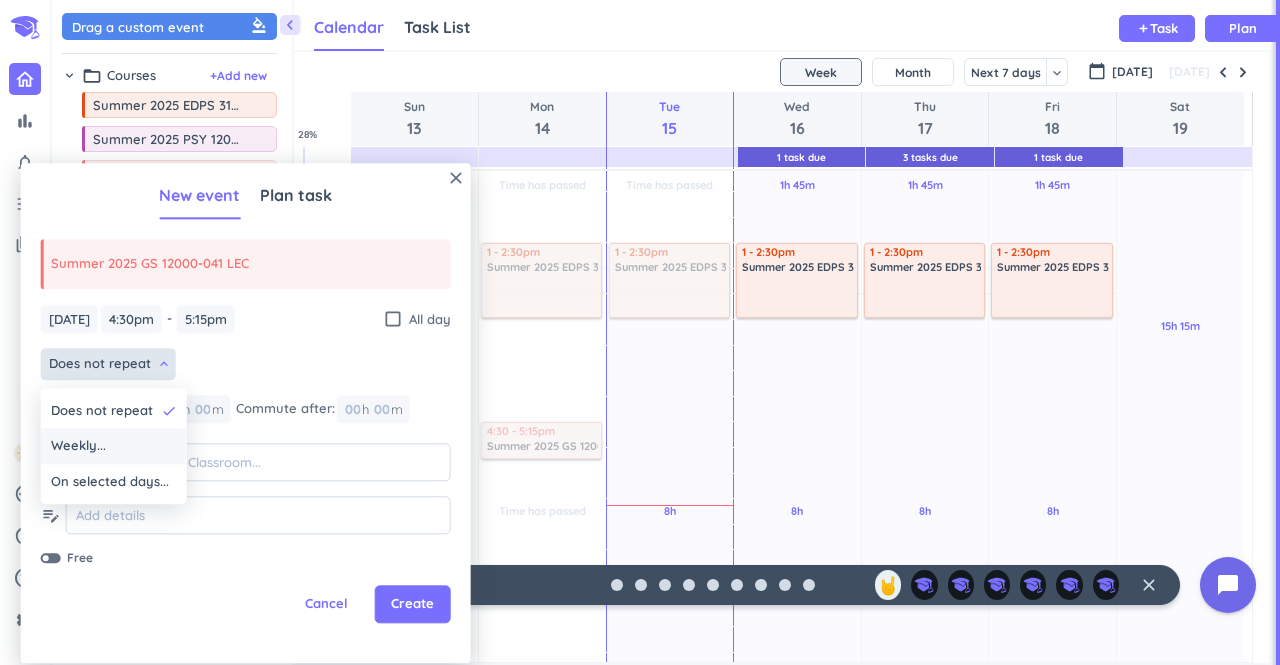 click on "Weekly..." at bounding box center [114, 447] 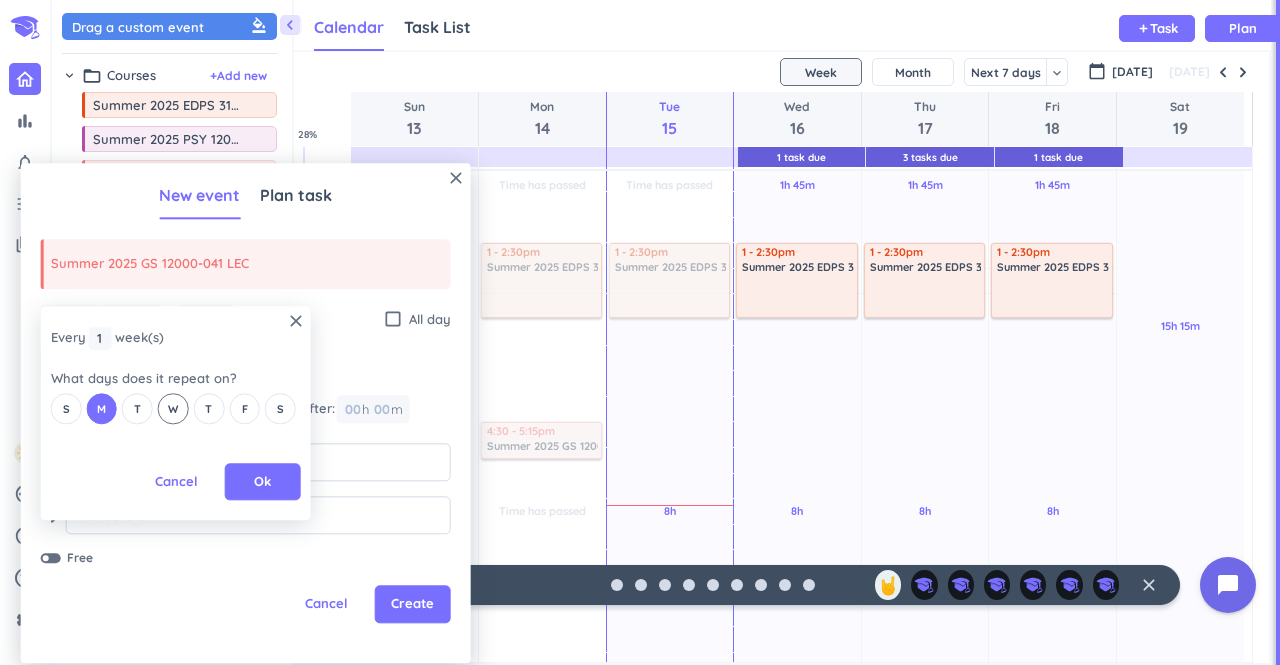 click on "W" at bounding box center [173, 409] 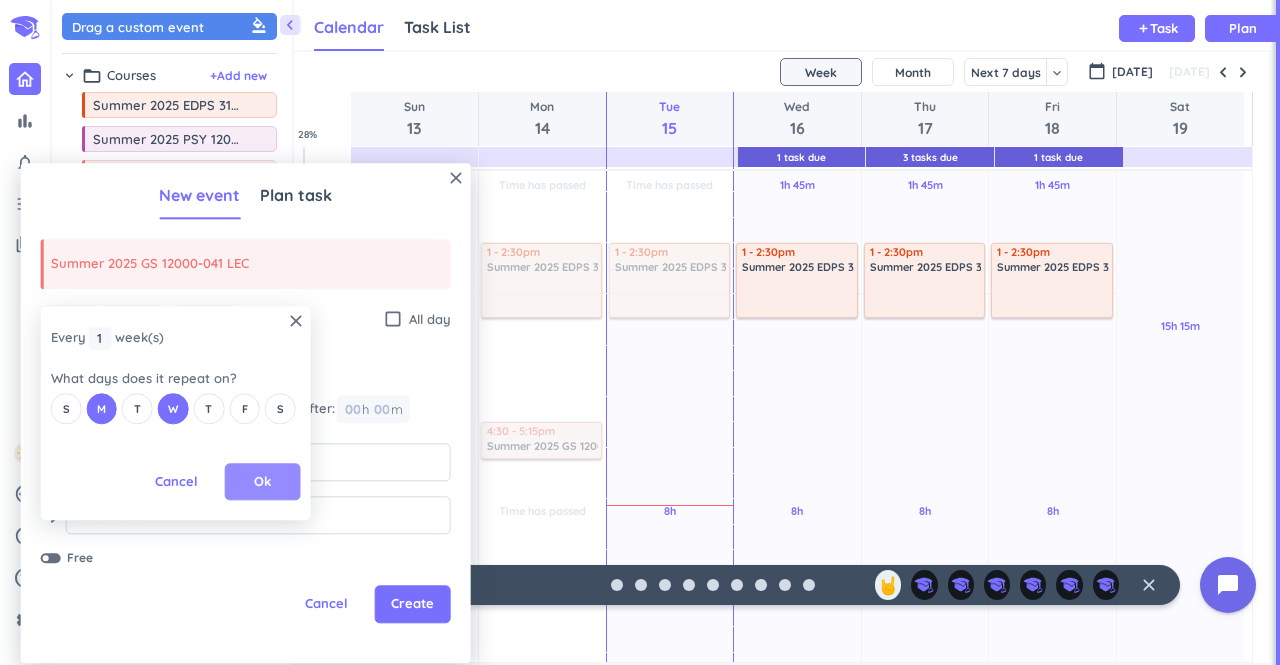 click on "Ok" at bounding box center [263, 482] 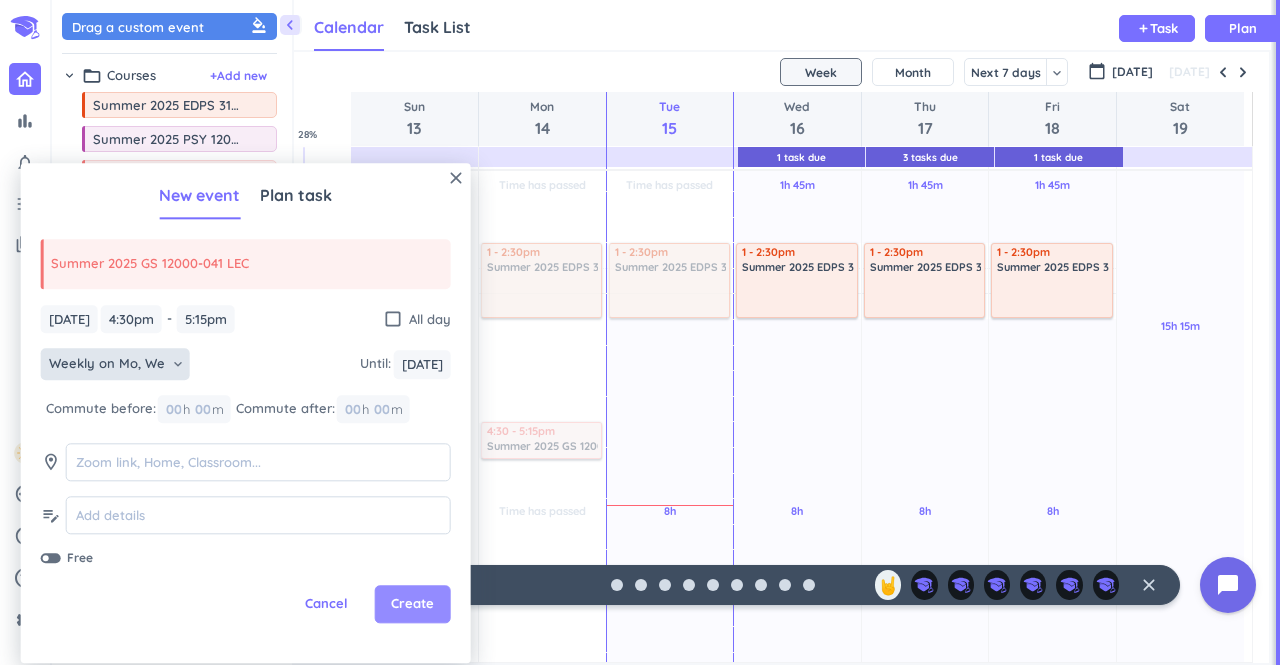 click on "Create" at bounding box center (413, 605) 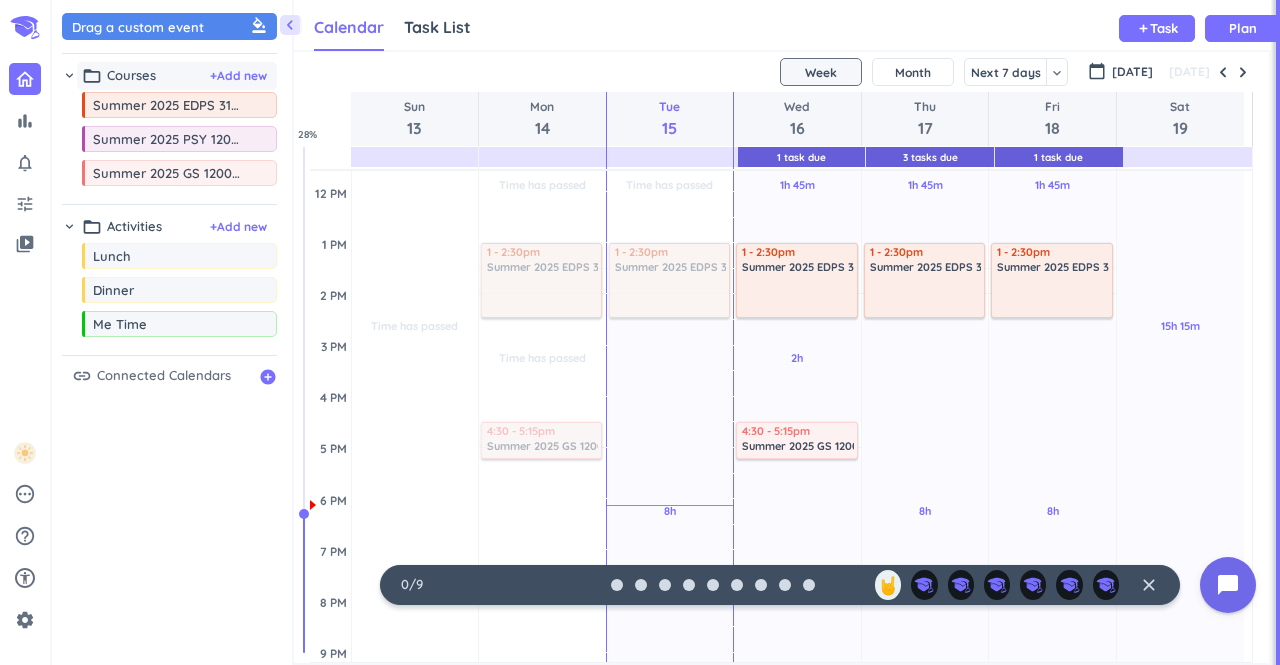 click on "folder_open Courses   +  Add new" at bounding box center (177, 76) 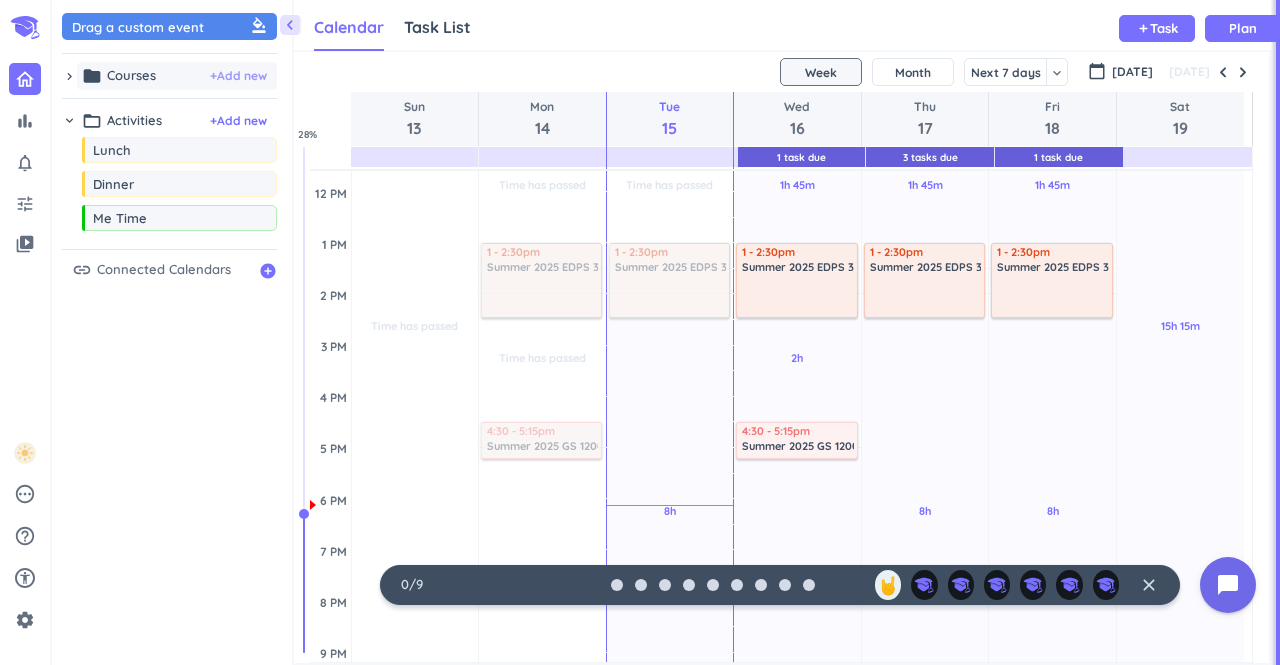 click on "+  Add new" at bounding box center [238, 76] 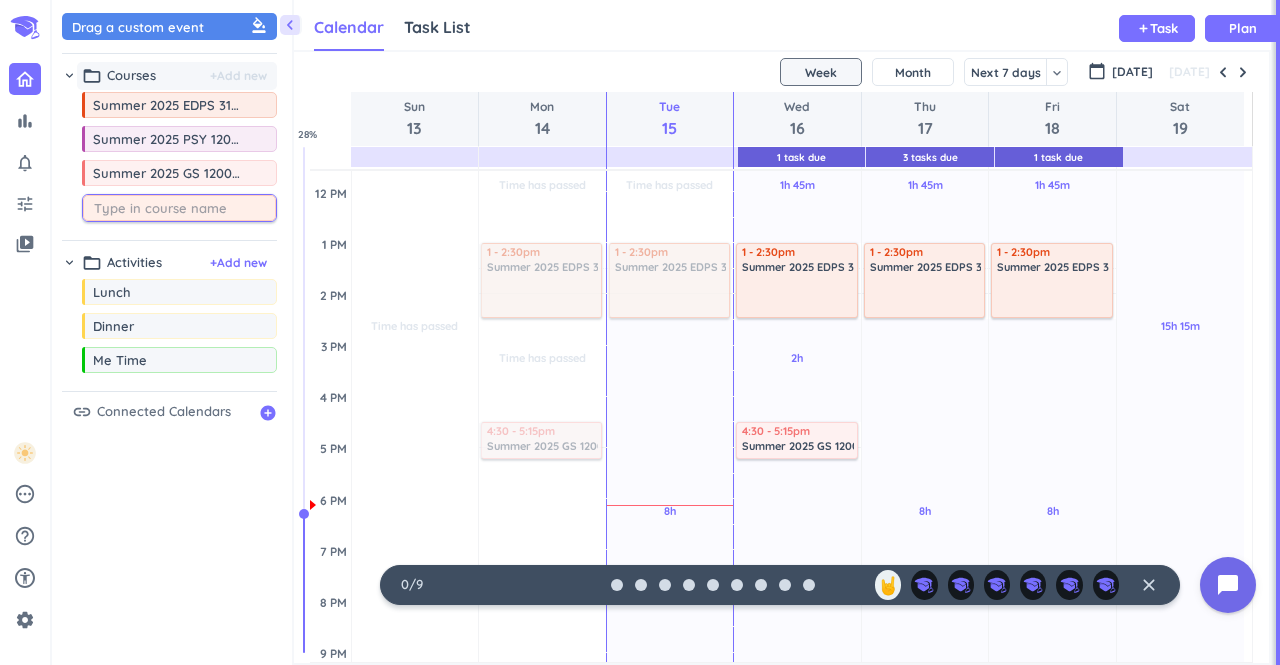 click on "+  Add new" at bounding box center (238, 76) 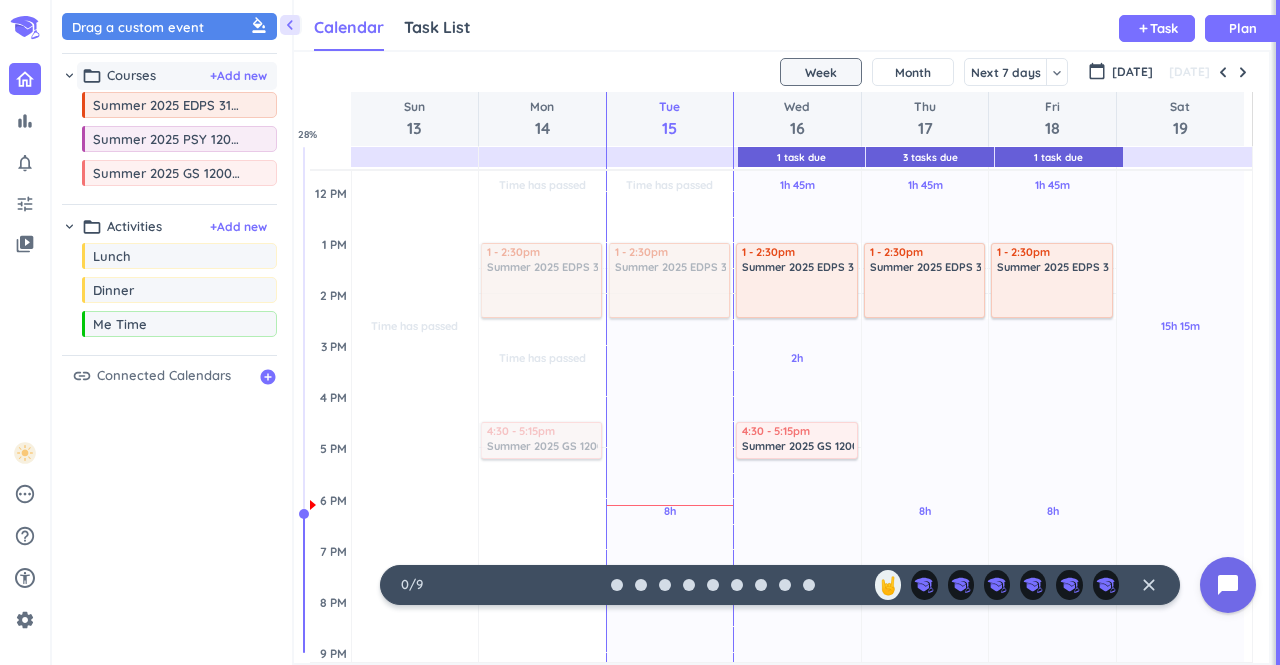 click on "folder_open" at bounding box center [92, 76] 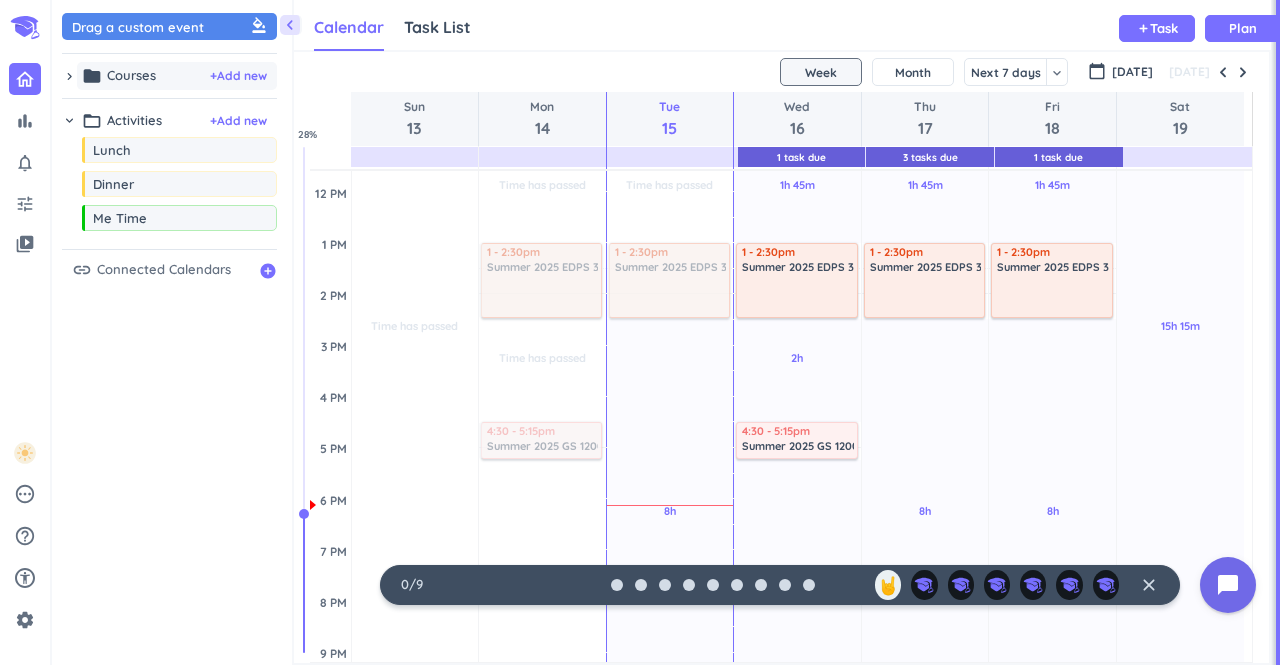 click on "folder" at bounding box center [92, 76] 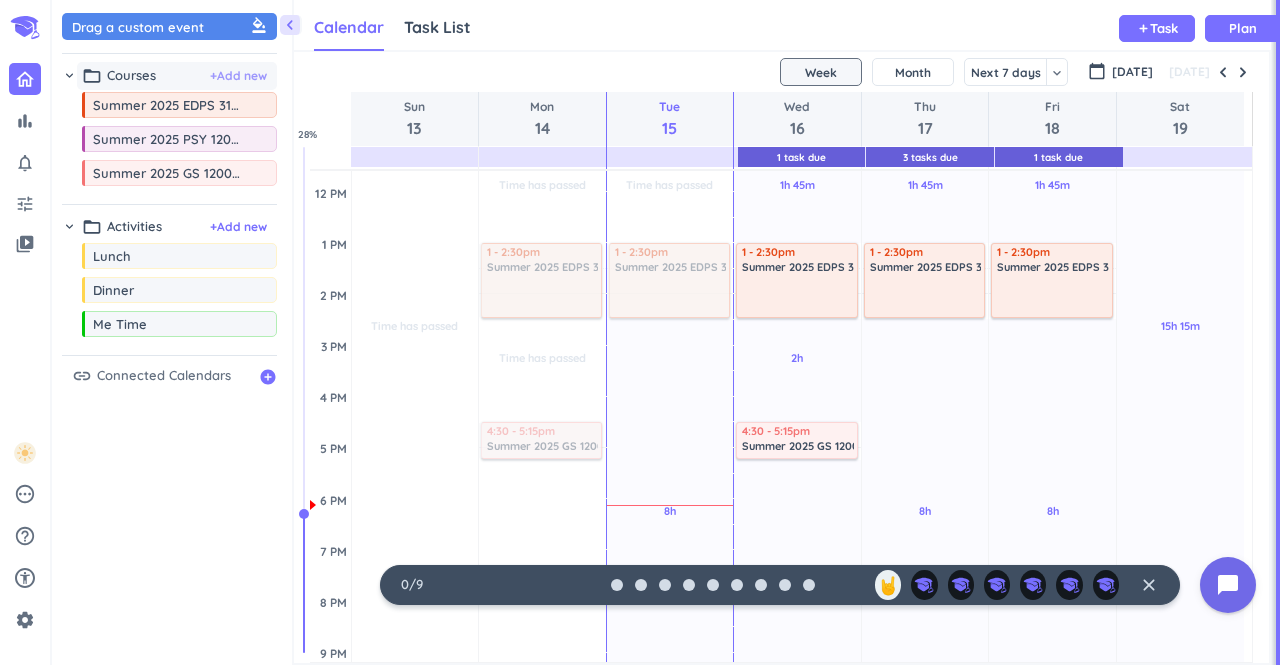 click on "+  Add new" at bounding box center [238, 76] 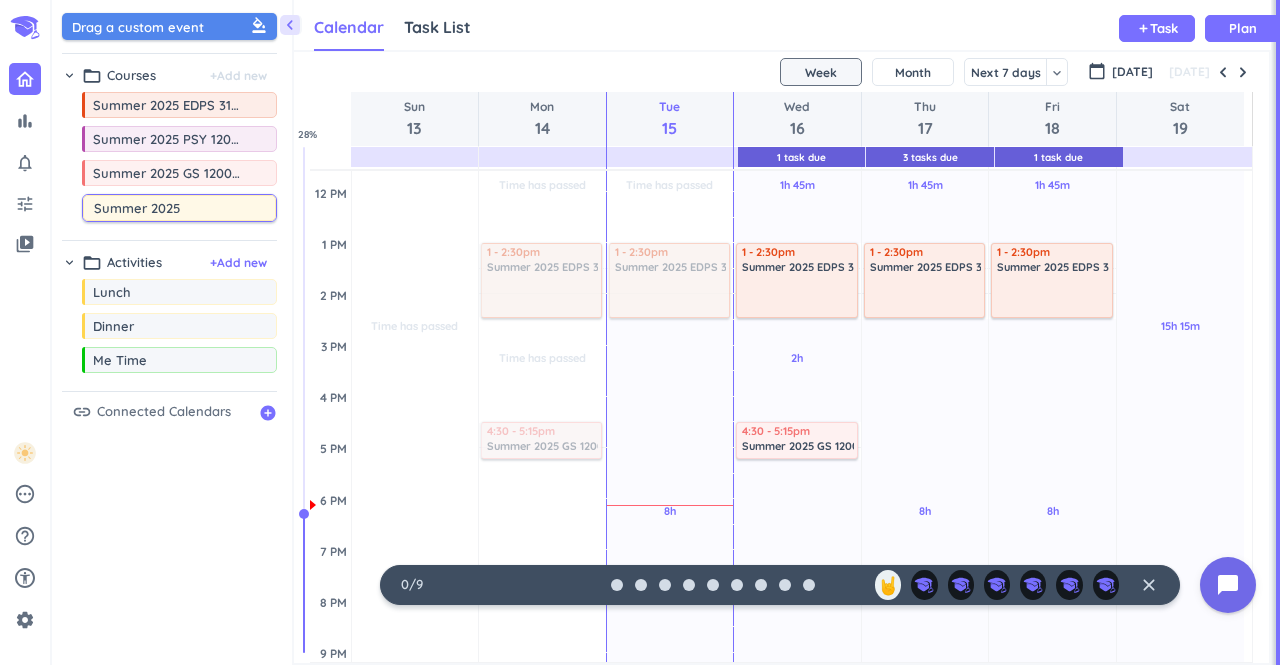 type on "Summer 2025" 